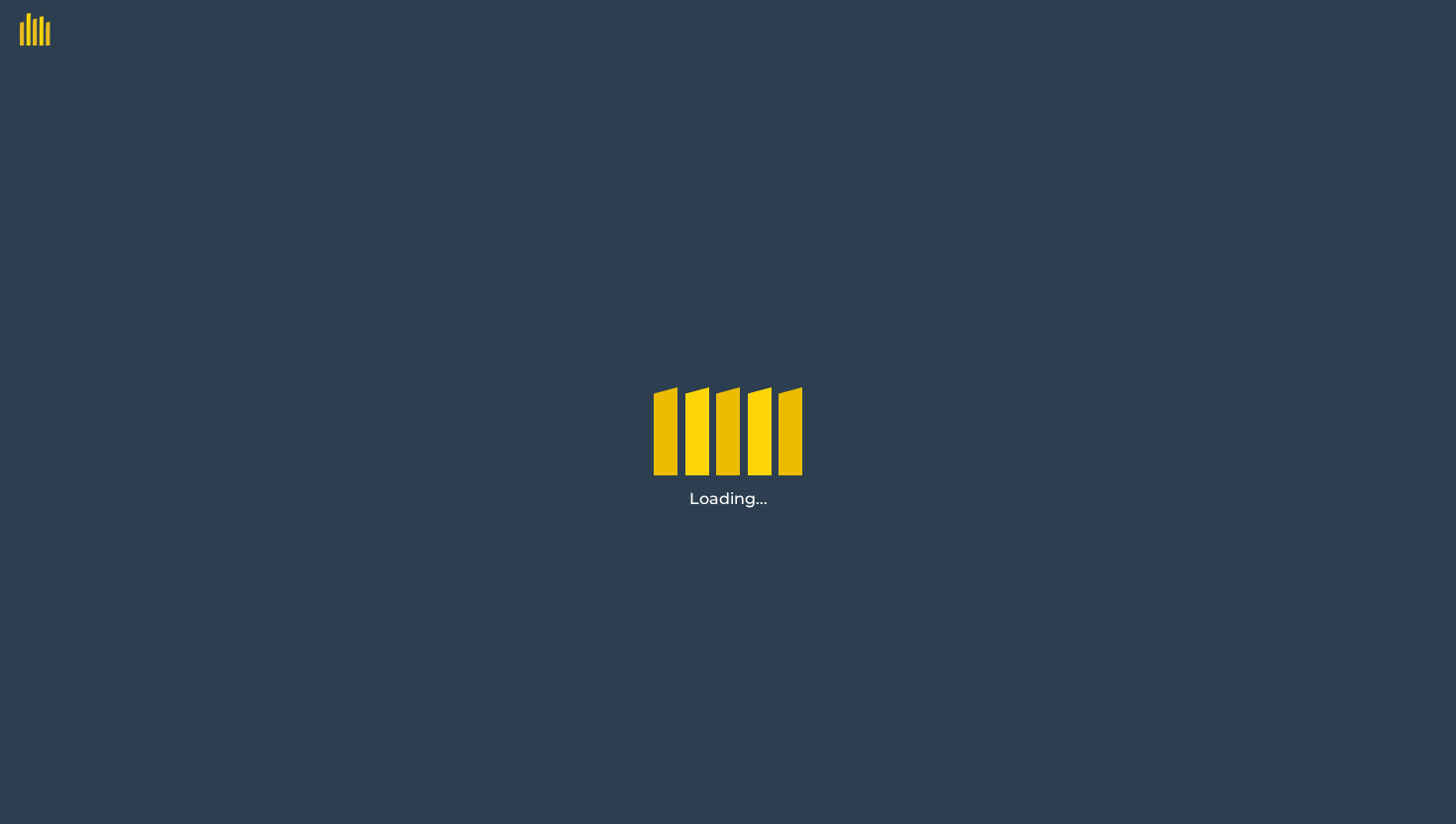scroll, scrollTop: 0, scrollLeft: 0, axis: both 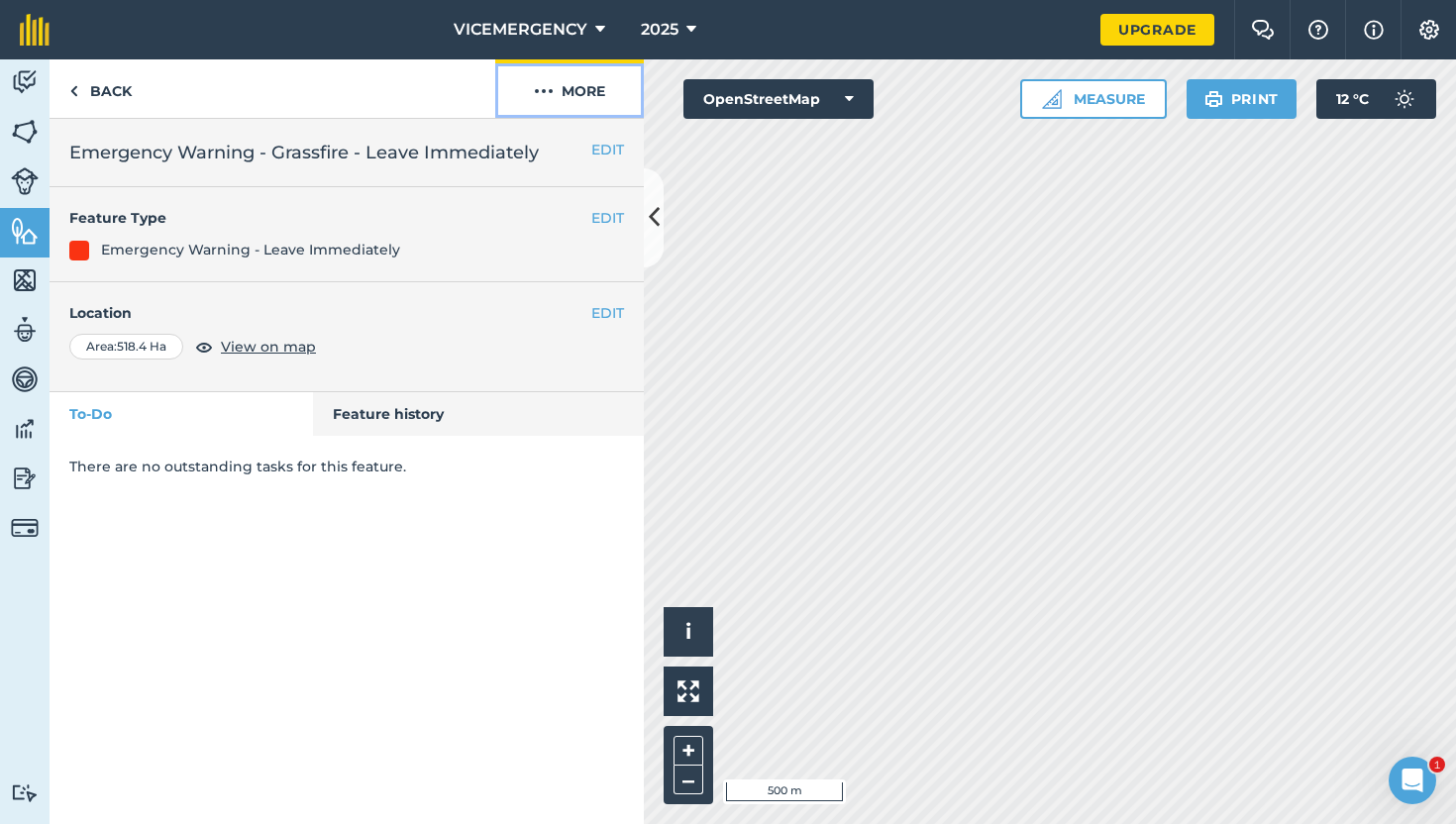click on "More" at bounding box center [570, 88] 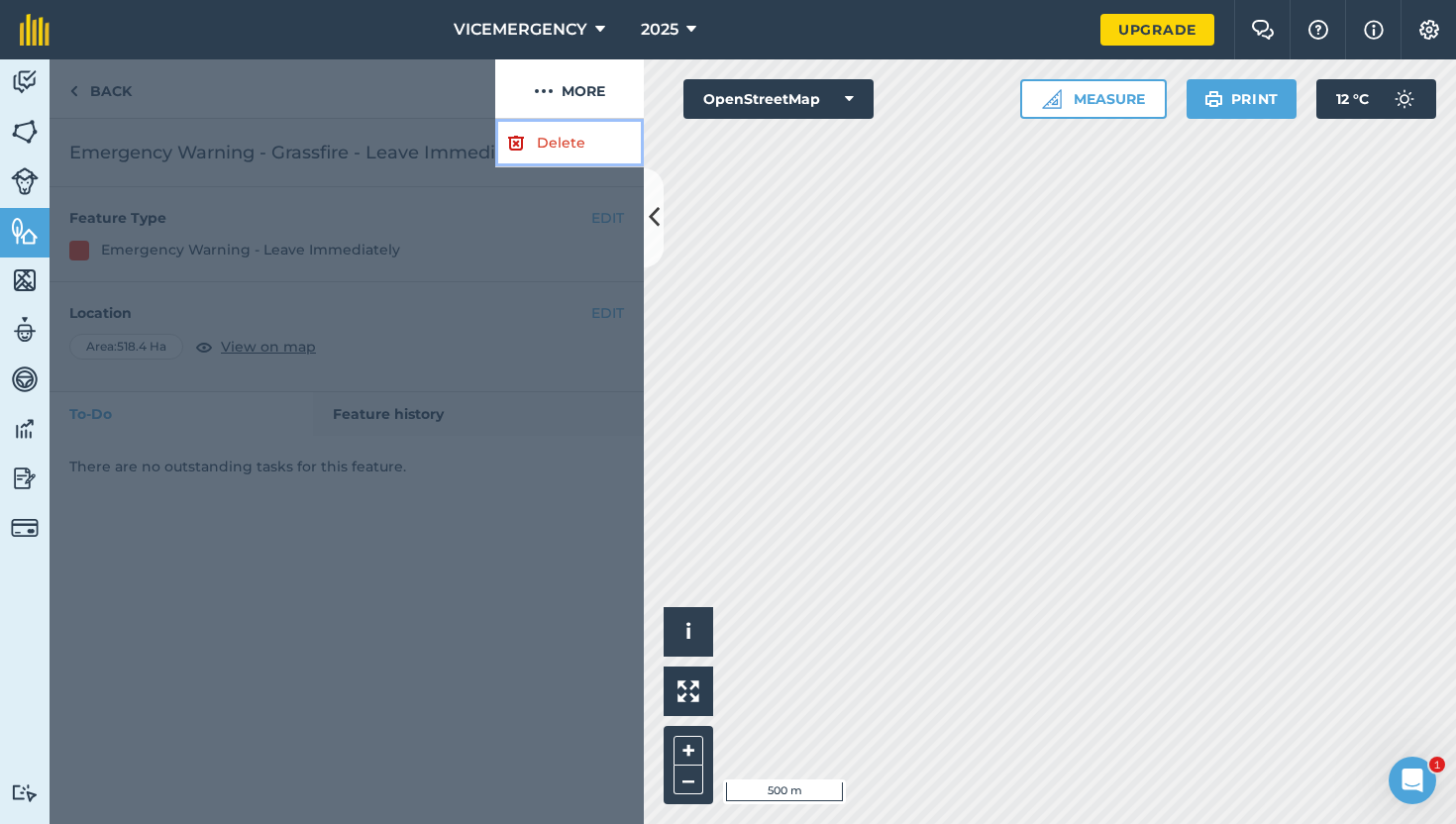 click on "Delete" at bounding box center [570, 143] 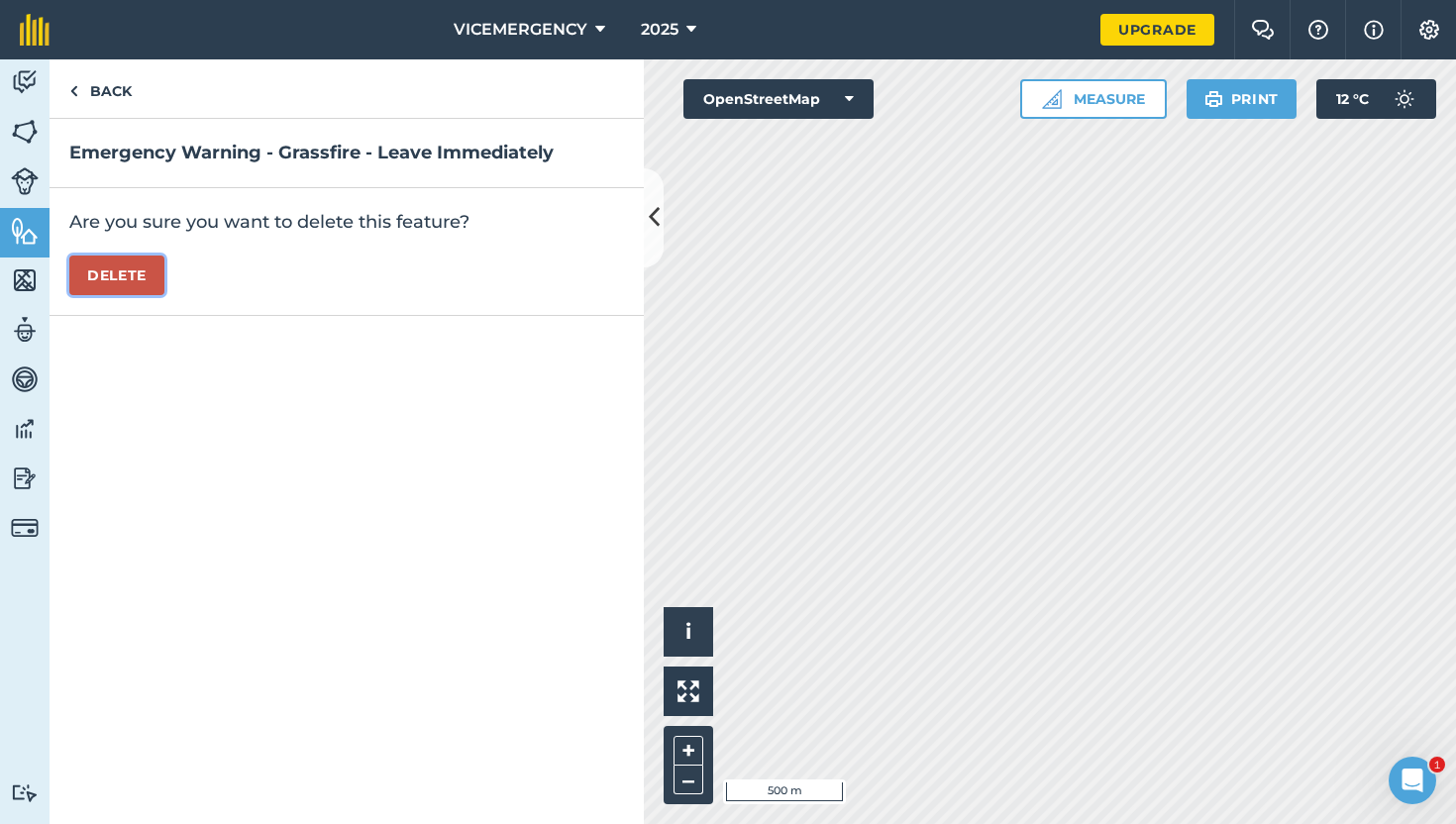 click on "Delete" at bounding box center (117, 275) 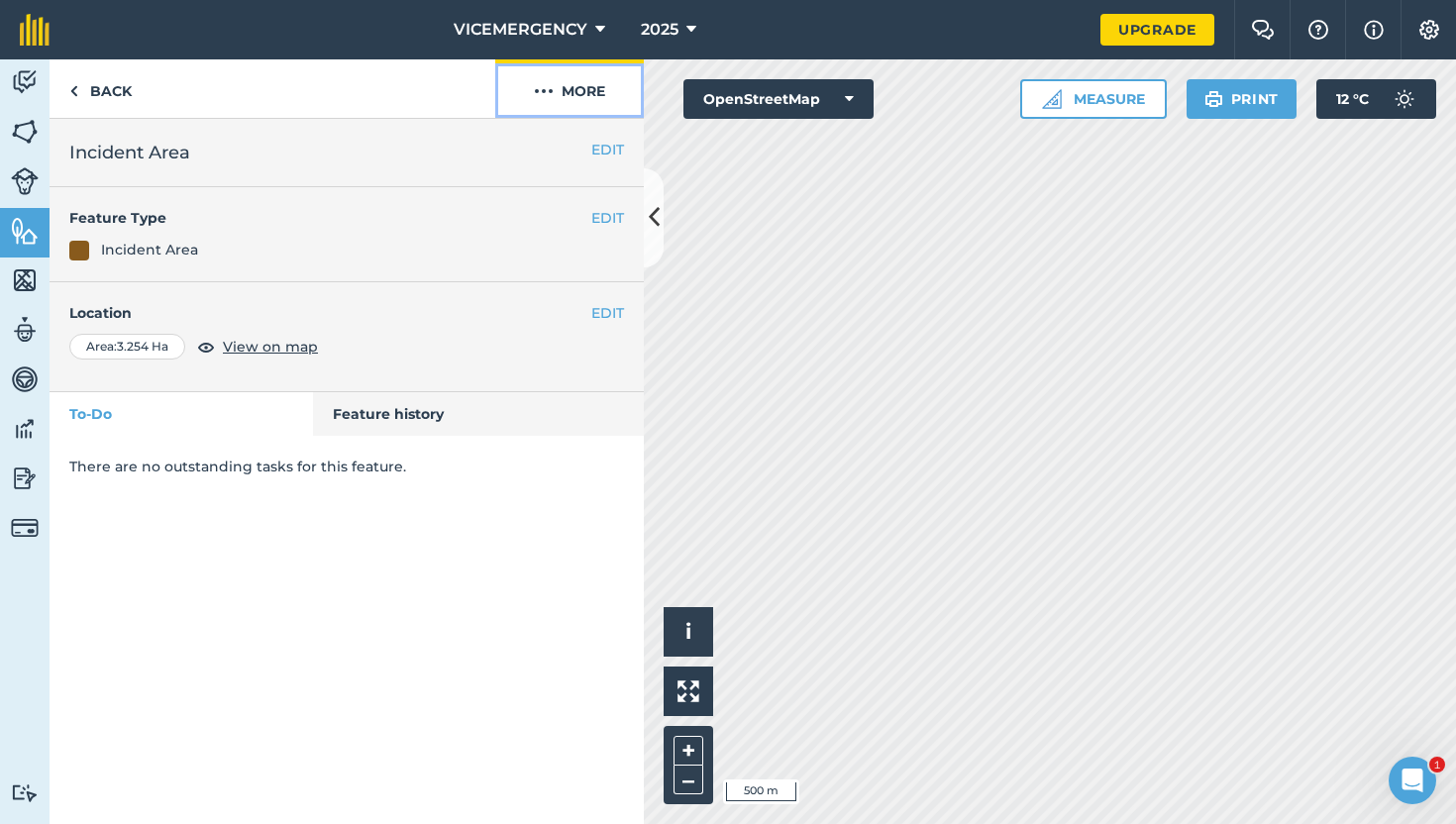 click on "More" at bounding box center [570, 88] 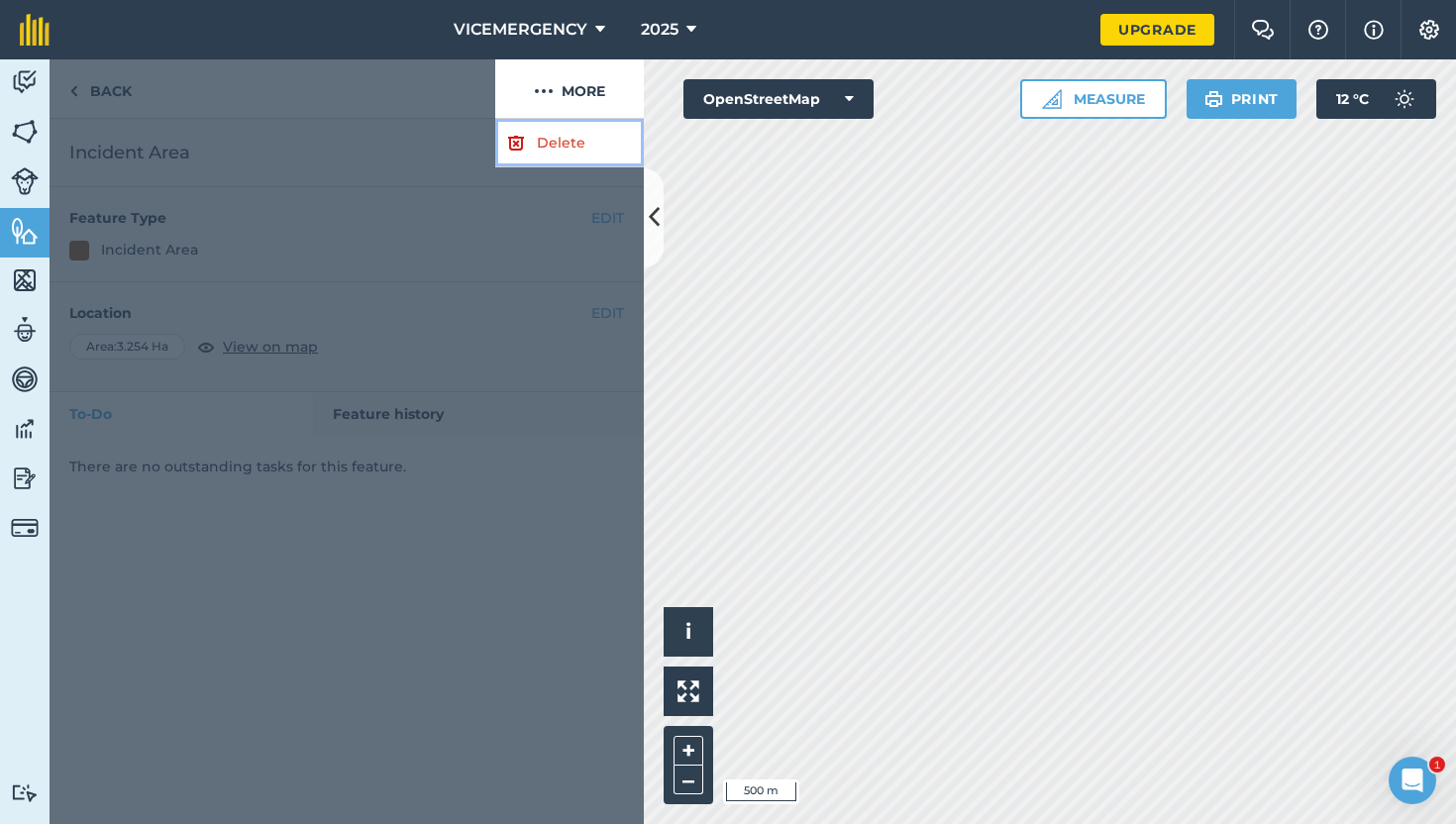 click on "Delete" at bounding box center (570, 143) 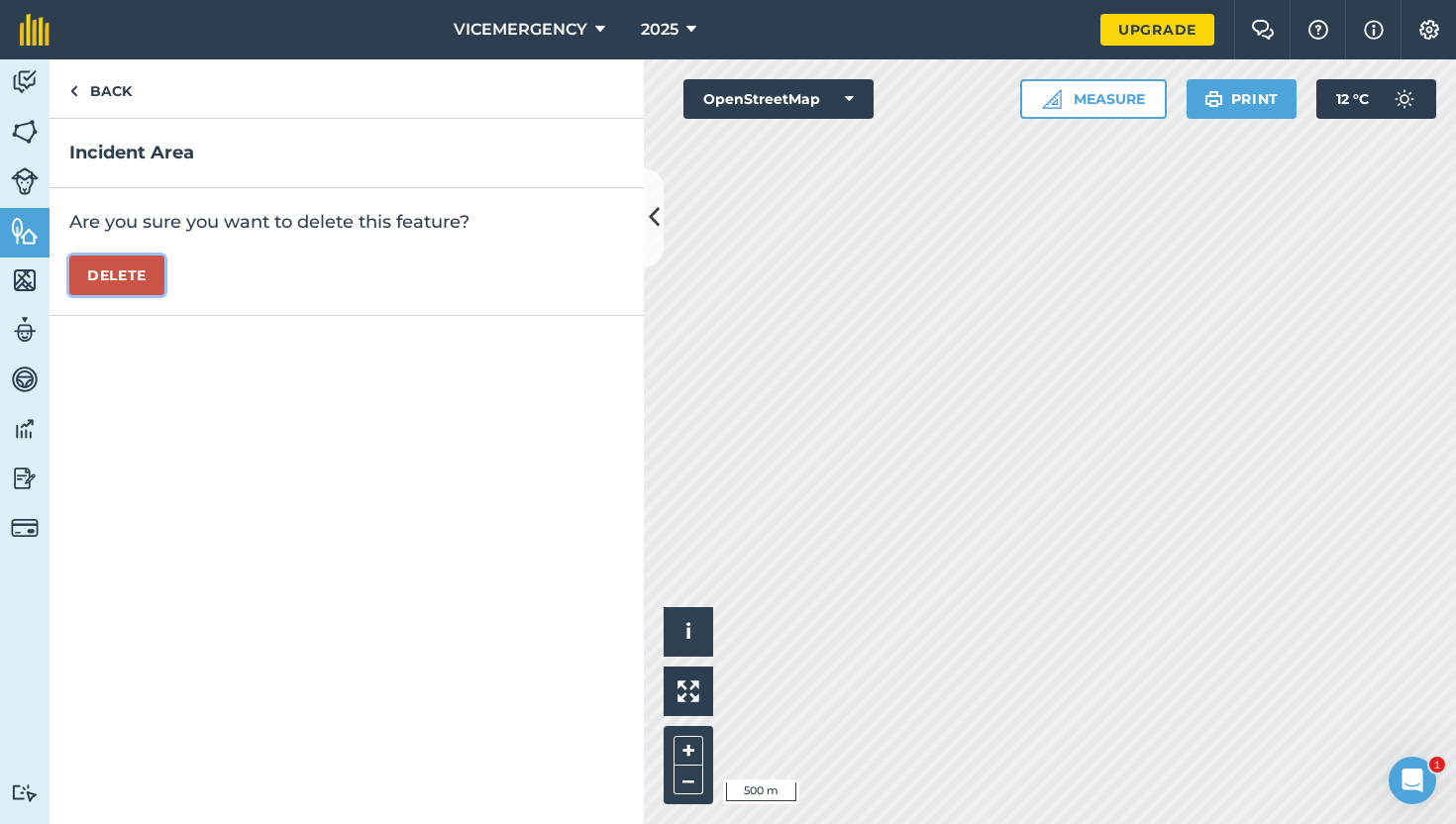 click on "Delete" at bounding box center (117, 275) 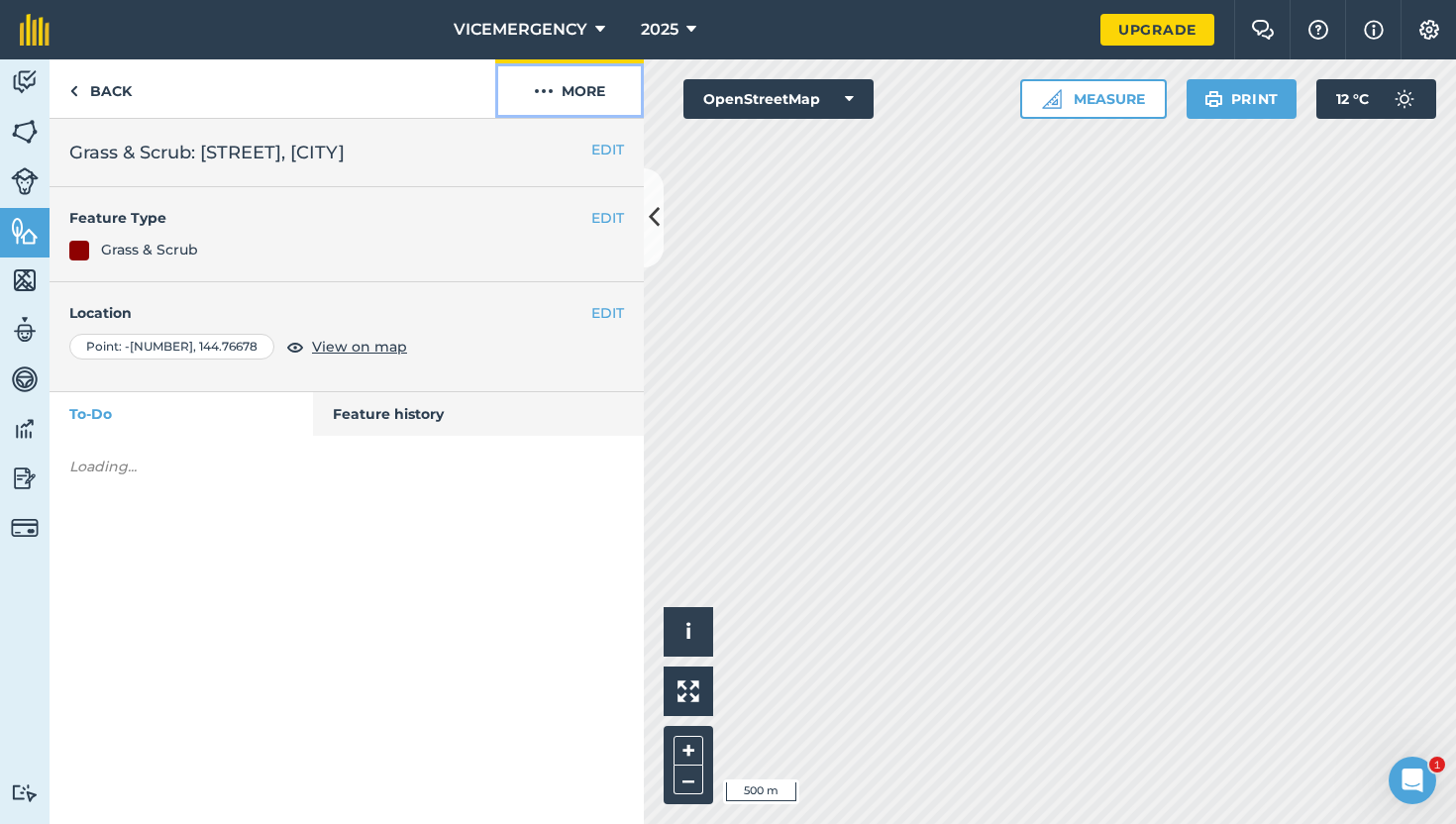 click on "More" at bounding box center [570, 88] 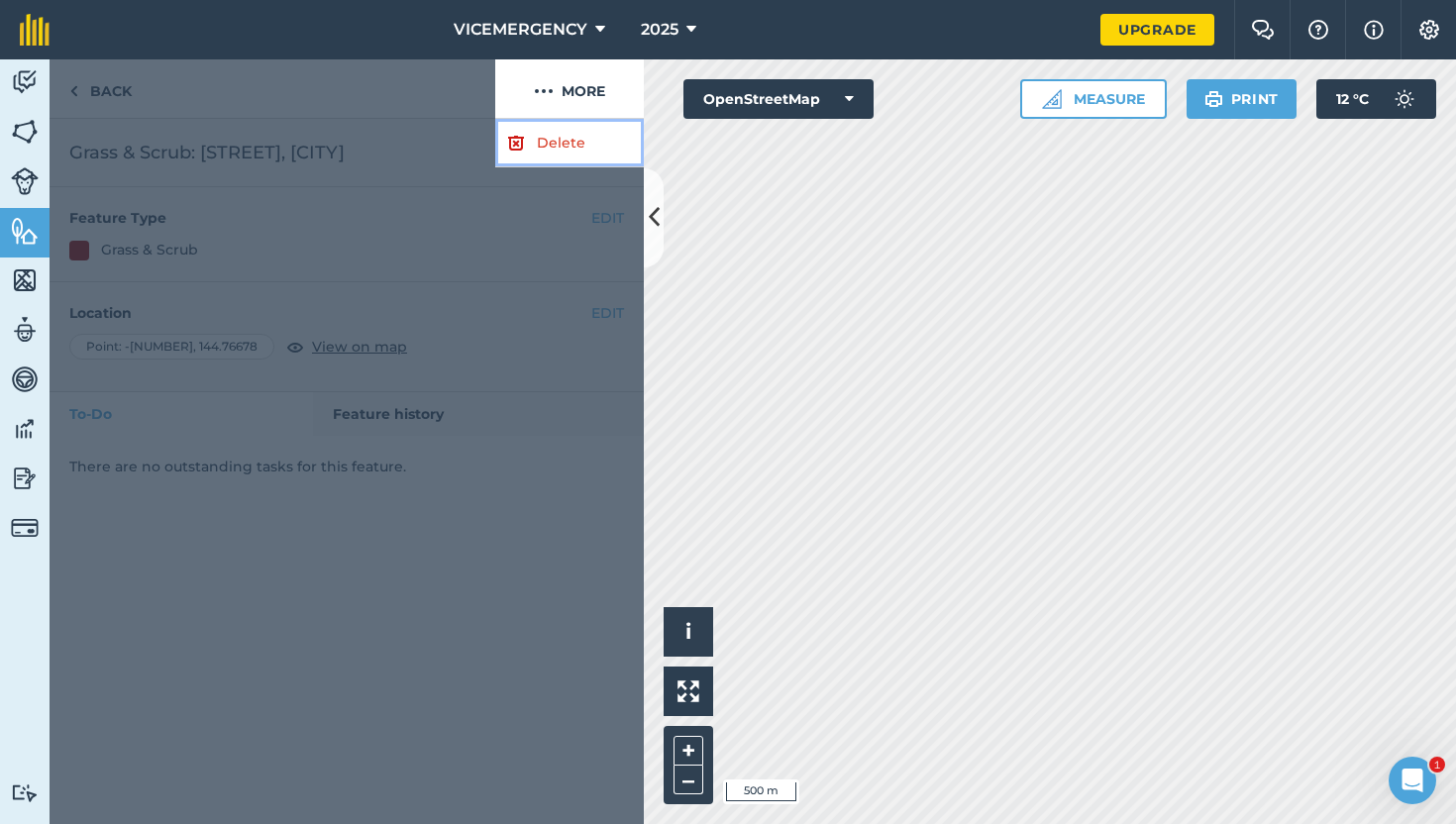 click on "Delete" at bounding box center [570, 143] 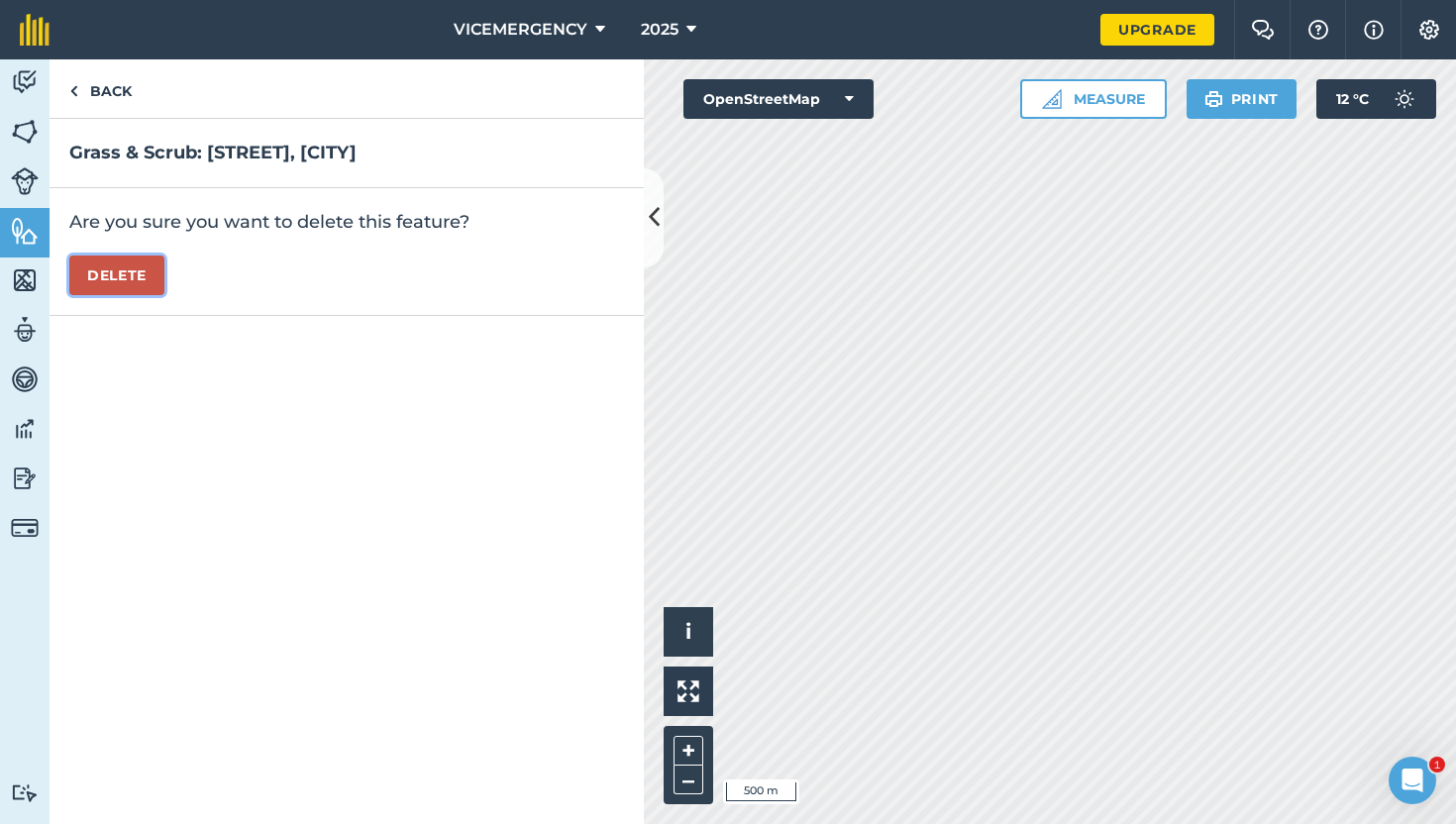 click on "Delete" at bounding box center [117, 275] 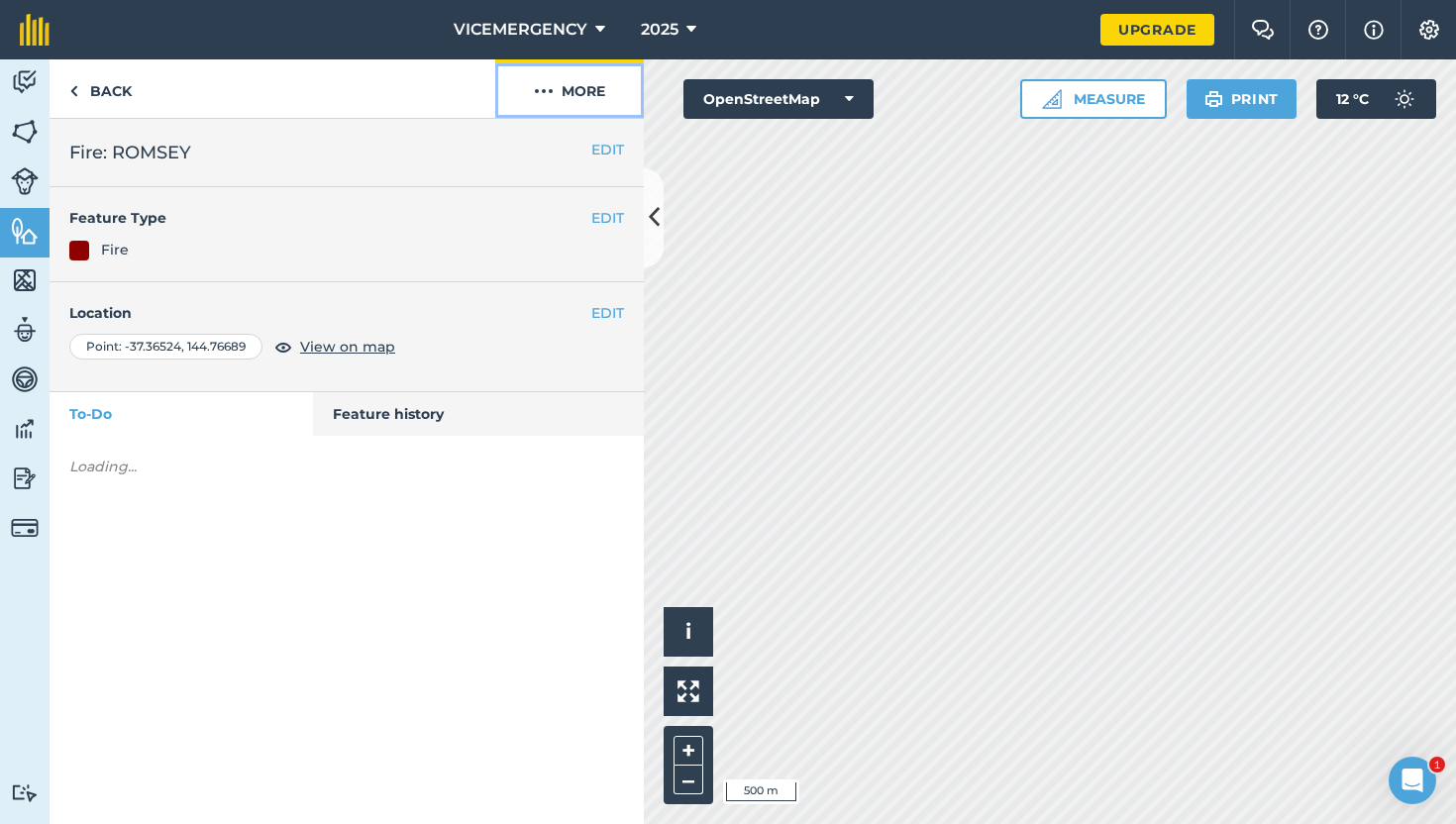 click on "More" at bounding box center [570, 88] 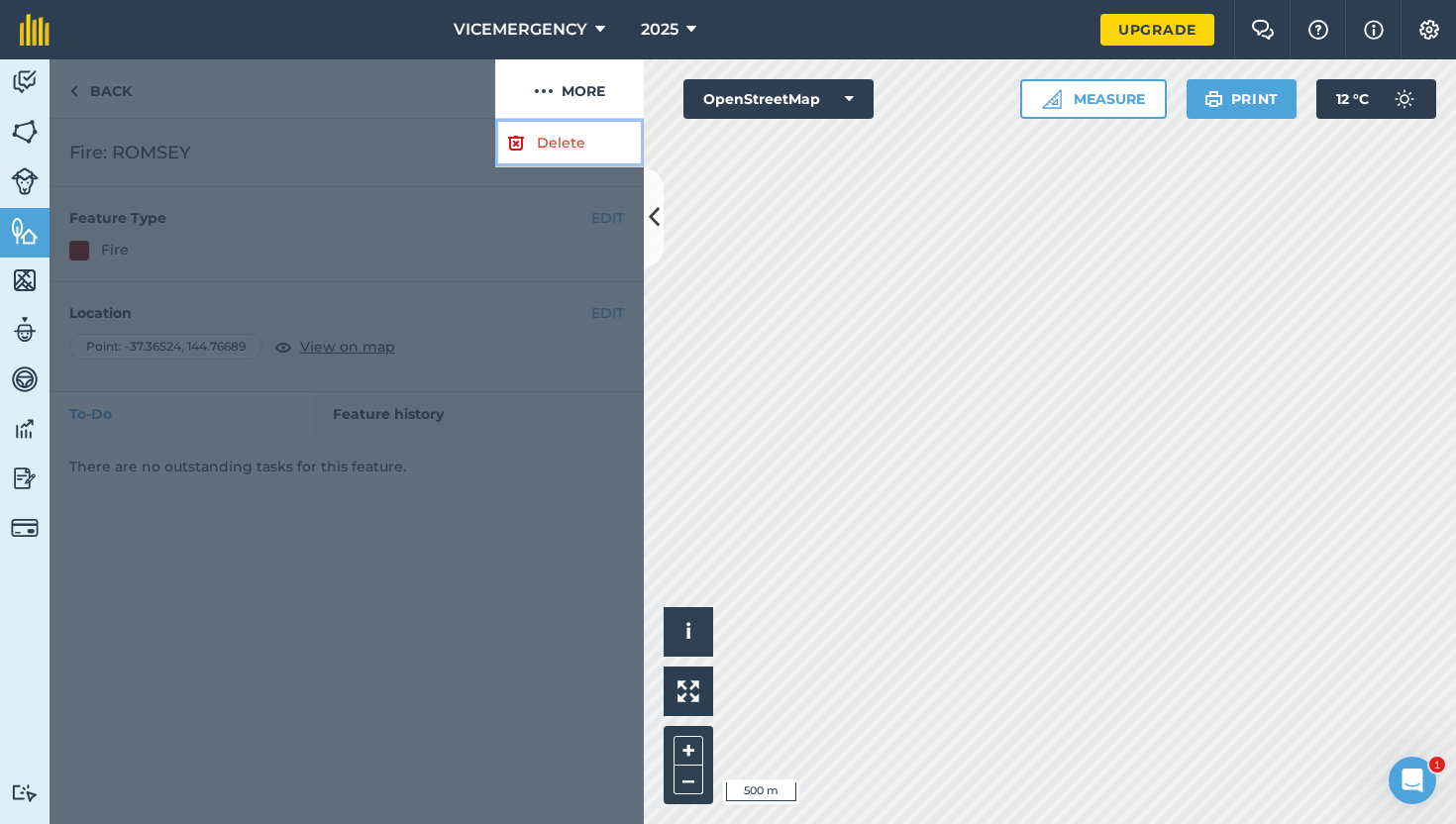 click on "Delete" at bounding box center [570, 143] 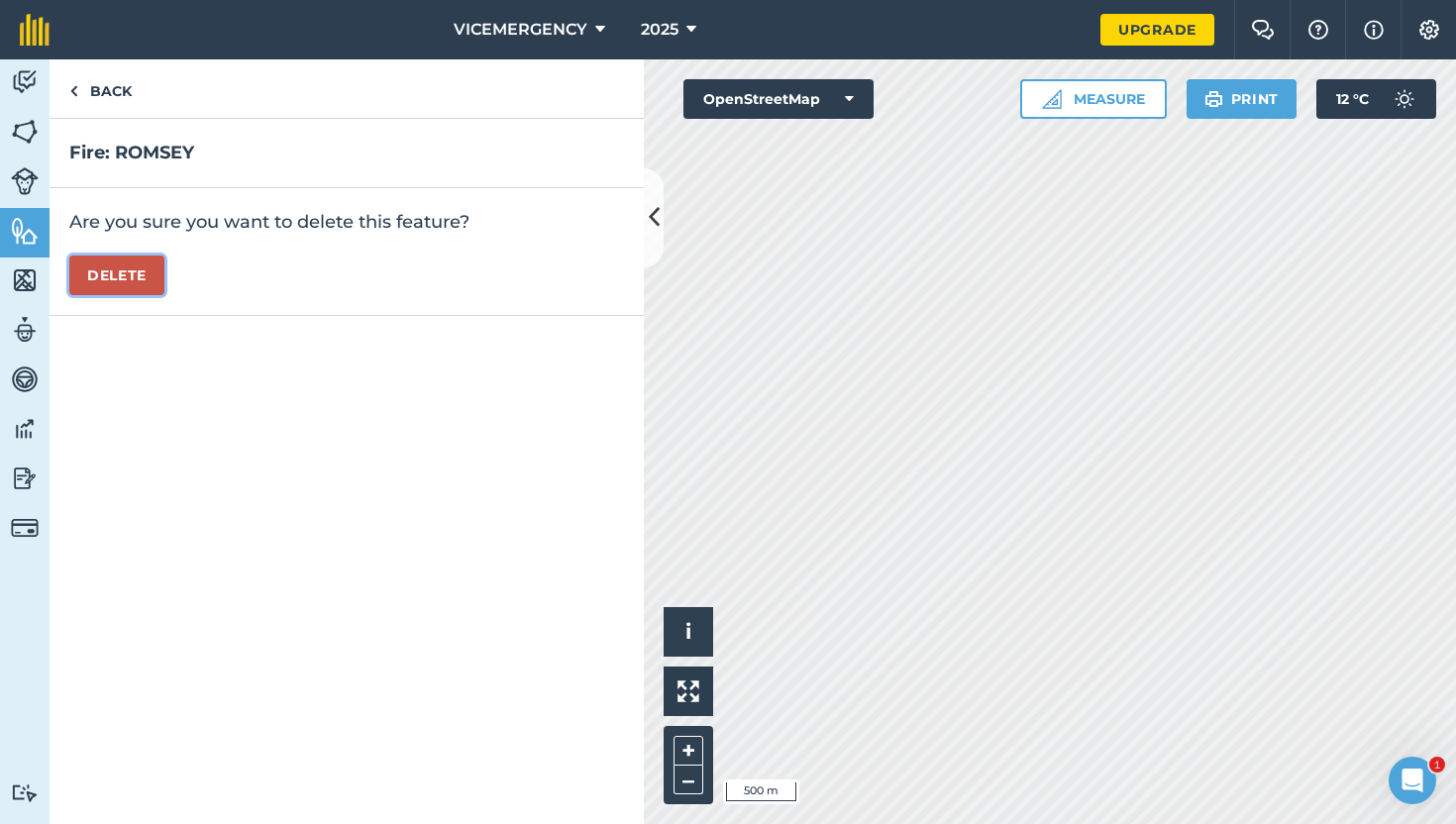 click on "Delete" at bounding box center (117, 275) 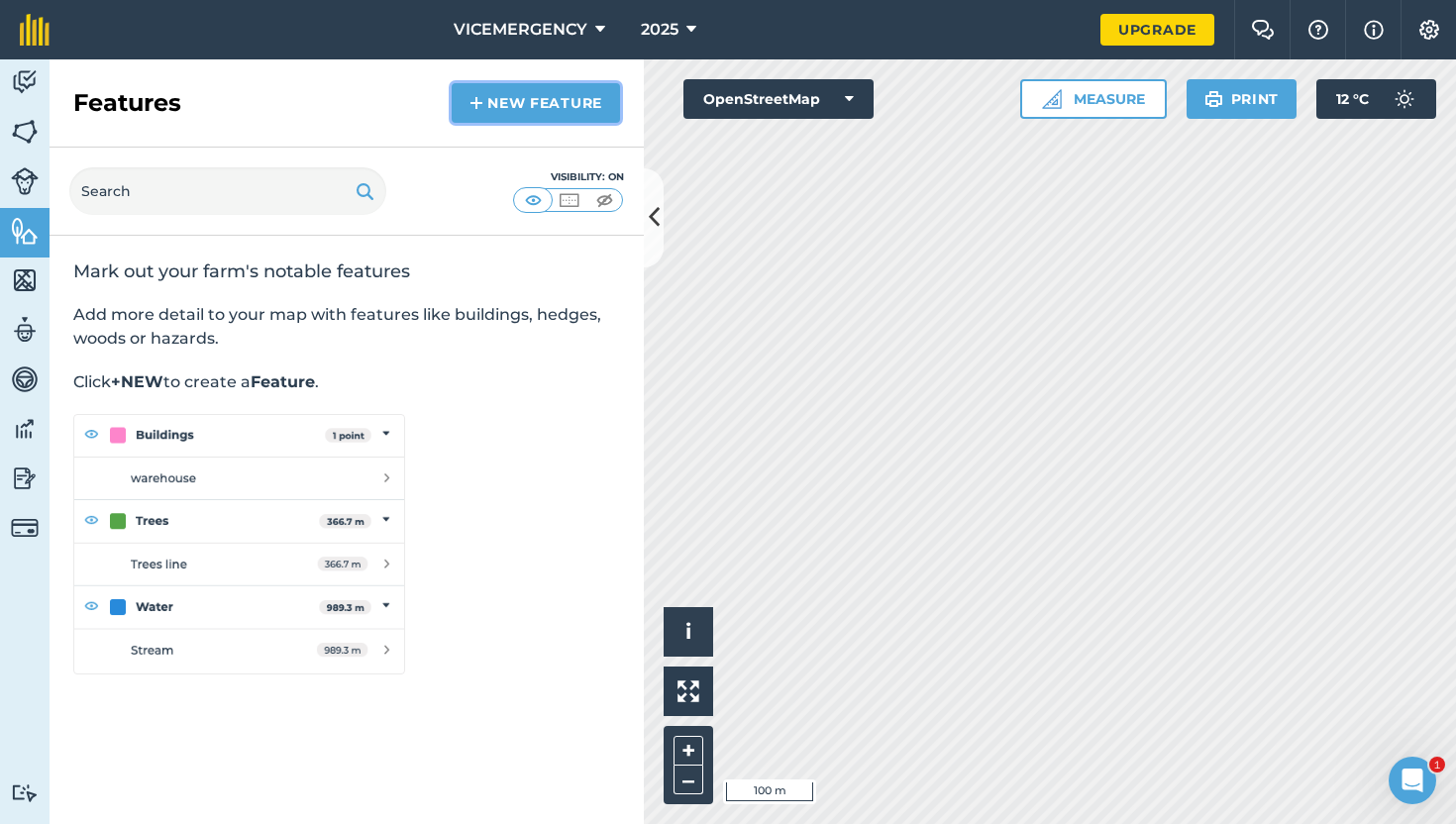 click on "New feature" at bounding box center [536, 103] 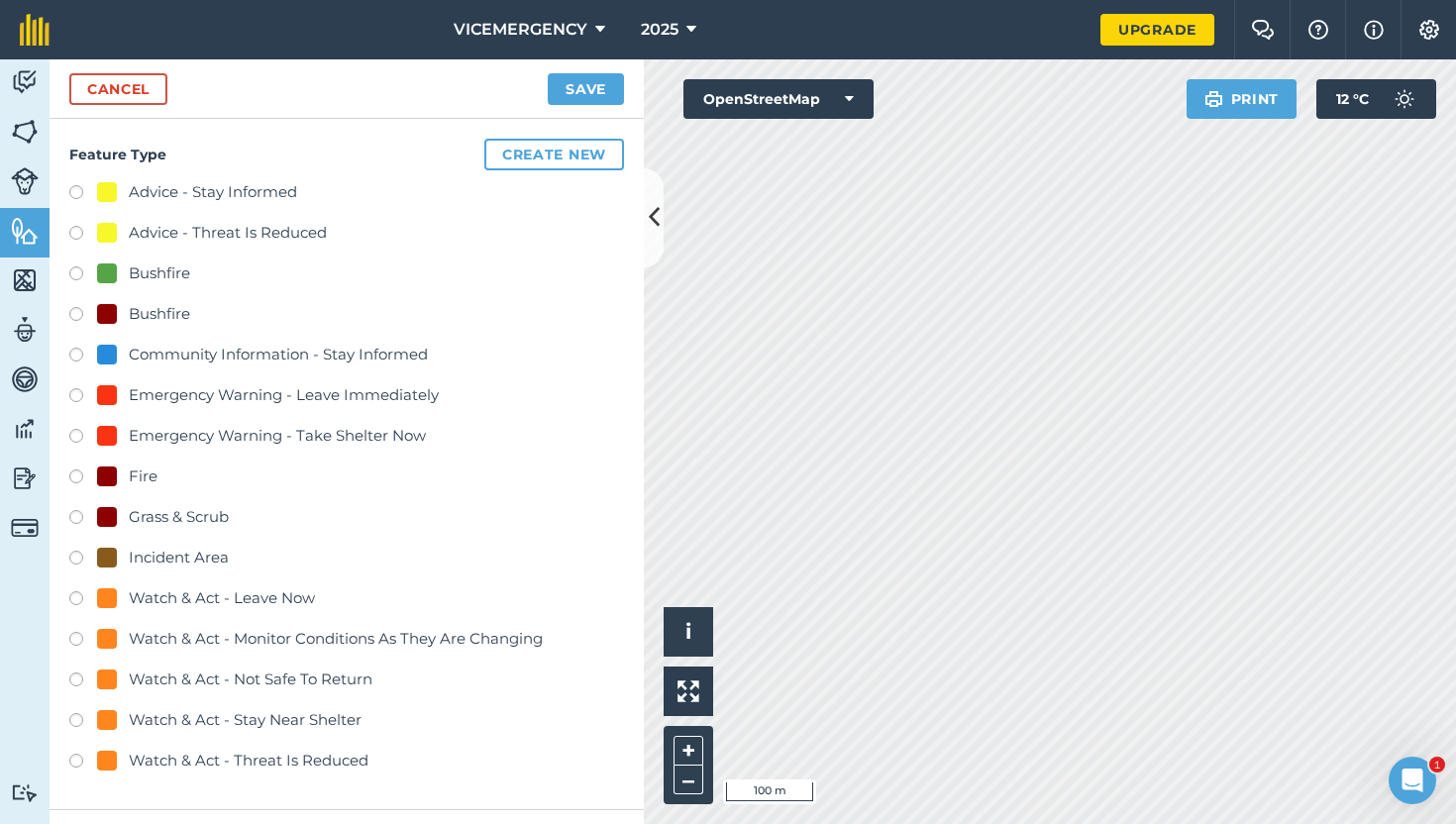 click at bounding box center [83, 479] 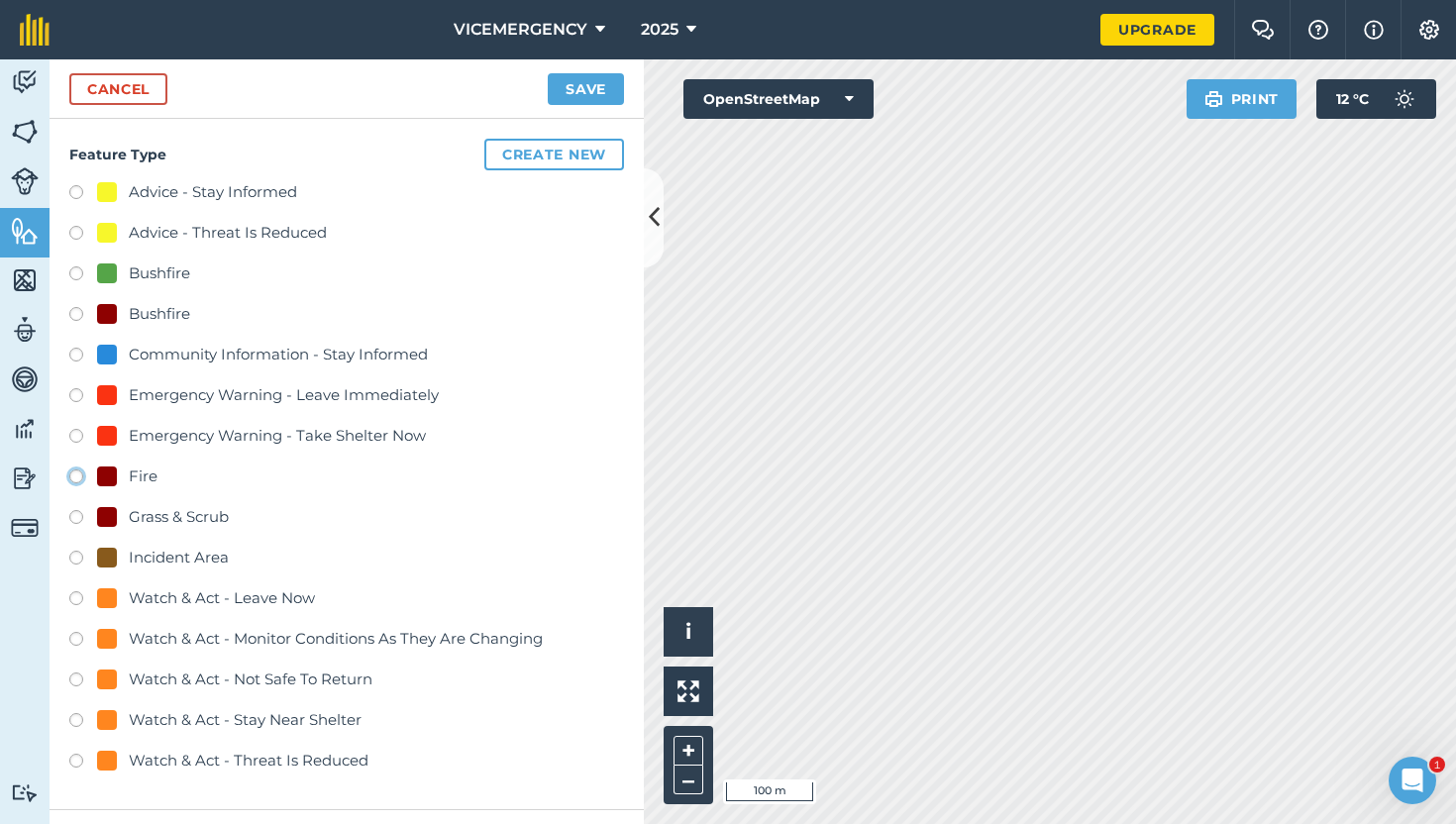 click on "Fire" at bounding box center [-9828, 475] 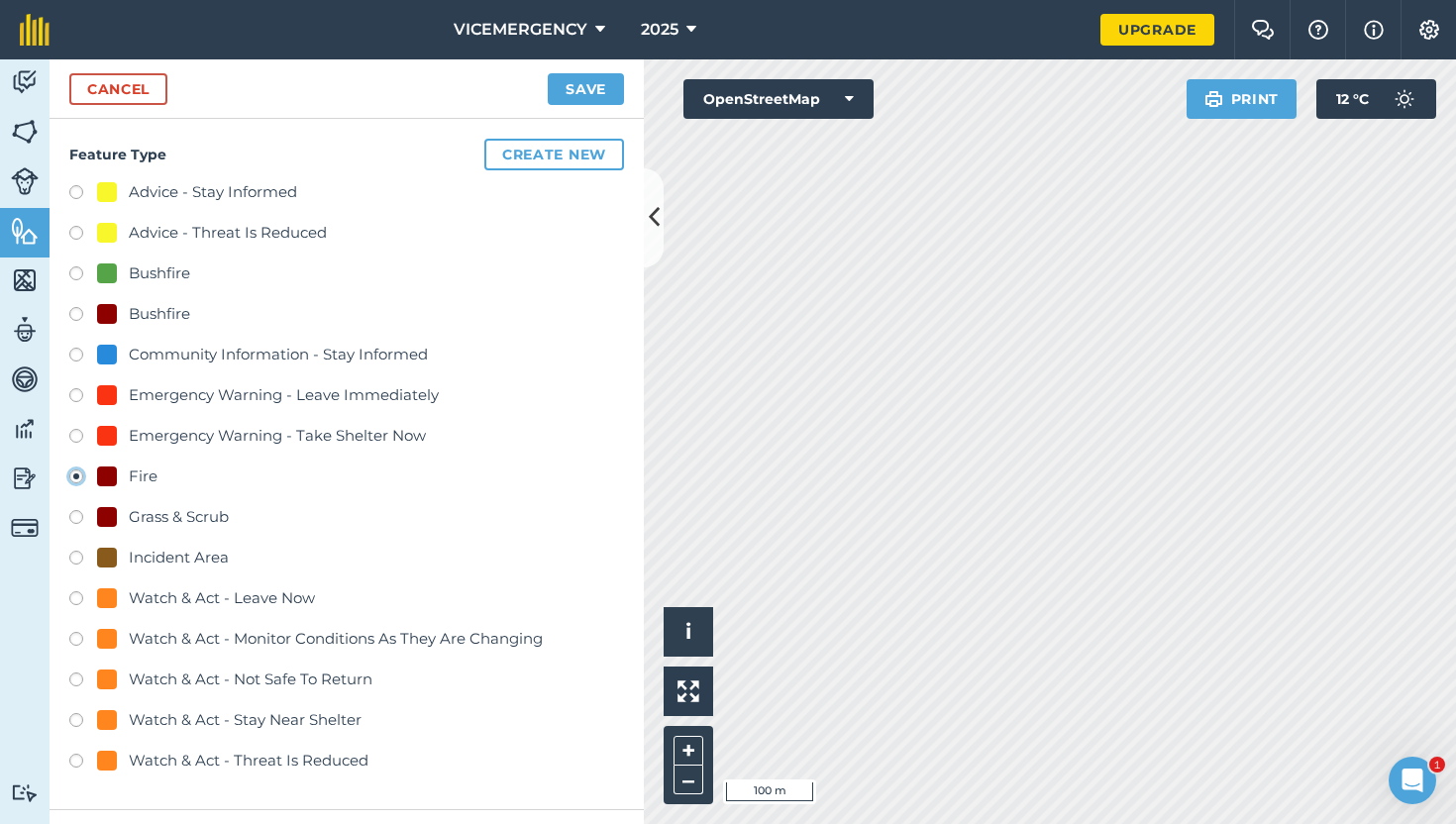 scroll, scrollTop: 286, scrollLeft: 0, axis: vertical 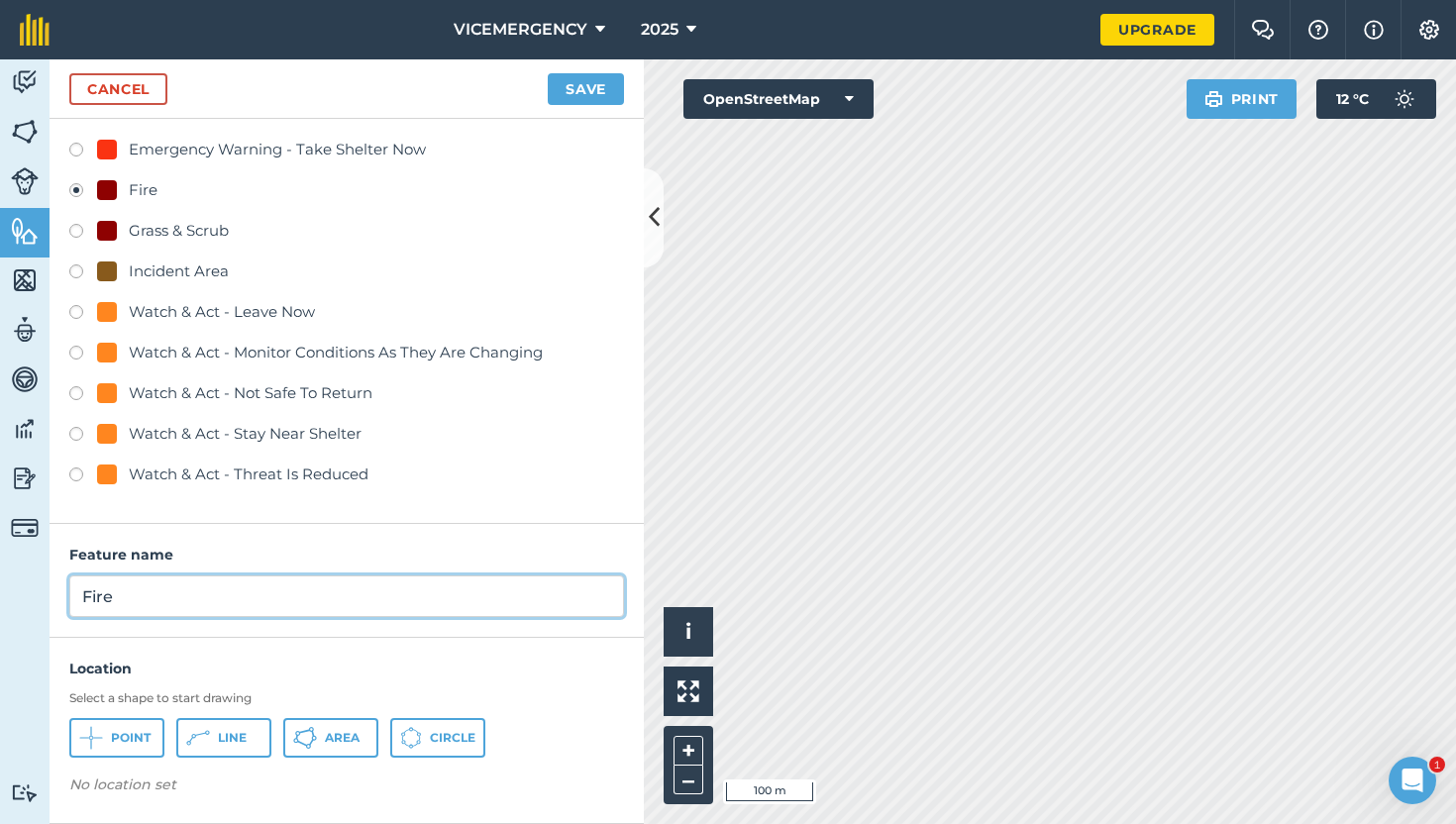 click on "Fire" at bounding box center (347, 596) 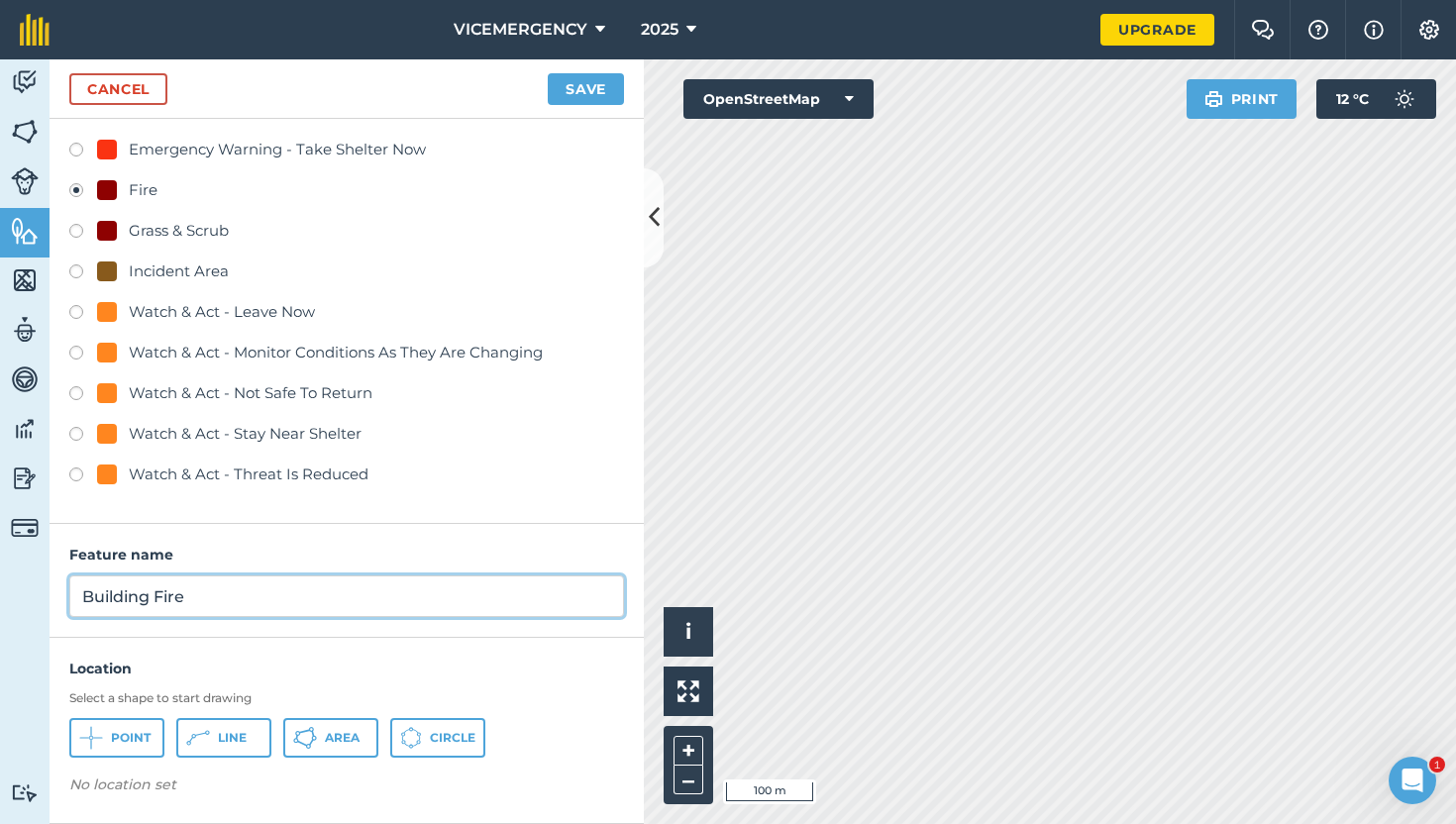 click on "Building Fire" at bounding box center (347, 596) 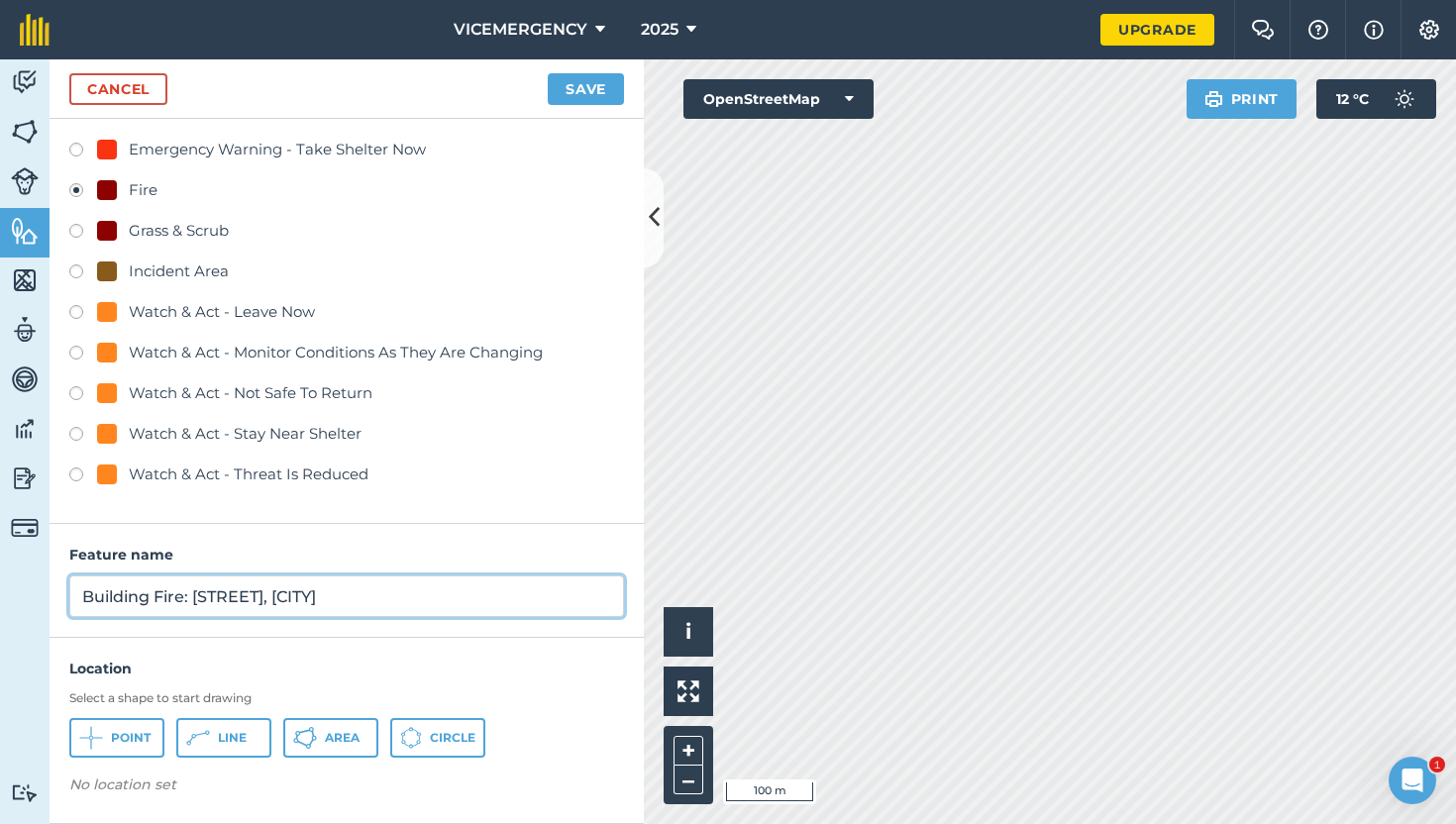 type on "Building Fire: [STREET], [CITY]" 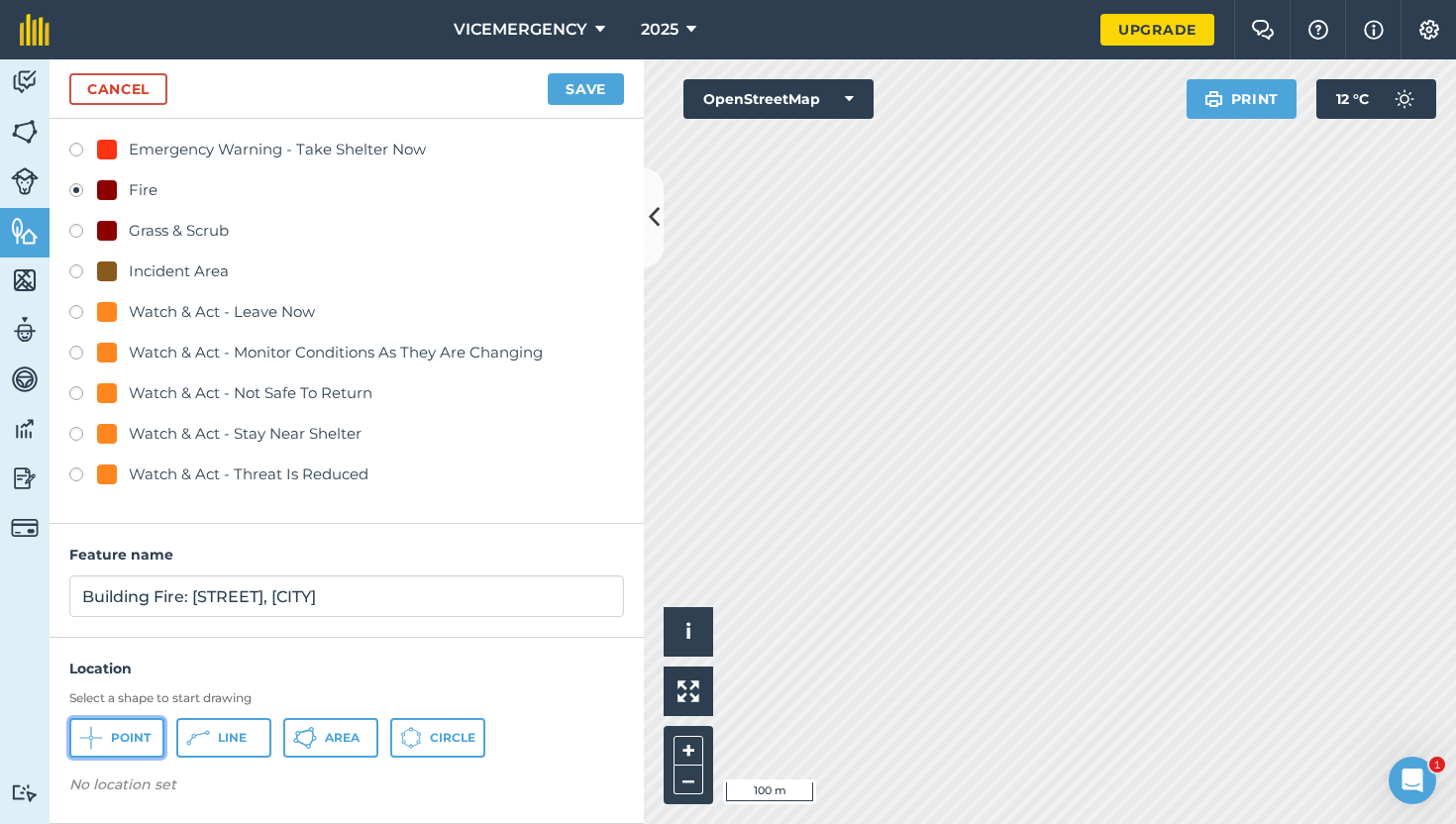 click on "Point" at bounding box center (131, 738) 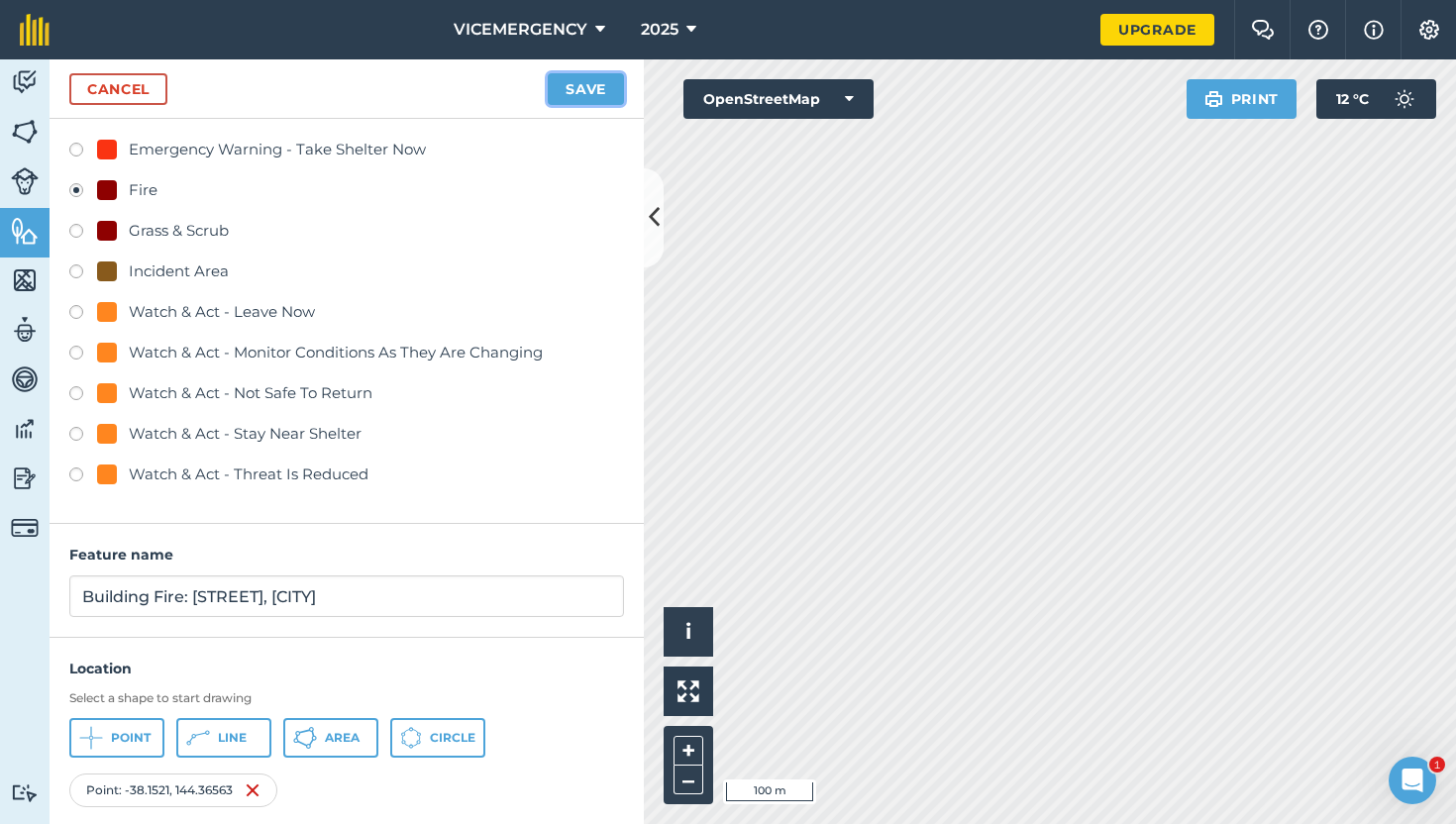 click on "Save" at bounding box center (585, 89) 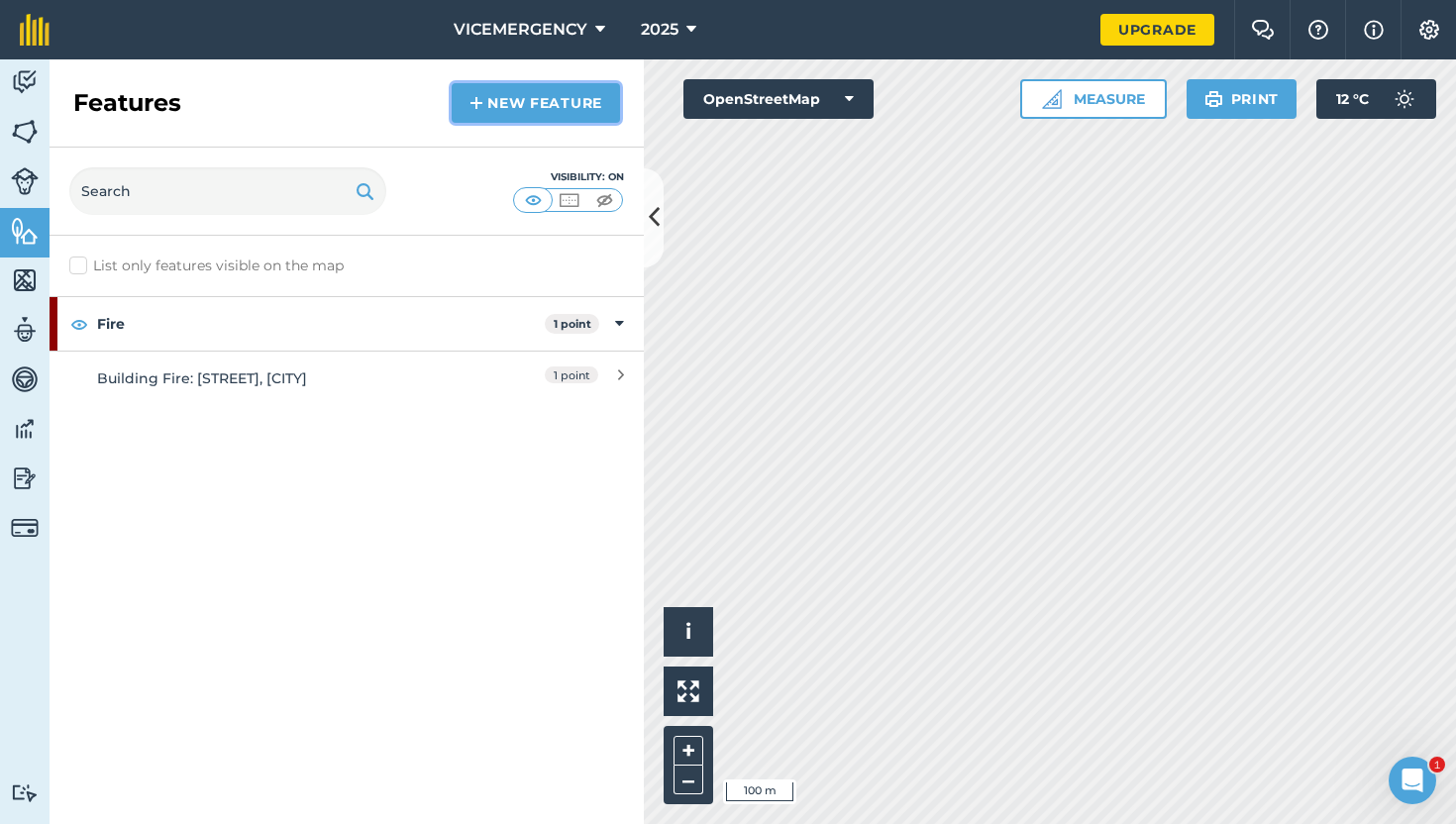 click on "New feature" at bounding box center [536, 103] 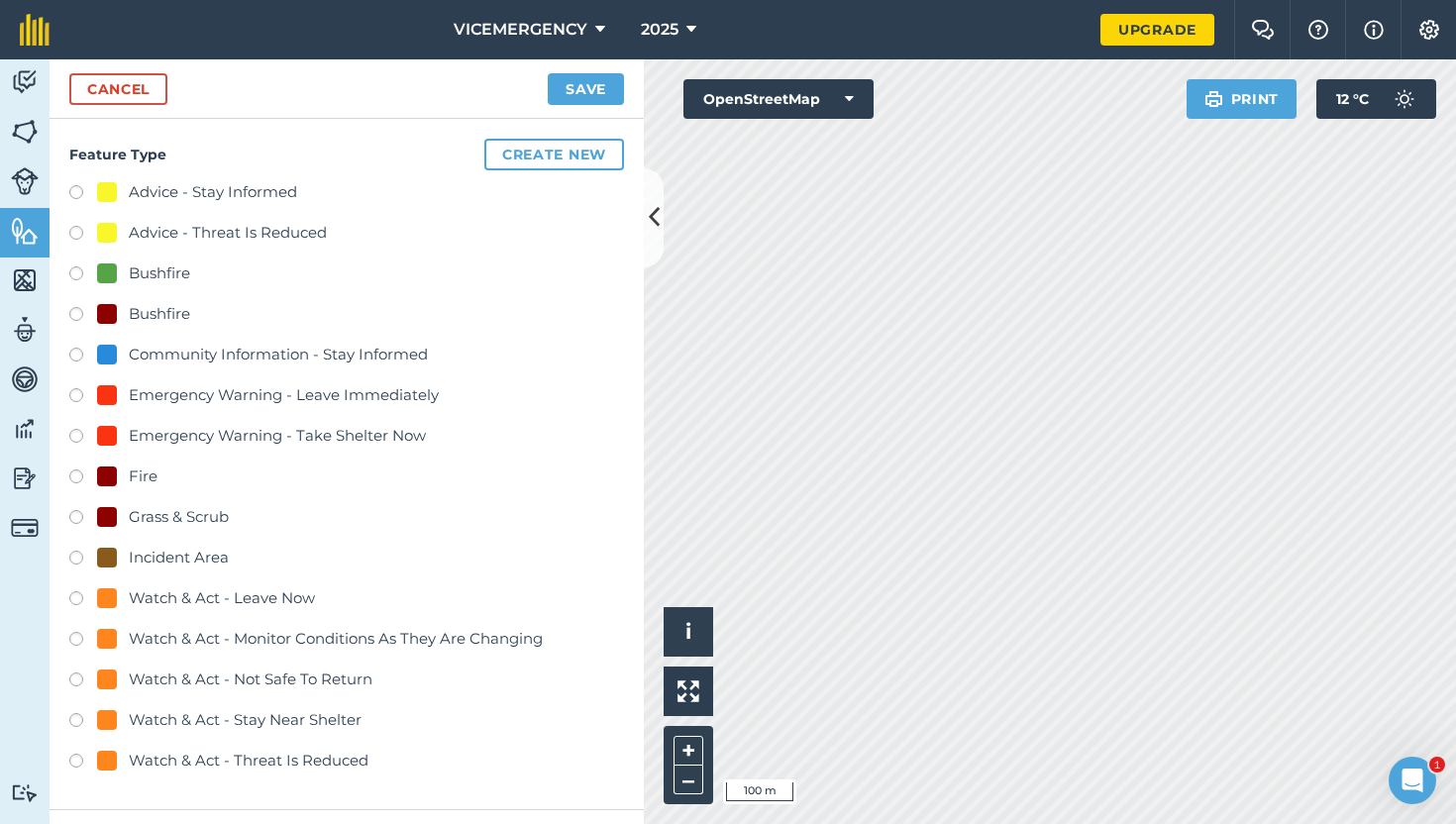 click at bounding box center (83, 195) 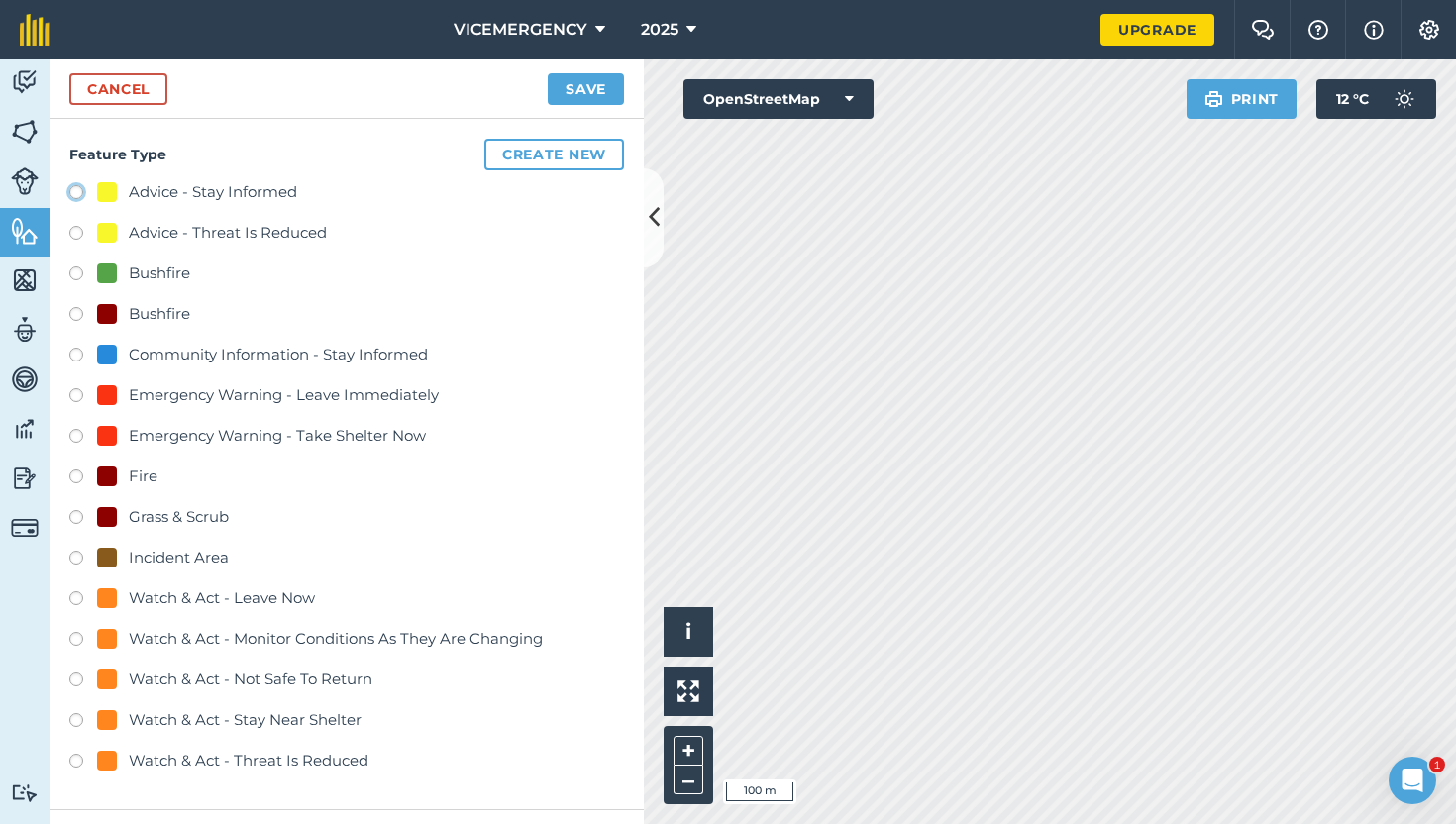 click on "Advice - Stay Informed" at bounding box center [-9828, 191] 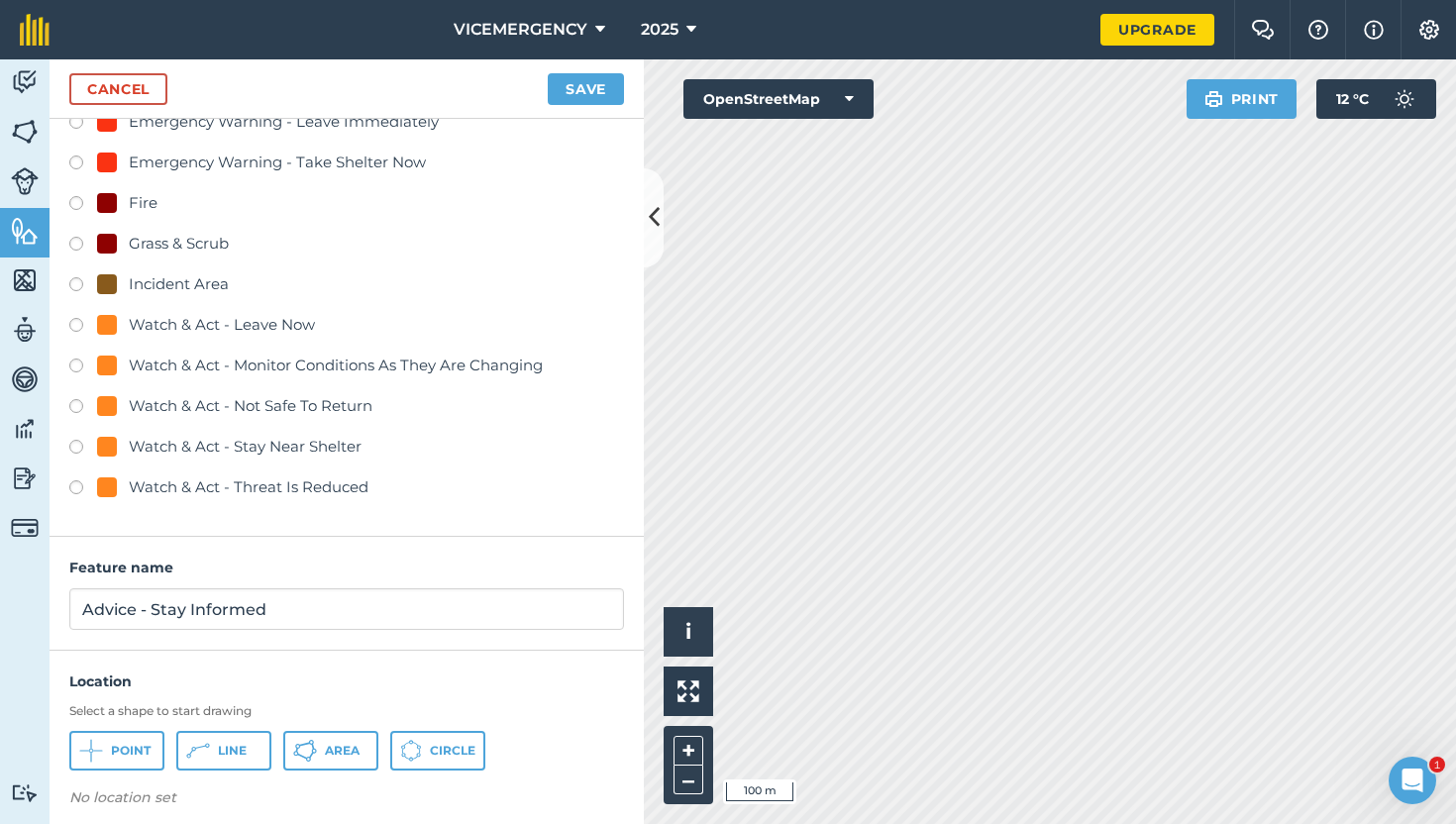 scroll, scrollTop: 286, scrollLeft: 0, axis: vertical 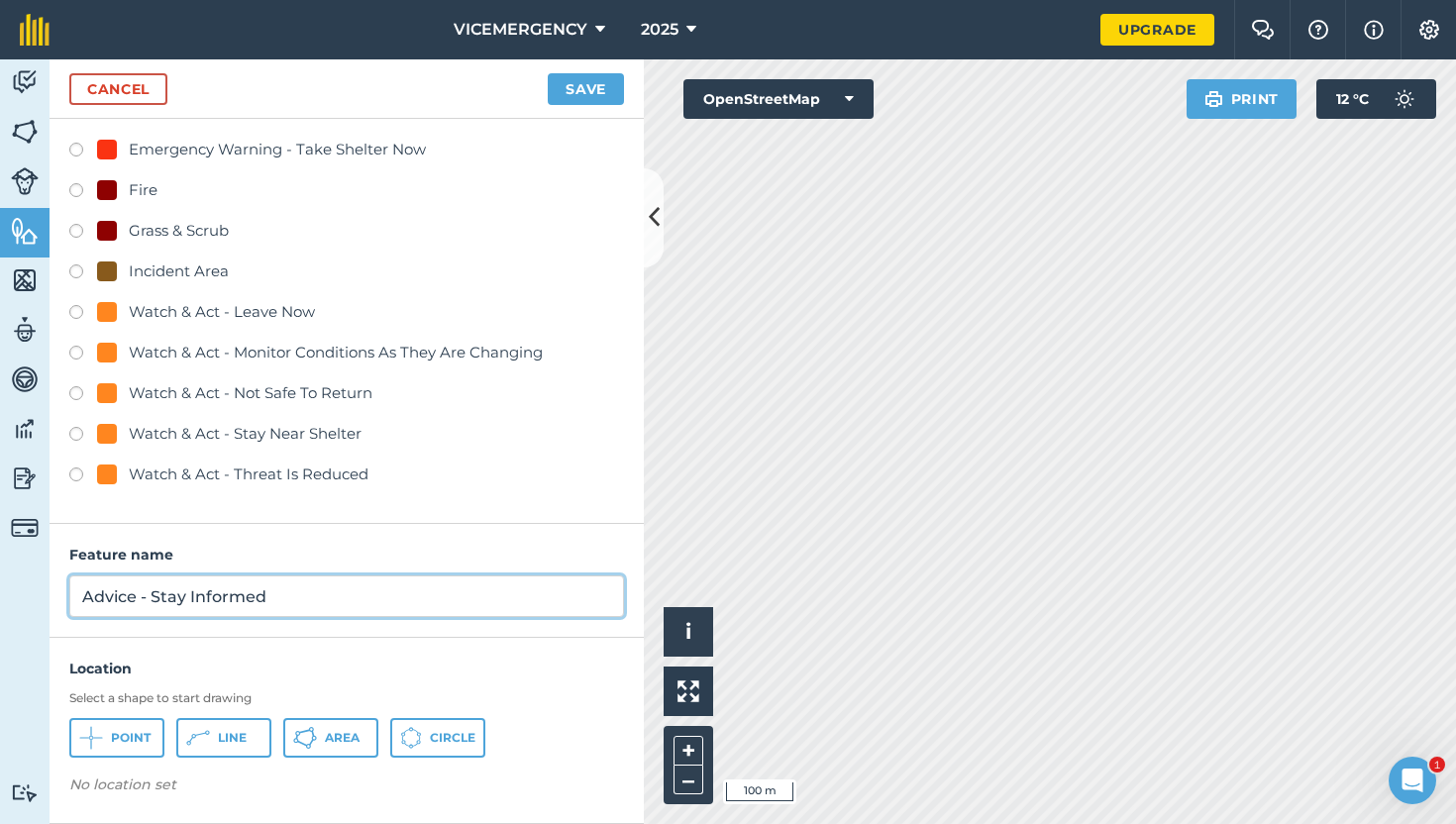 click on "Advice - Stay Informed" at bounding box center [347, 596] 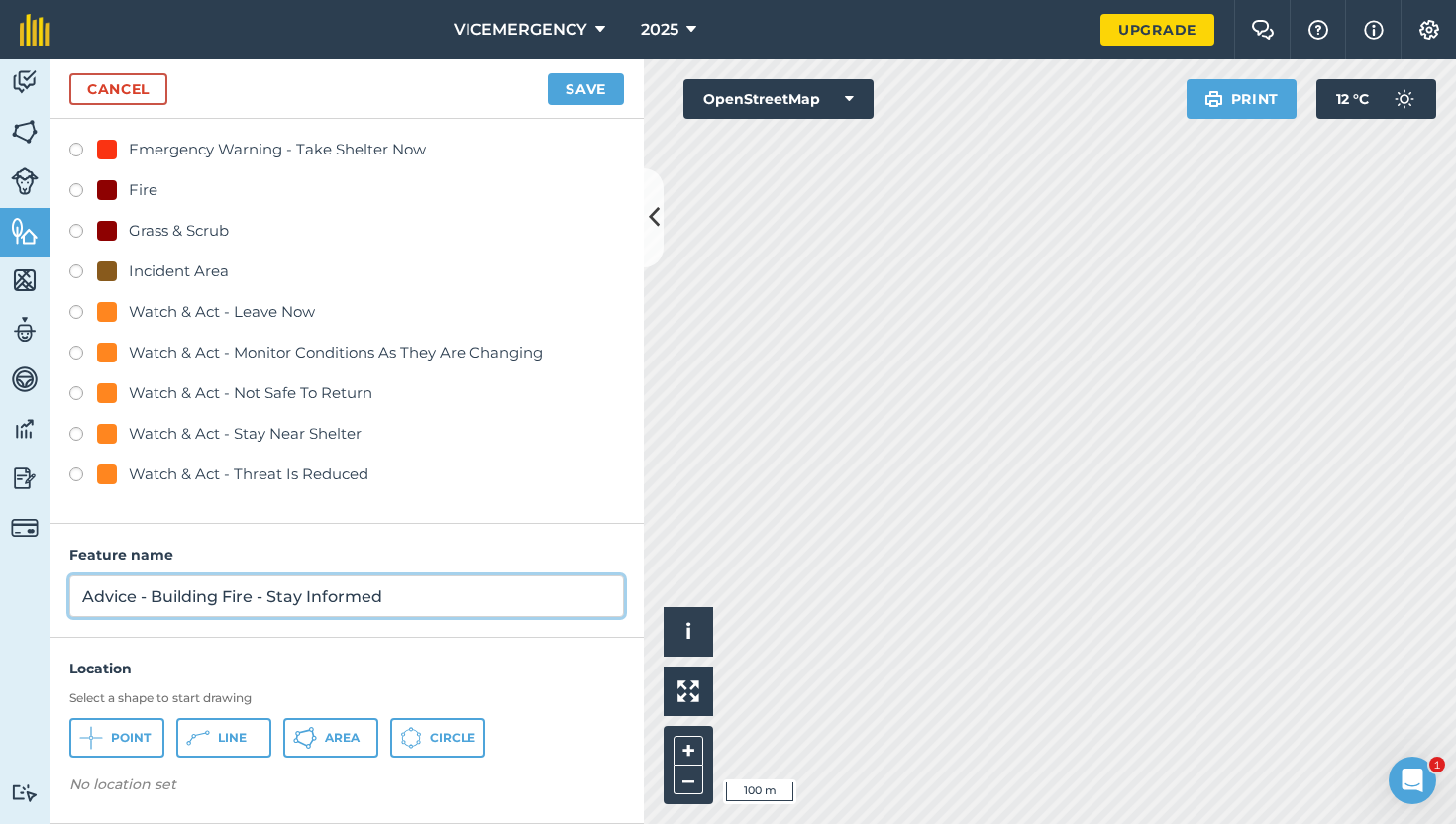 type on "Advice - Building Fire - Stay Informed" 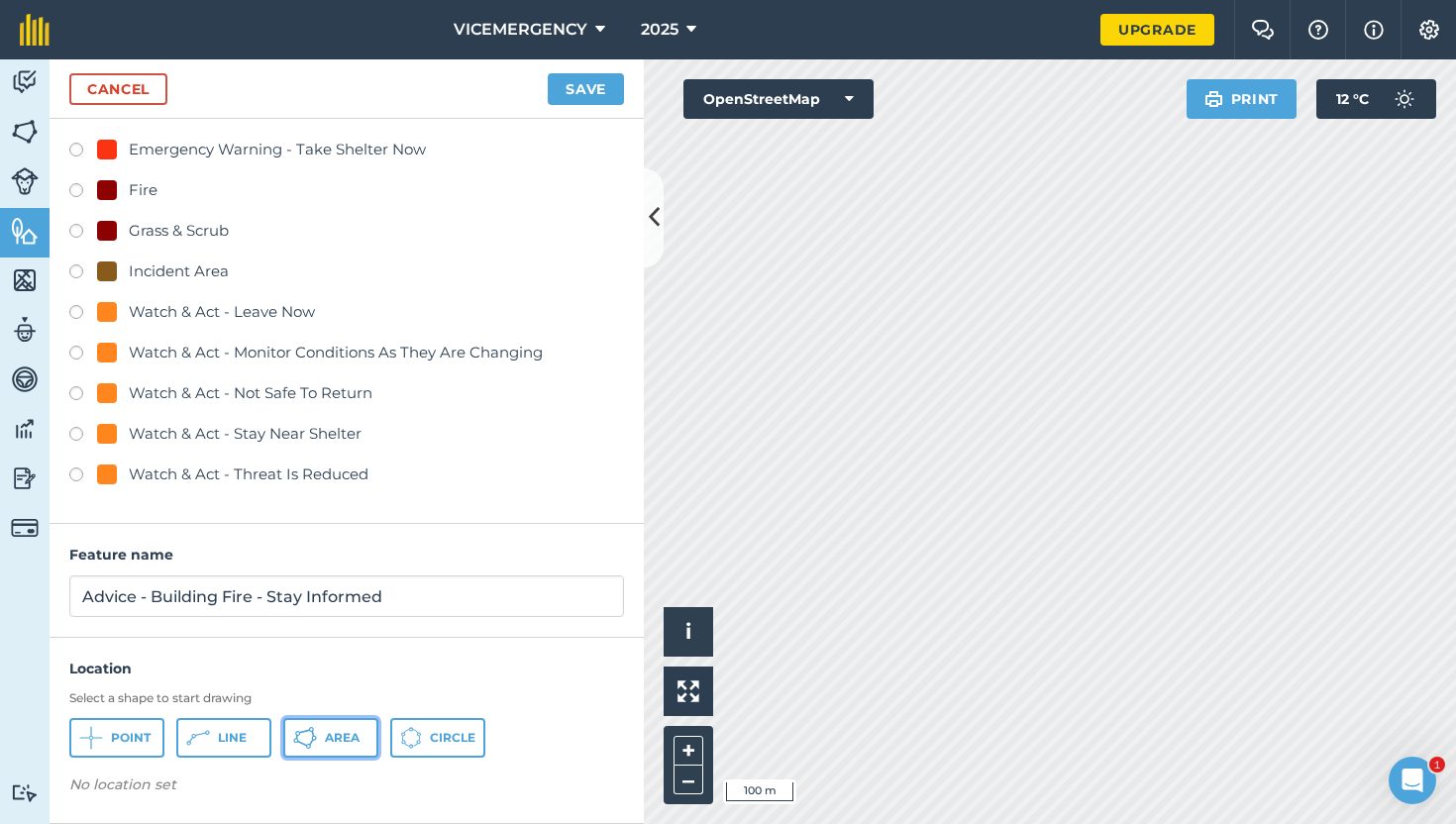 click on "Area" at bounding box center (342, 738) 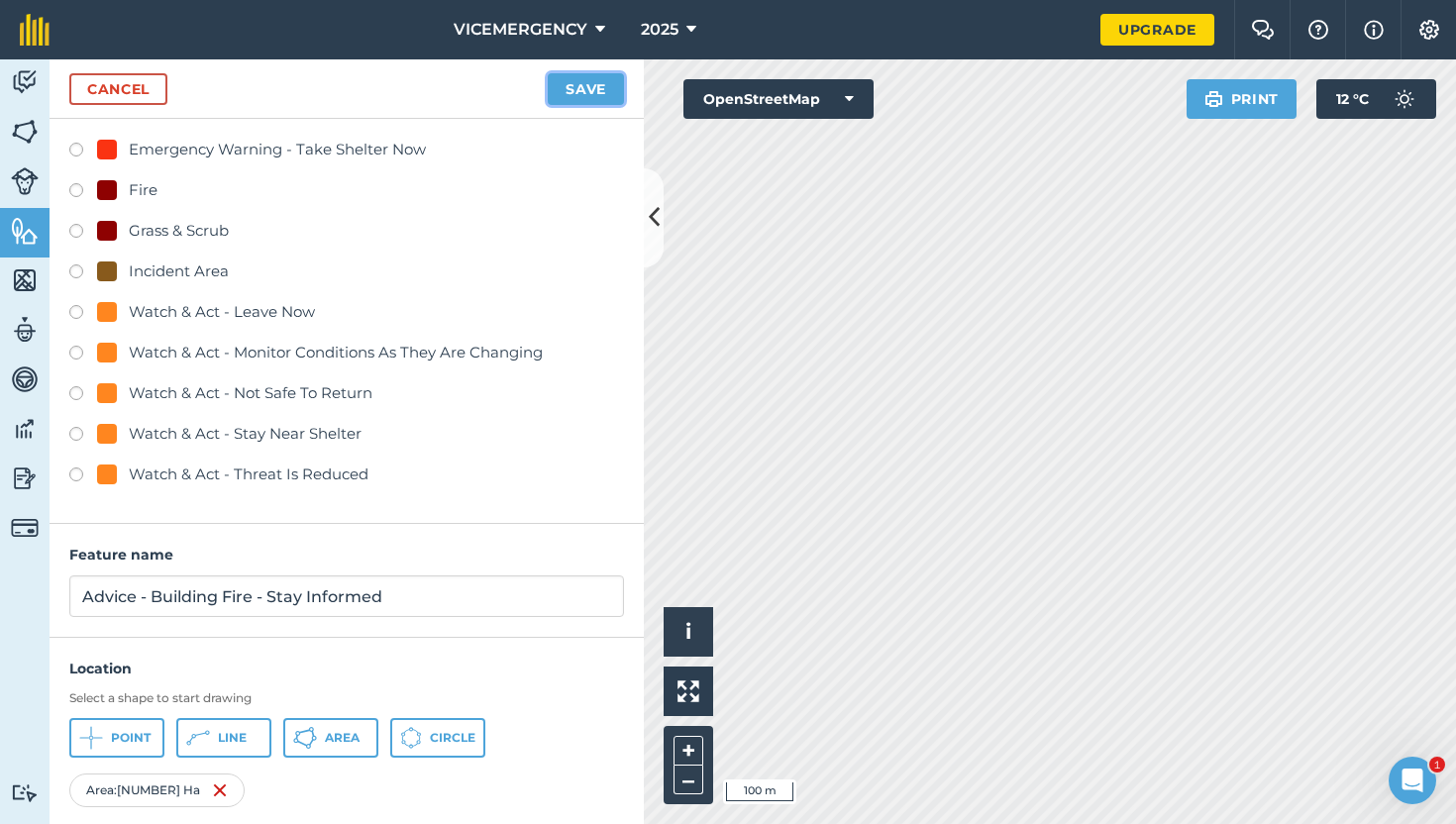 click on "Save" at bounding box center [585, 89] 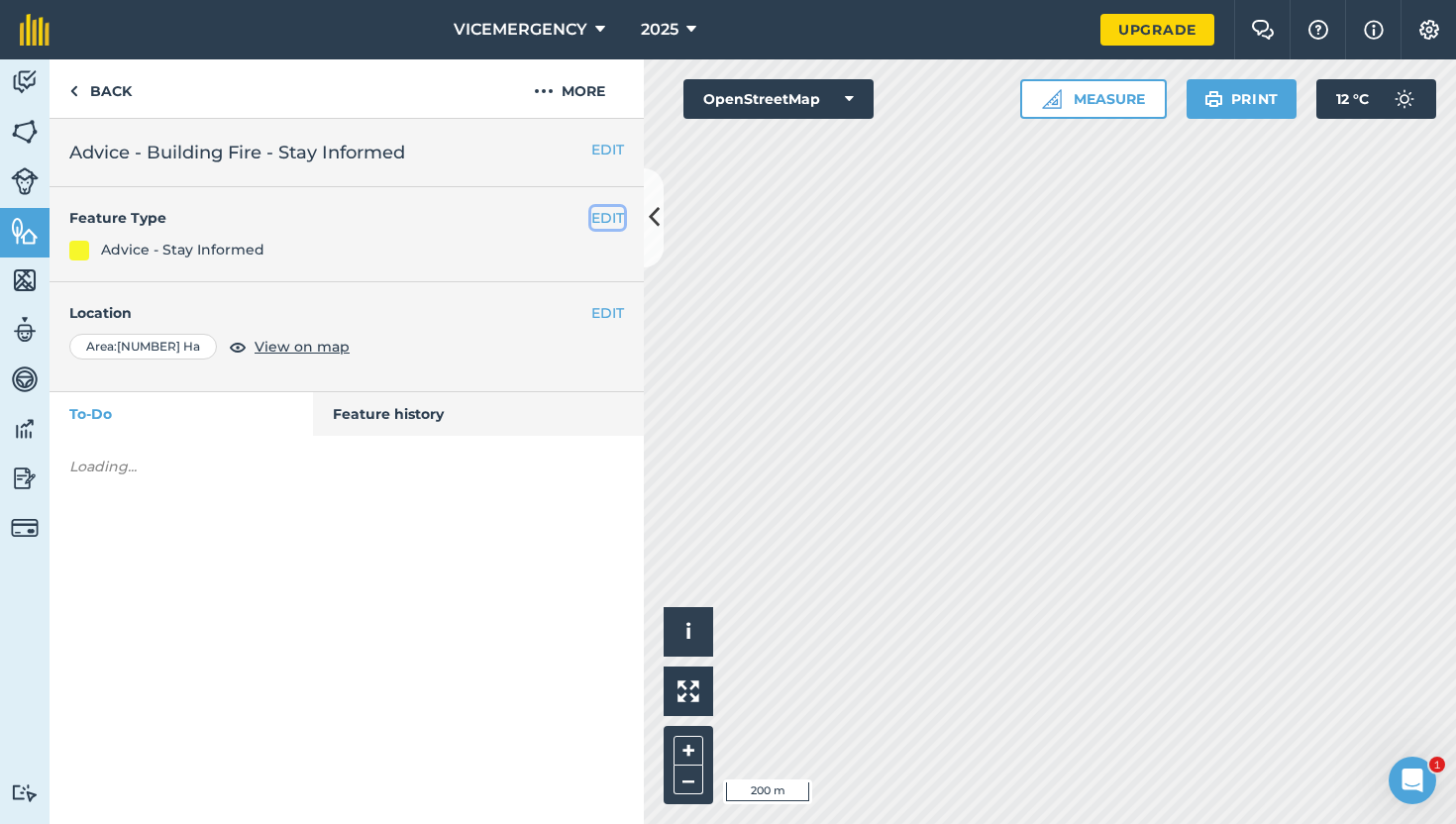click on "EDIT" at bounding box center [607, 218] 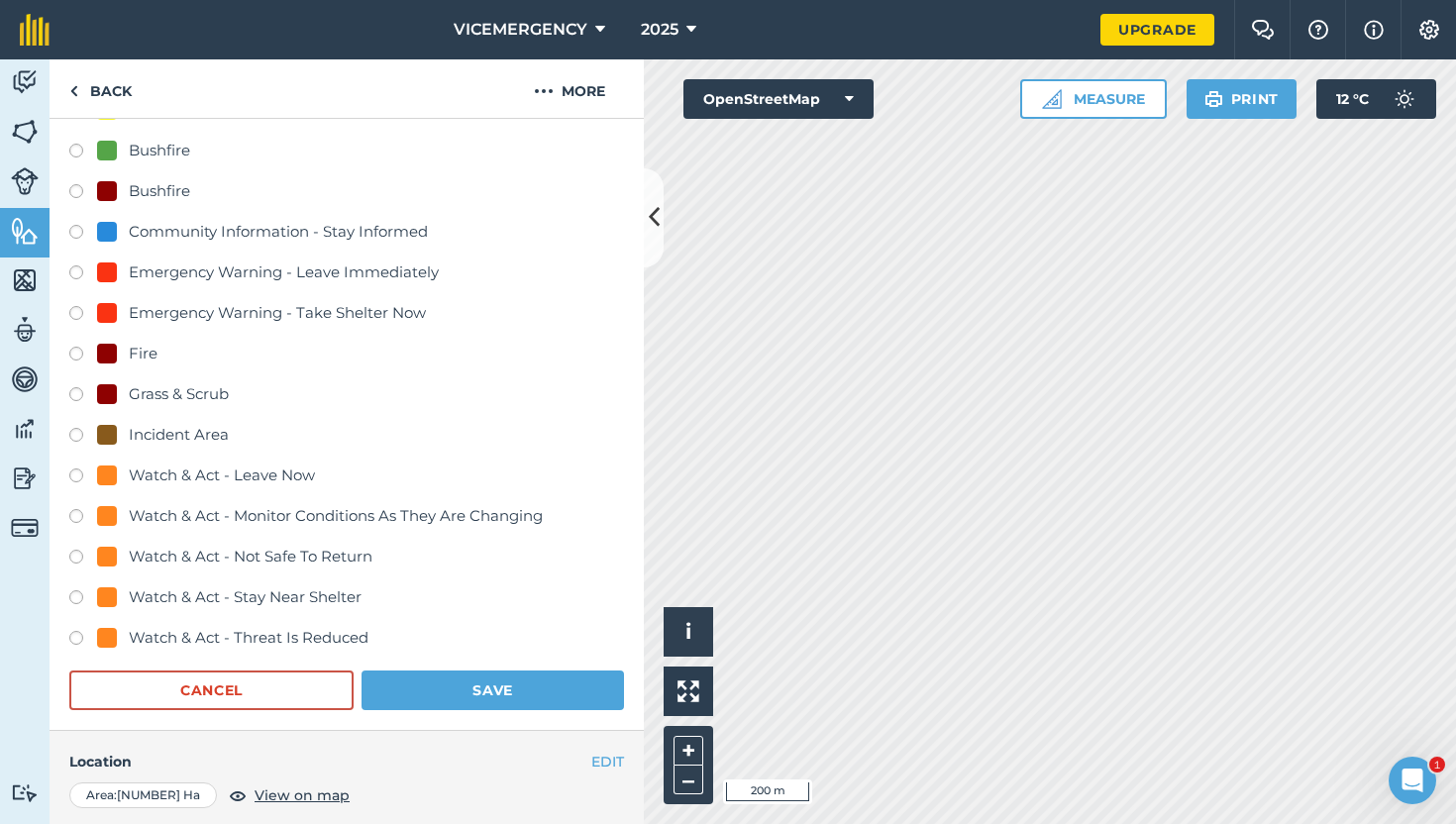 scroll, scrollTop: 190, scrollLeft: 0, axis: vertical 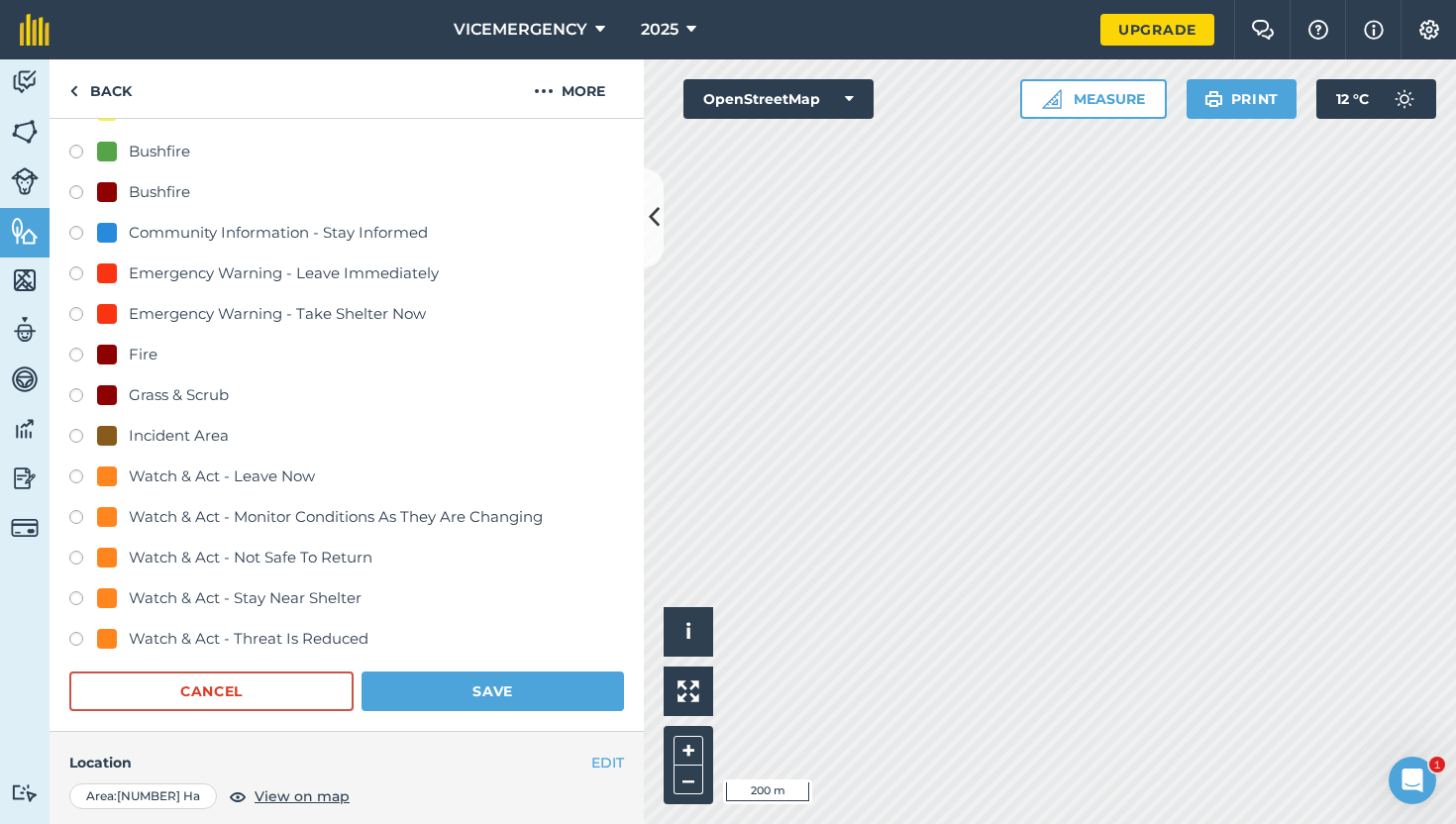 click at bounding box center (83, 601) 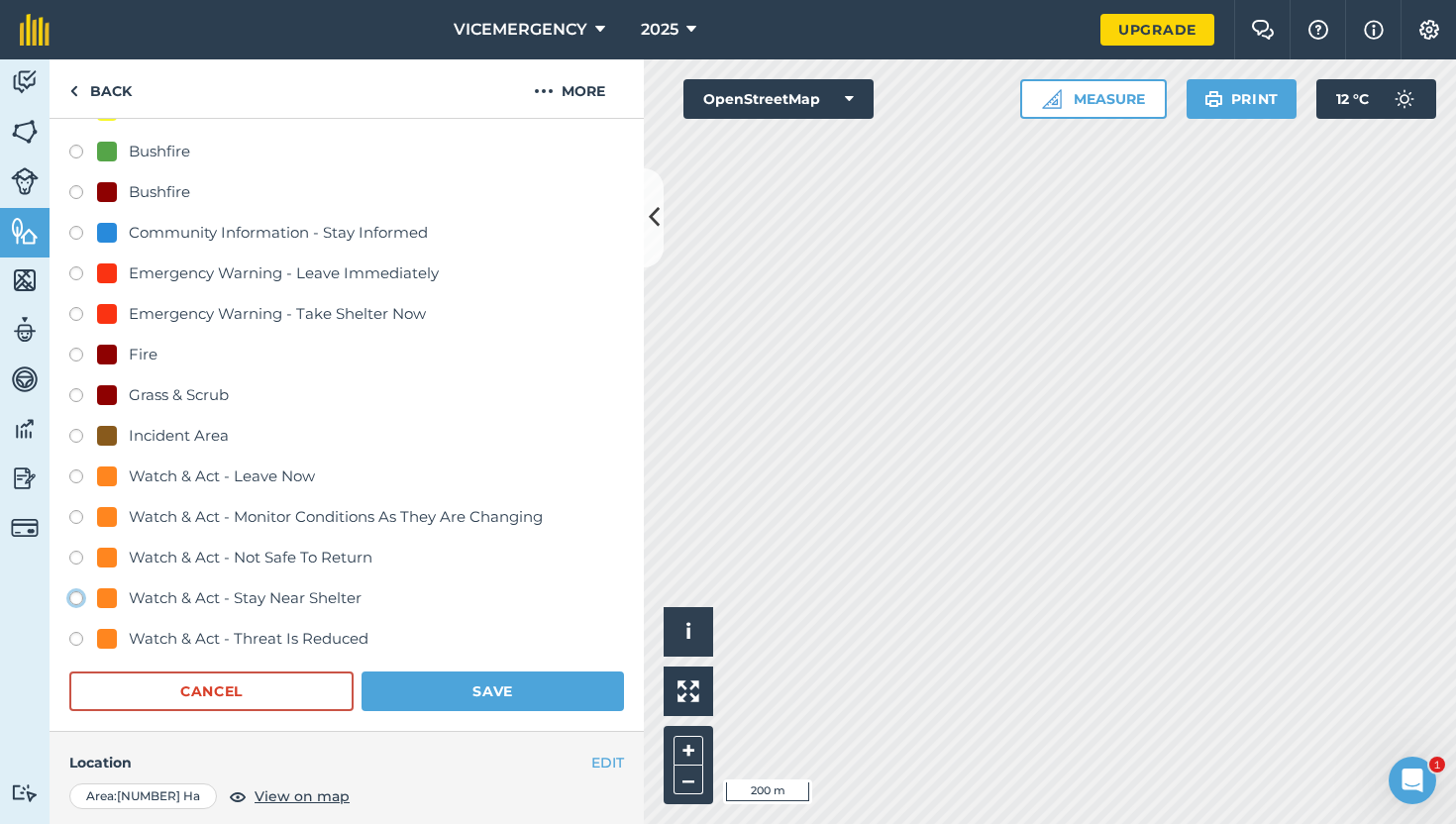 click on "Watch & Act - Stay Near Shelter" at bounding box center (-9828, 597) 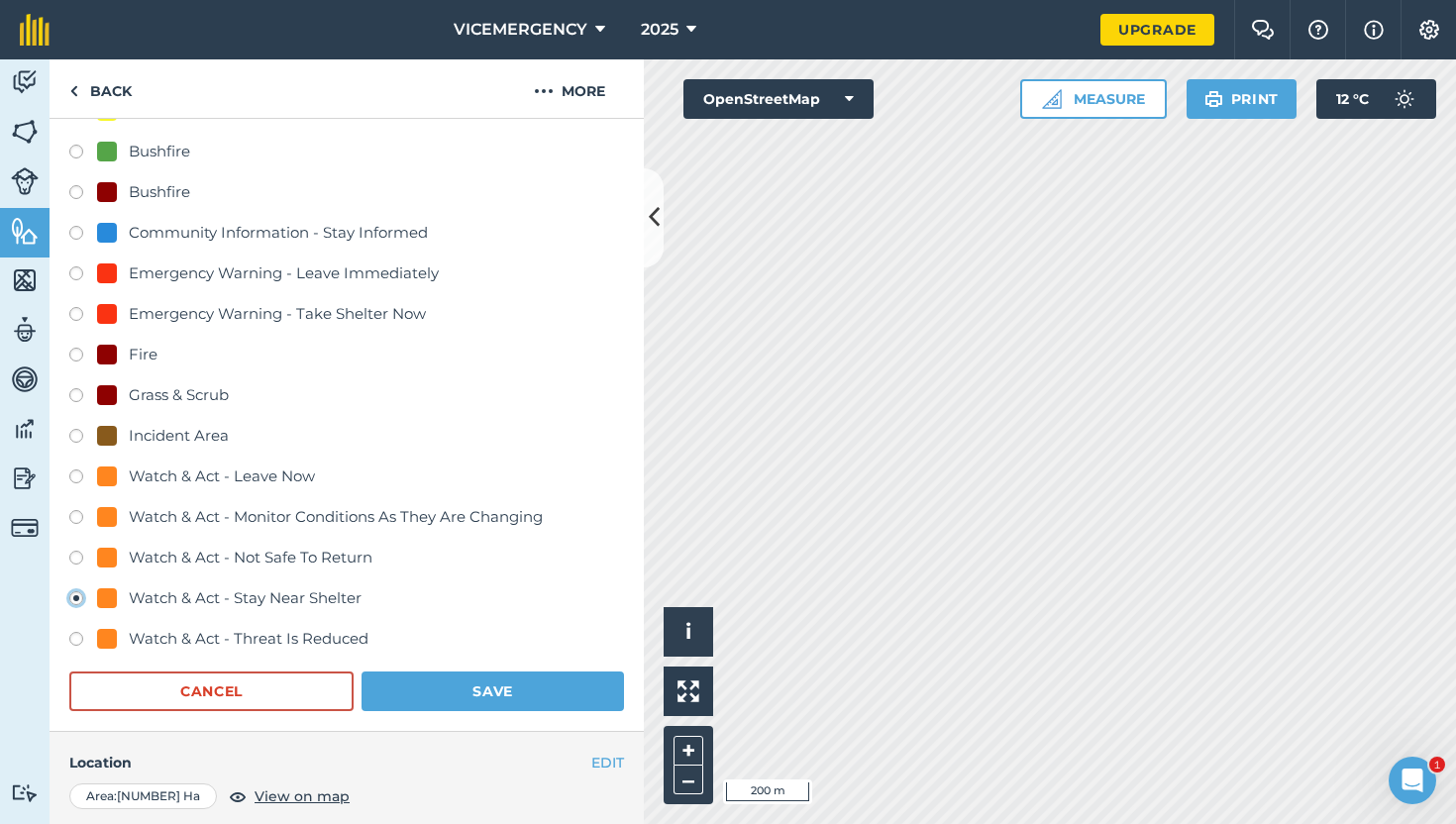 radio on "true" 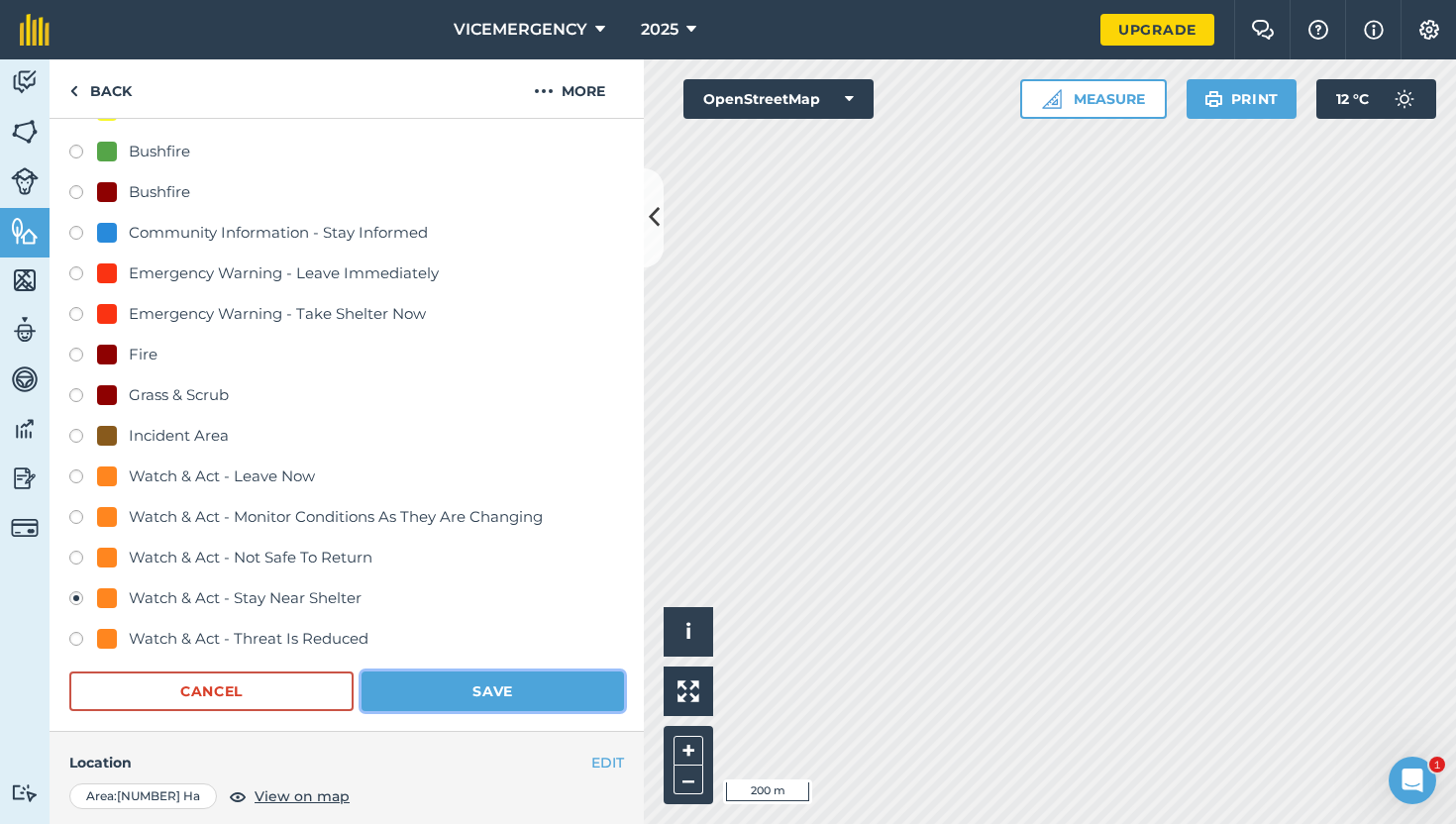 click on "Save" at bounding box center [492, 691] 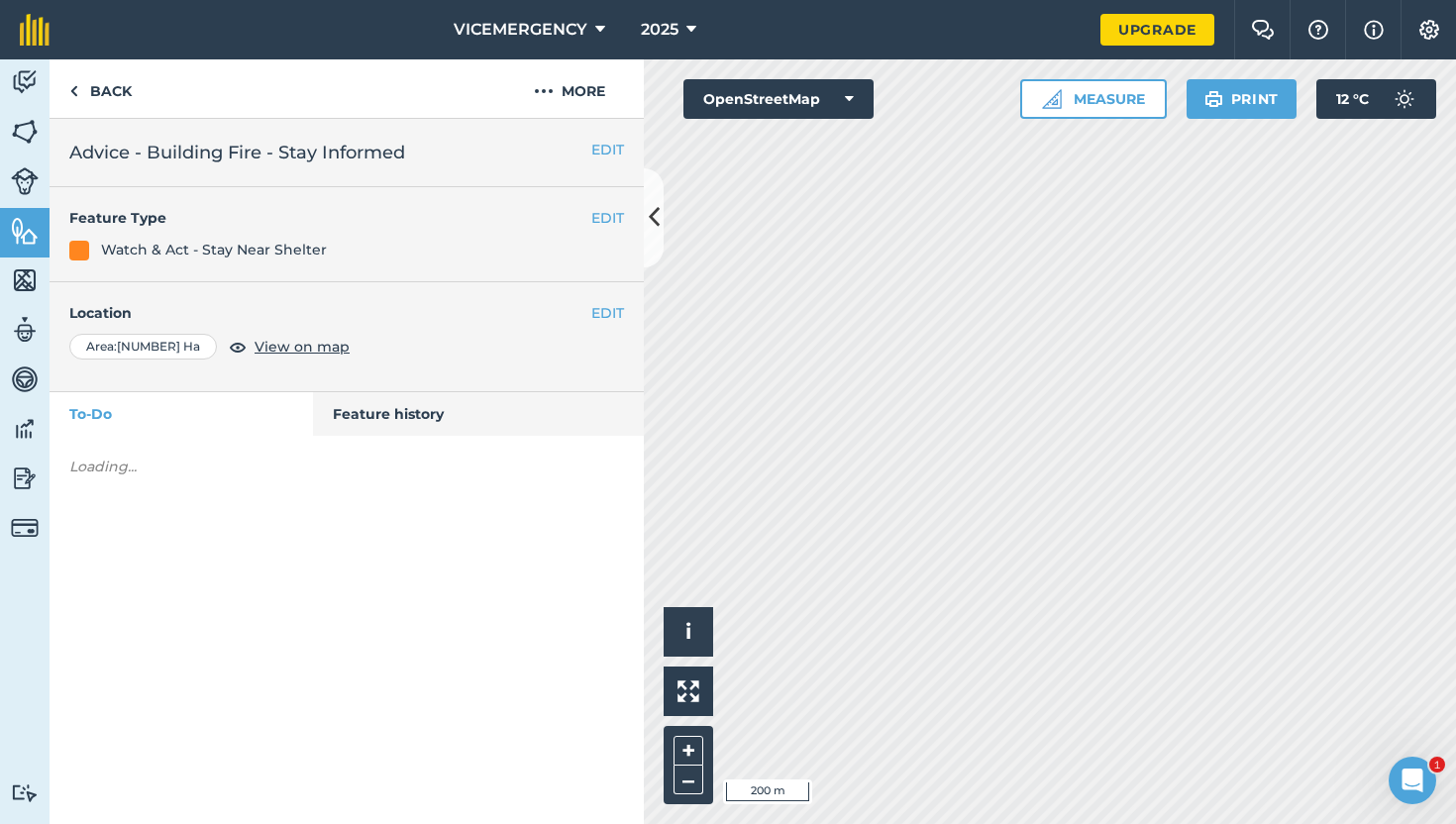 scroll, scrollTop: 0, scrollLeft: 0, axis: both 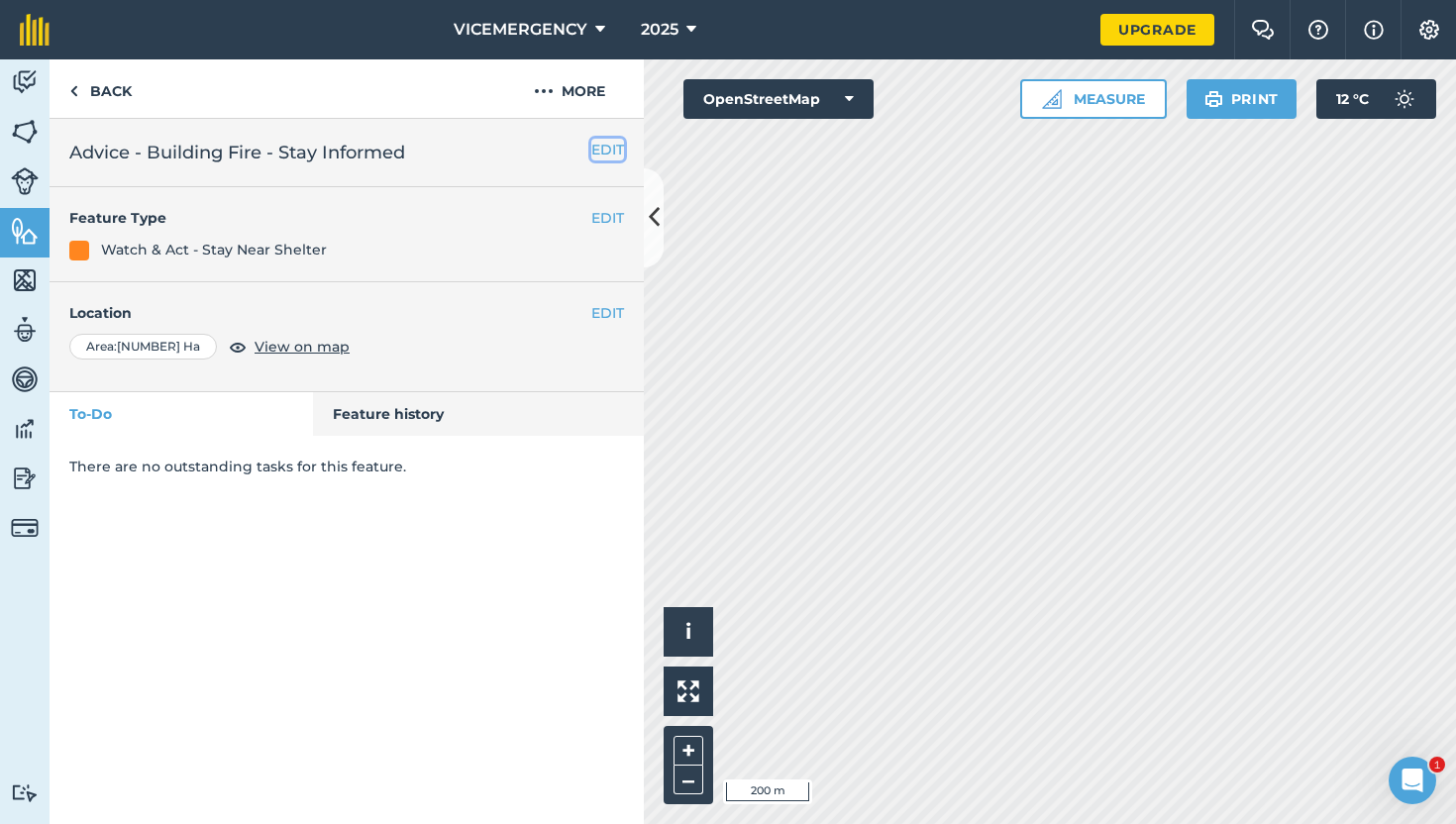 click on "EDIT" at bounding box center [607, 150] 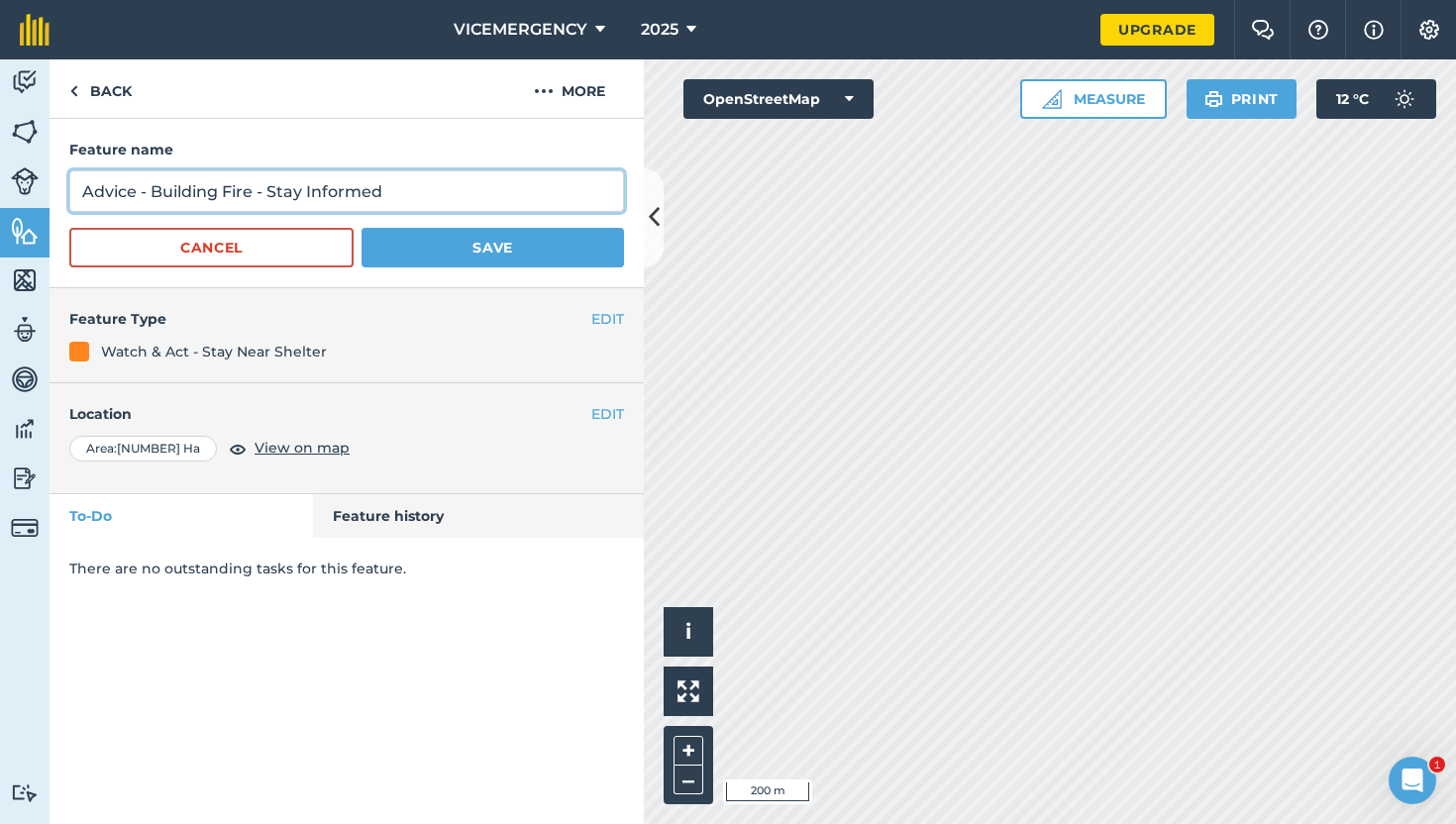 drag, startPoint x: 406, startPoint y: 191, endPoint x: 271, endPoint y: 195, distance: 135.0592 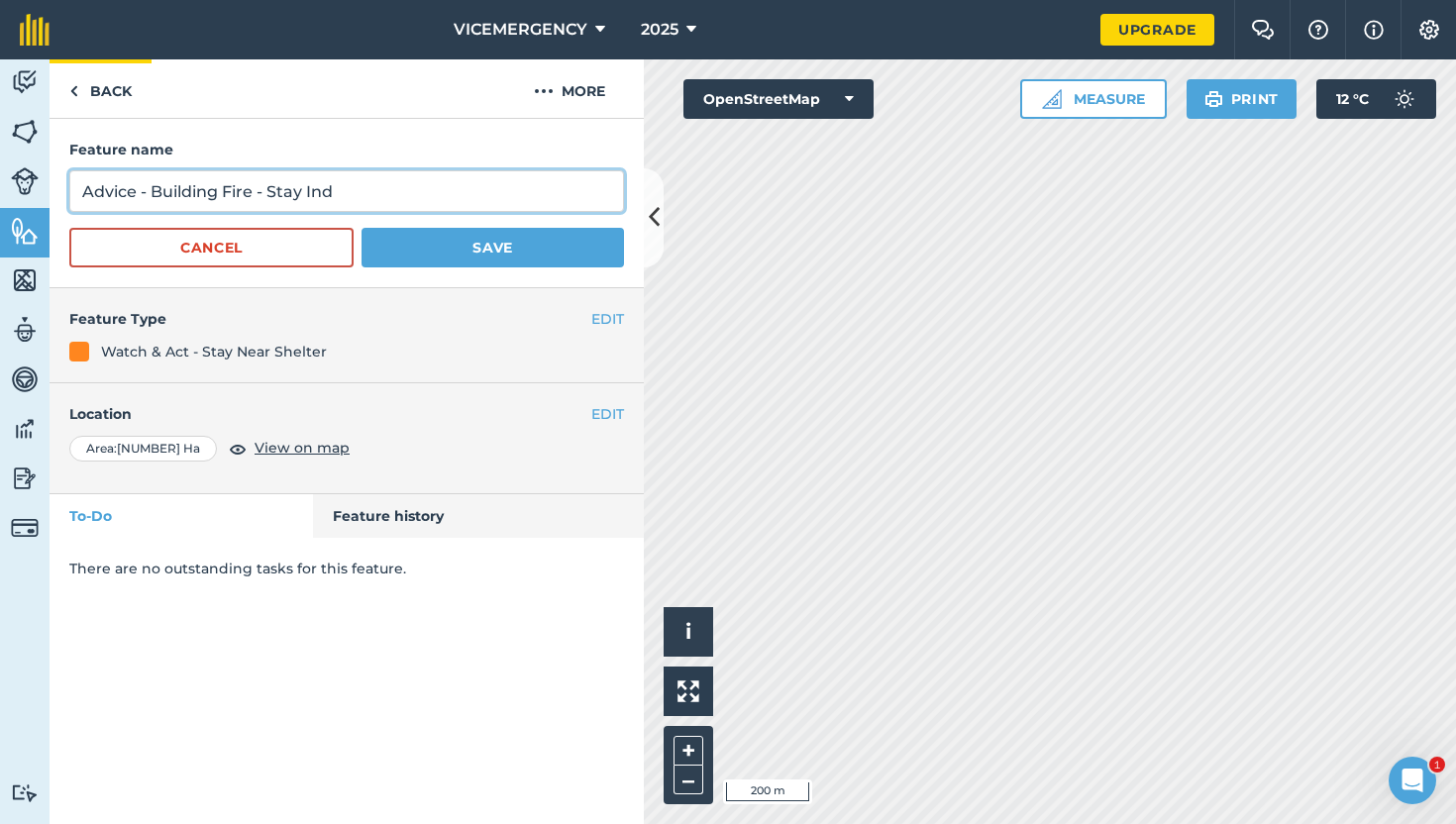 type on "Advice - Building Fire - Stay Ind" 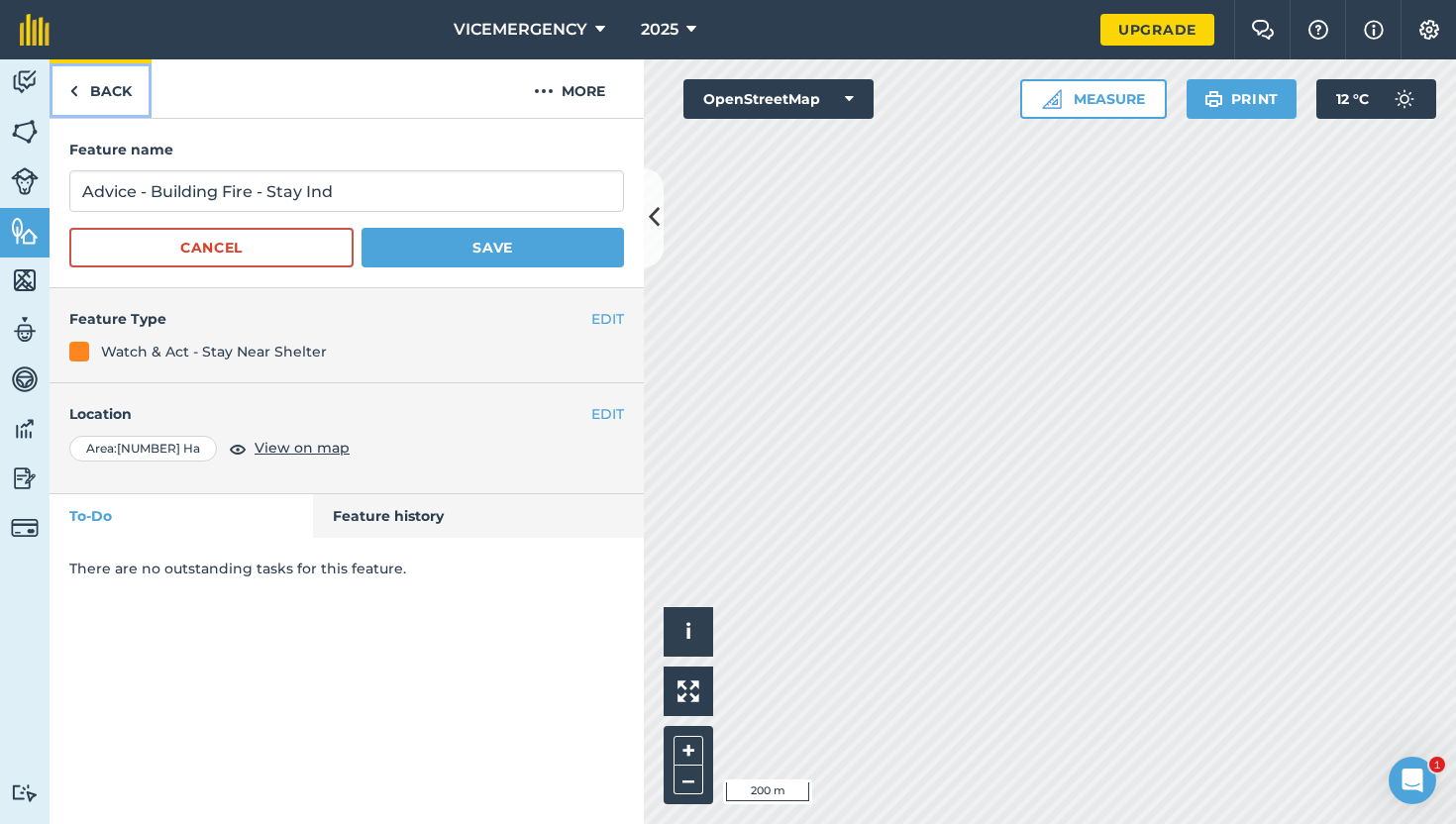 click on "Back" at bounding box center (100, 88) 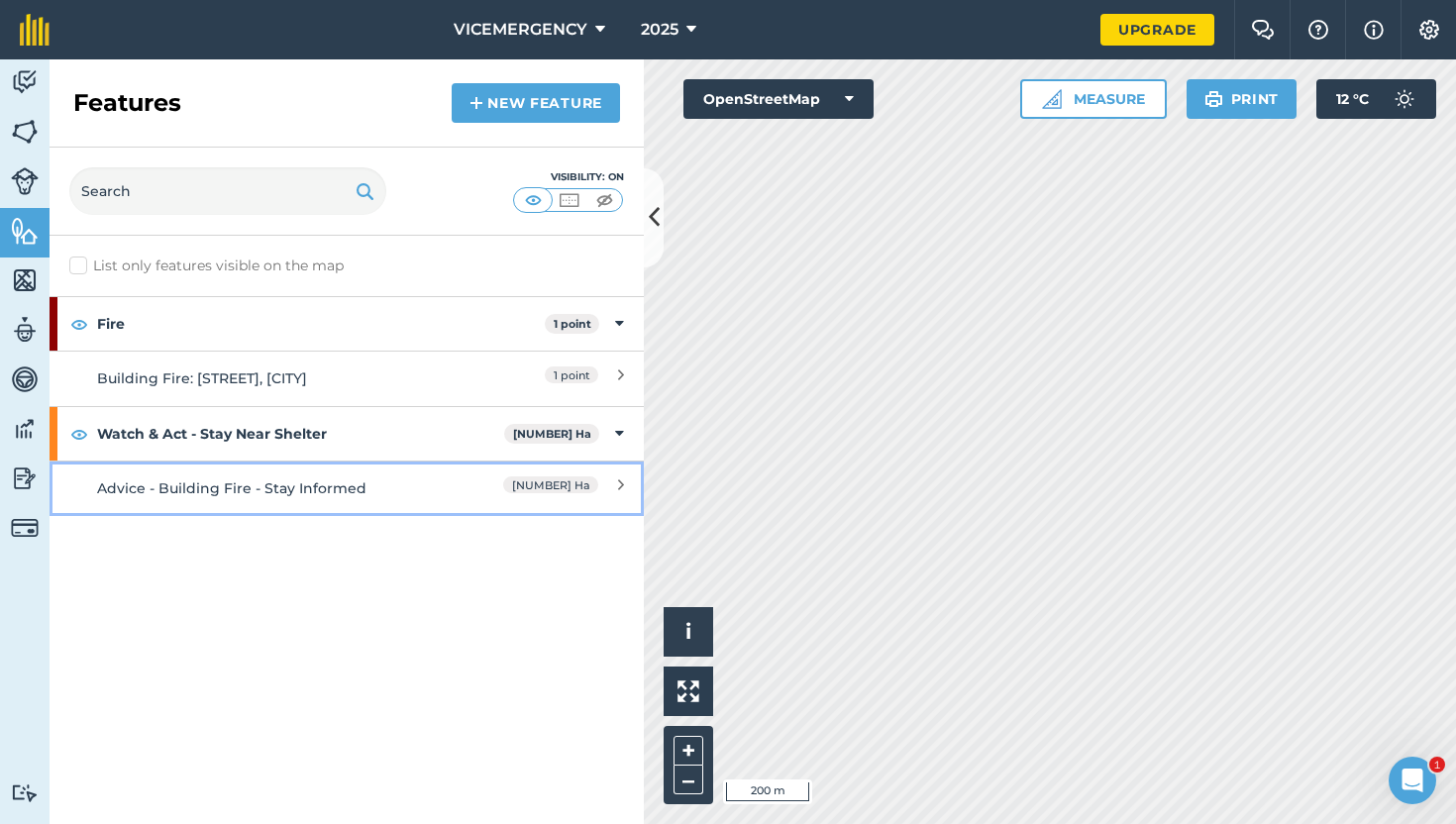 click on "Advice - Building Fire - Stay Informed" at bounding box center (272, 488) 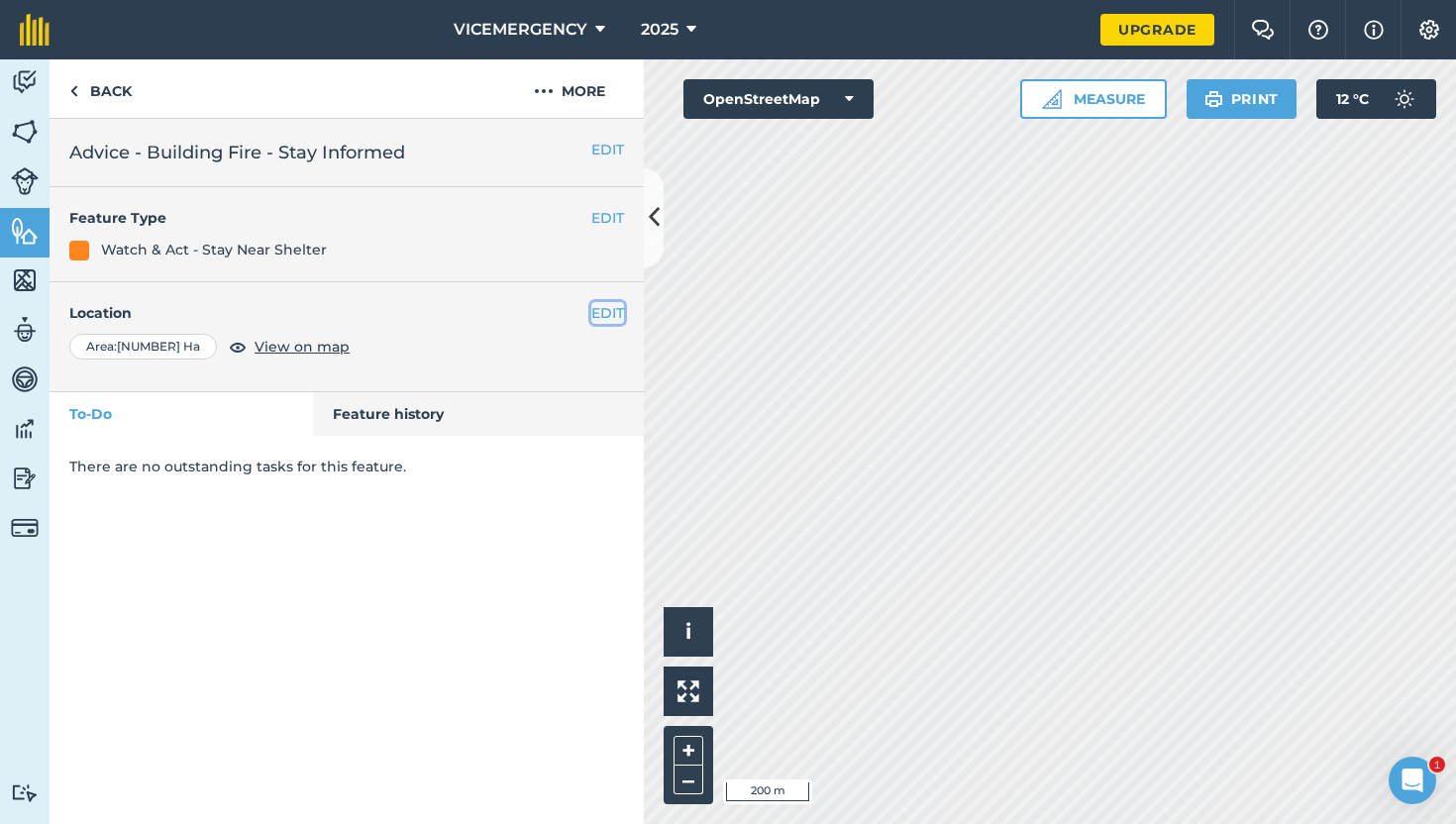 click on "EDIT" at bounding box center [607, 313] 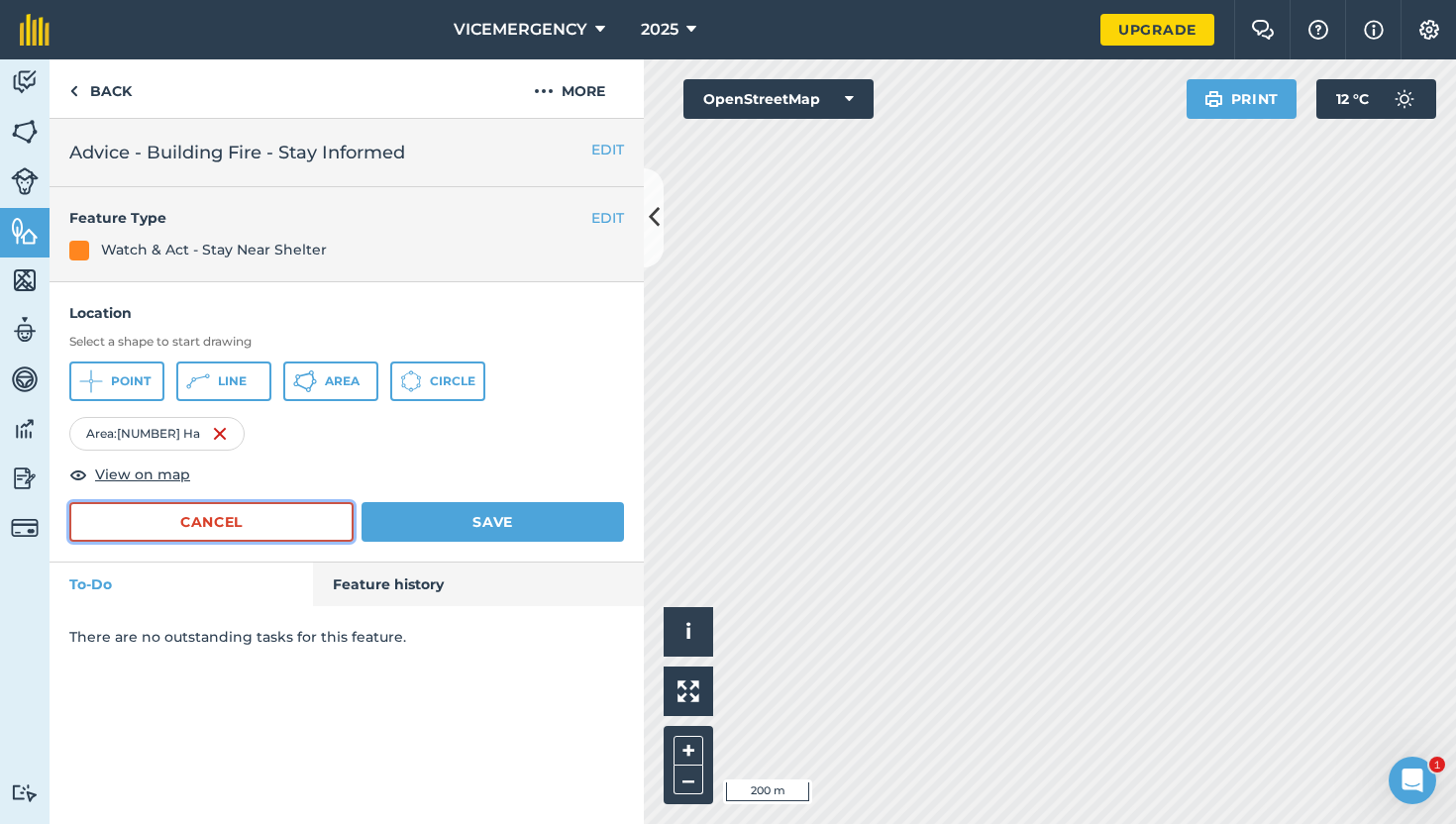 click on "Cancel" at bounding box center (211, 522) 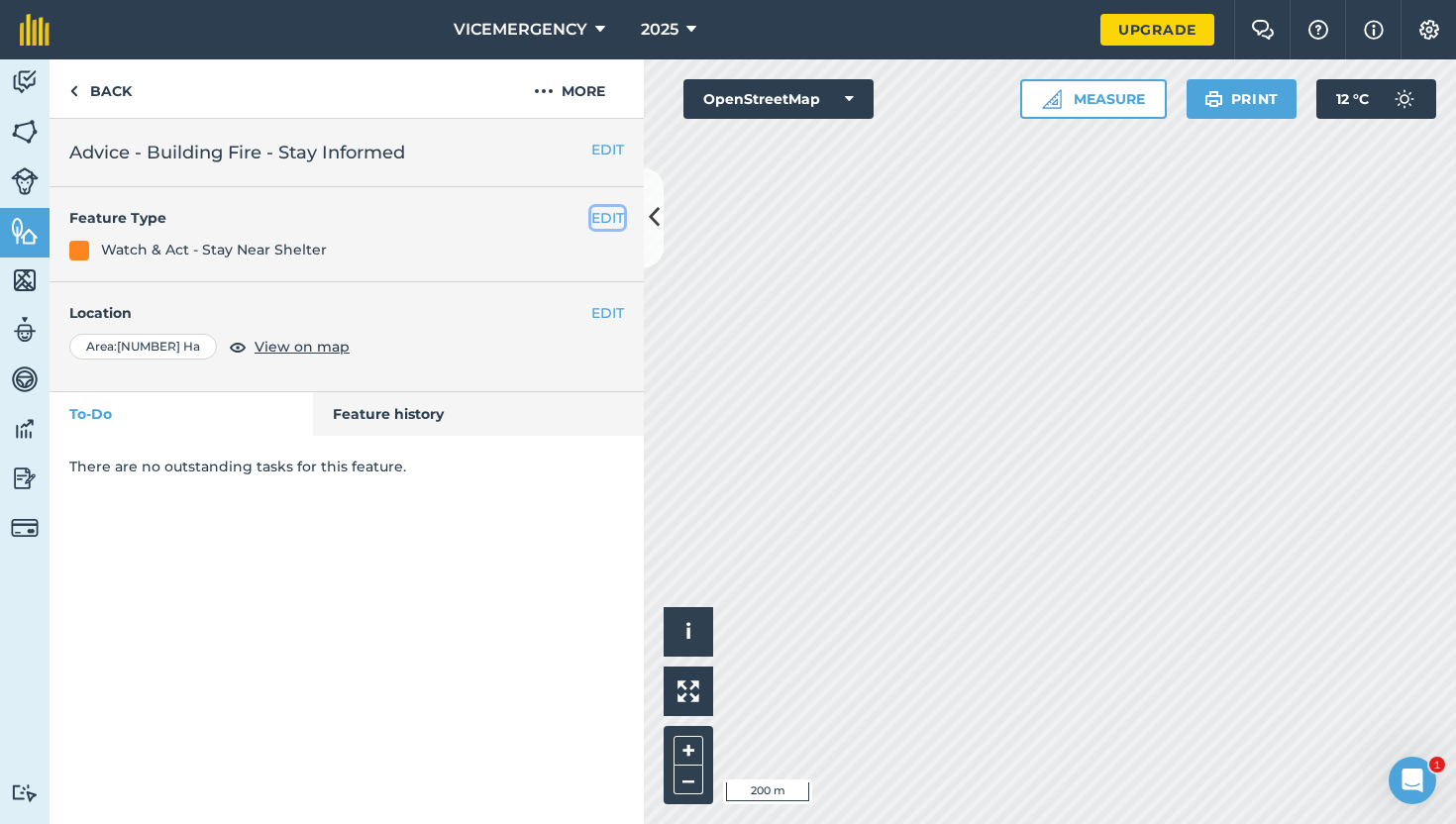 click on "EDIT" at bounding box center [607, 218] 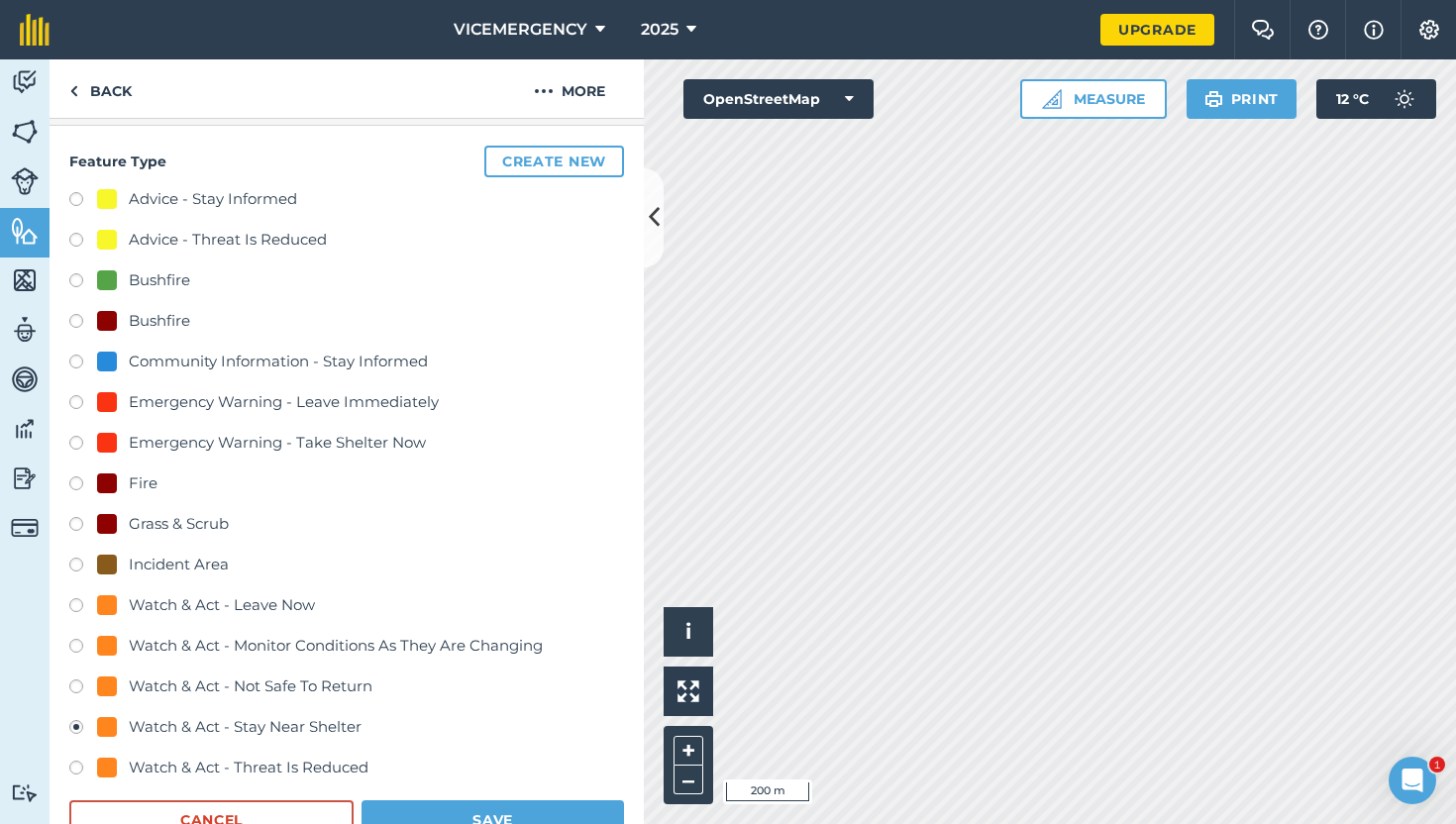 scroll, scrollTop: 0, scrollLeft: 0, axis: both 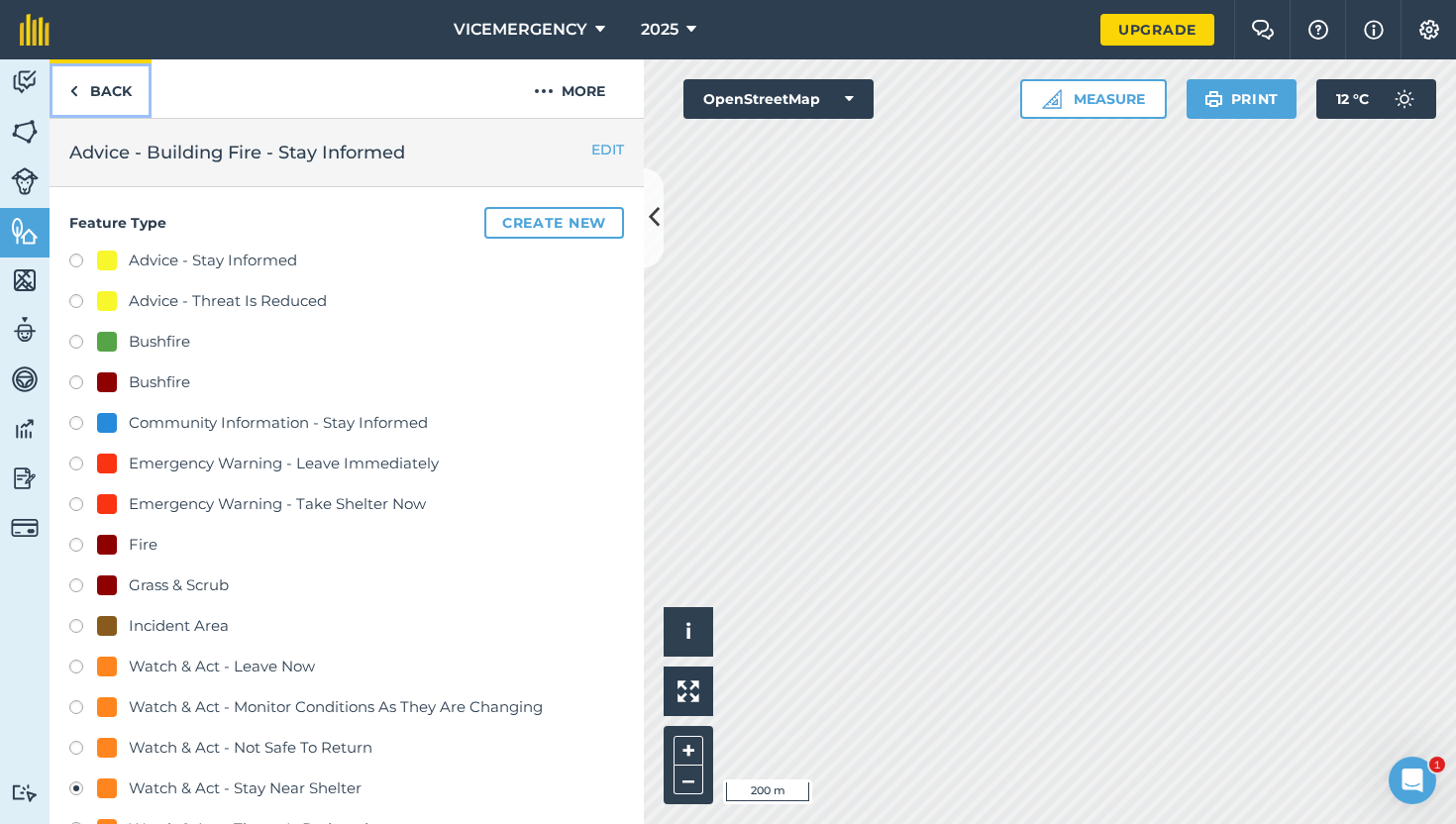 click on "Back" at bounding box center (100, 88) 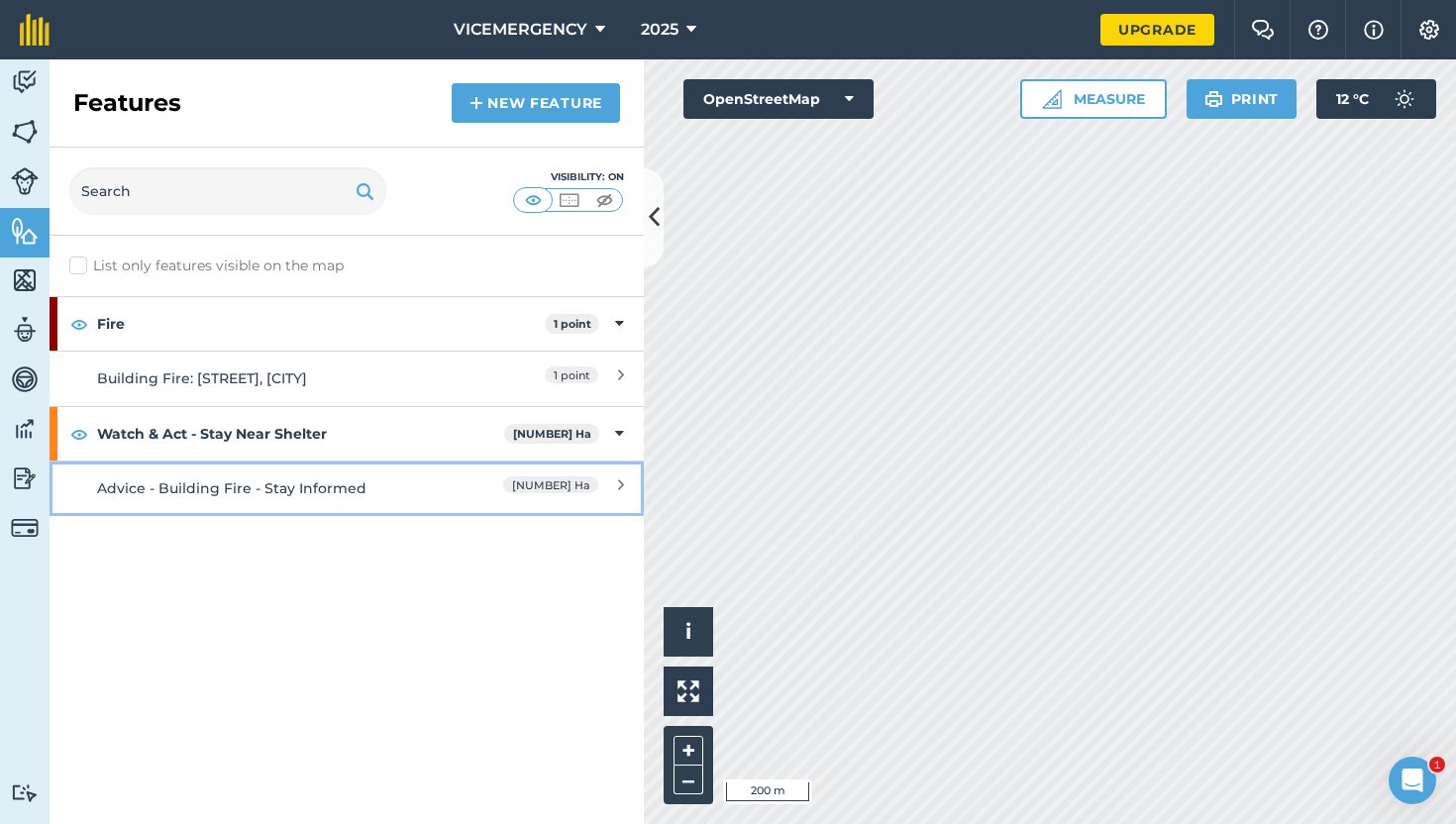 click on "Advice - Building Fire - Stay Informed" at bounding box center [272, 488] 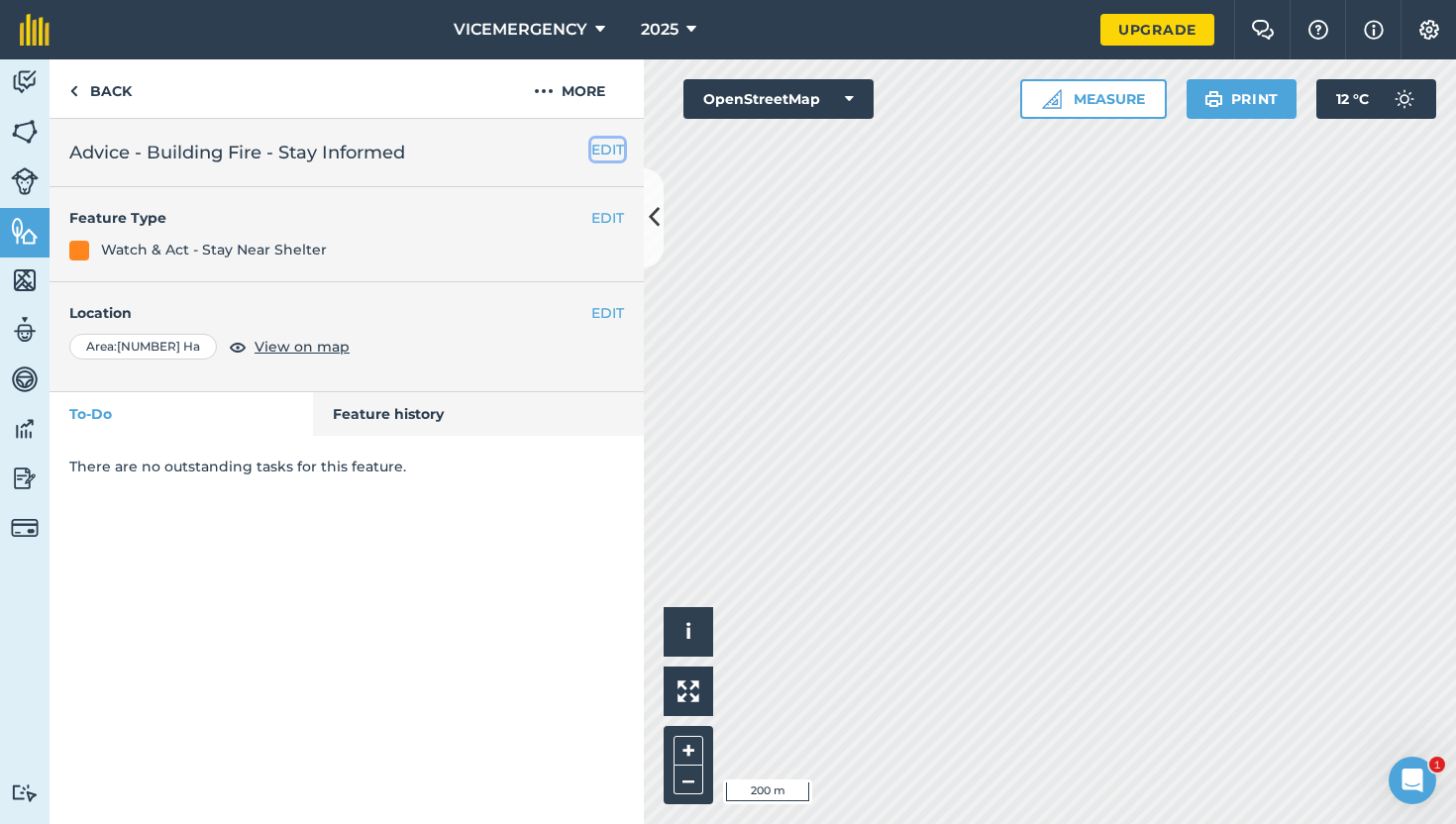 click on "EDIT" at bounding box center [607, 150] 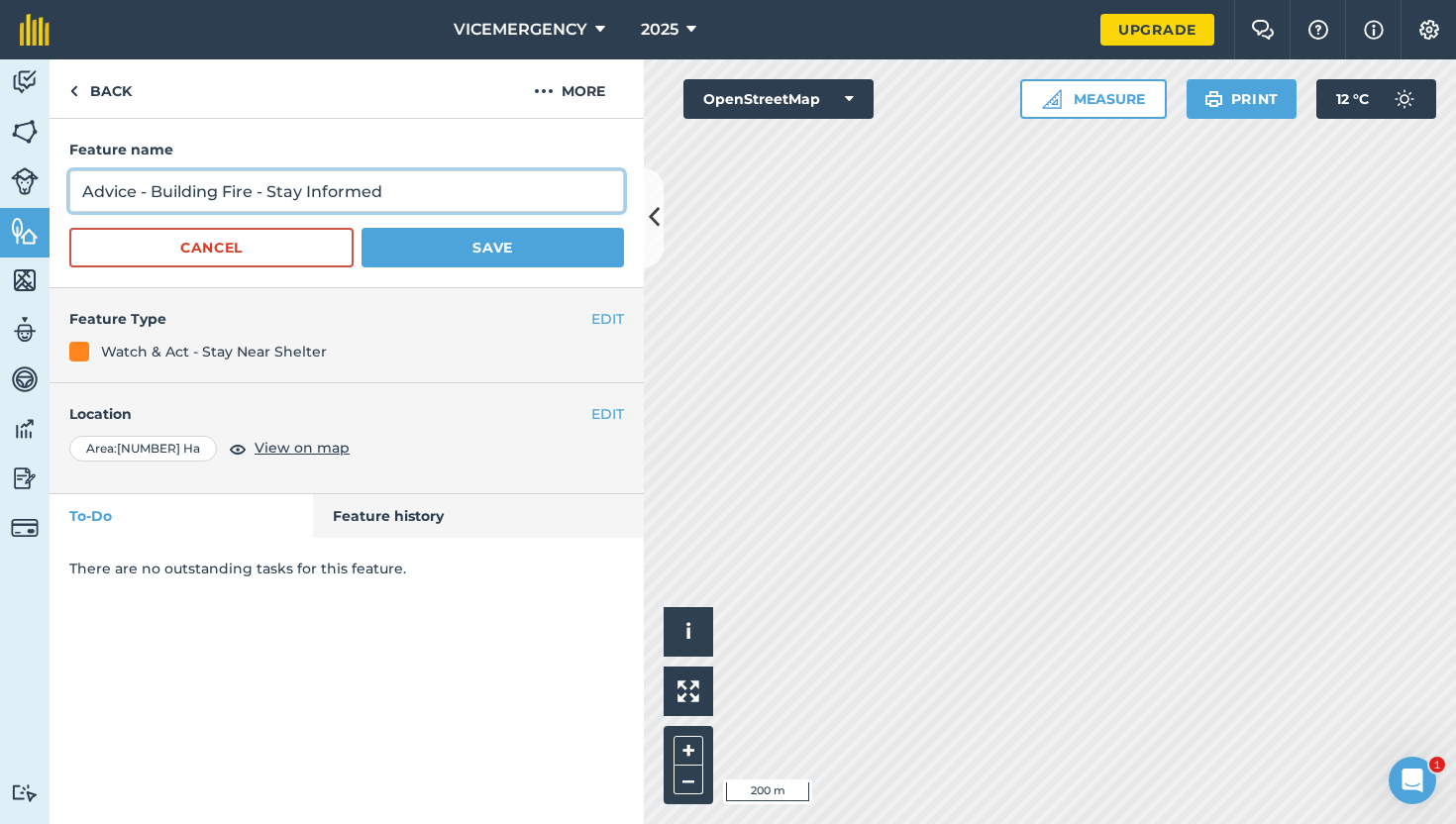 drag, startPoint x: 403, startPoint y: 192, endPoint x: 314, endPoint y: 196, distance: 89.089842 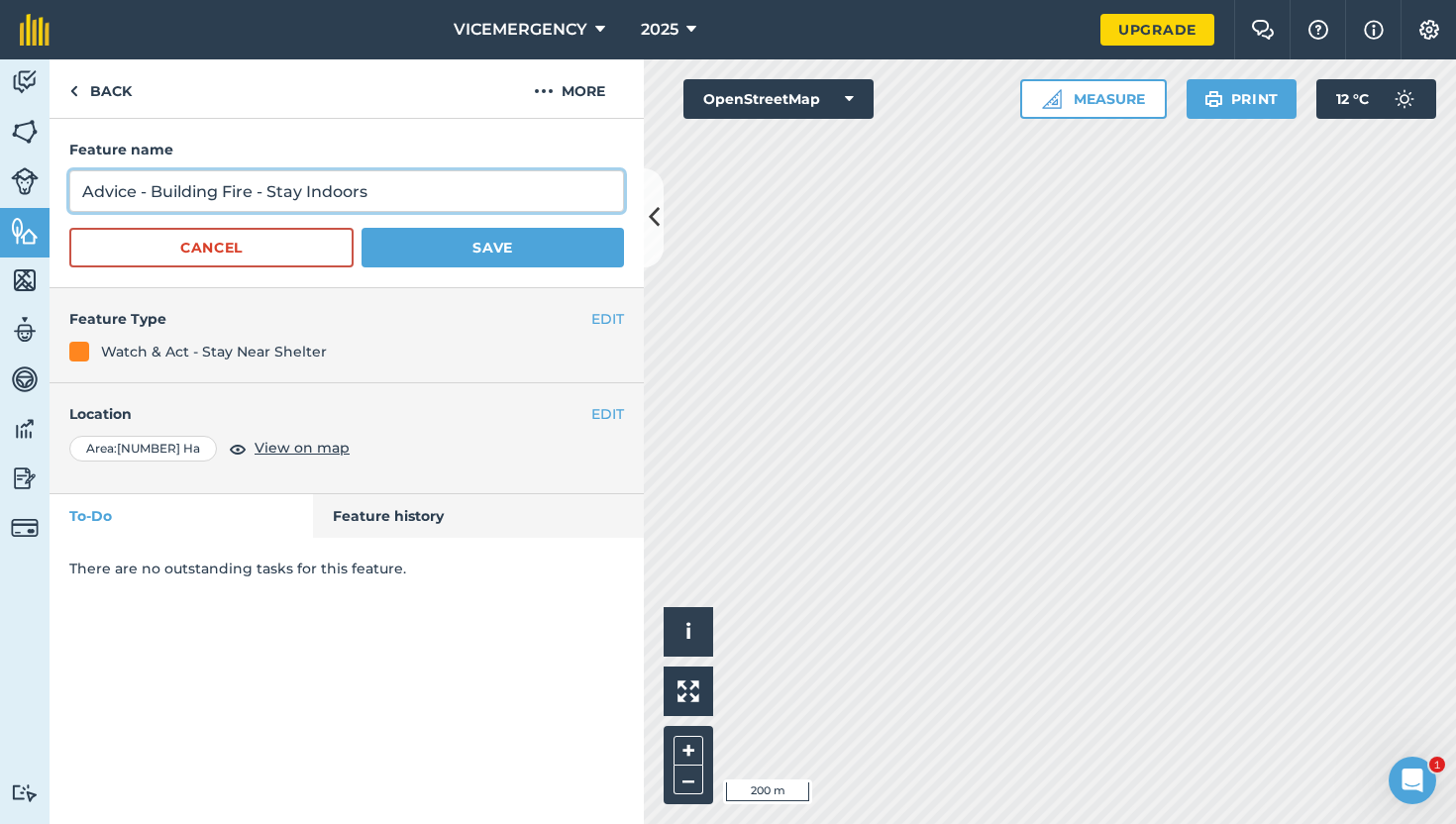 type on "Advice - Building Fire - Stay Indoors" 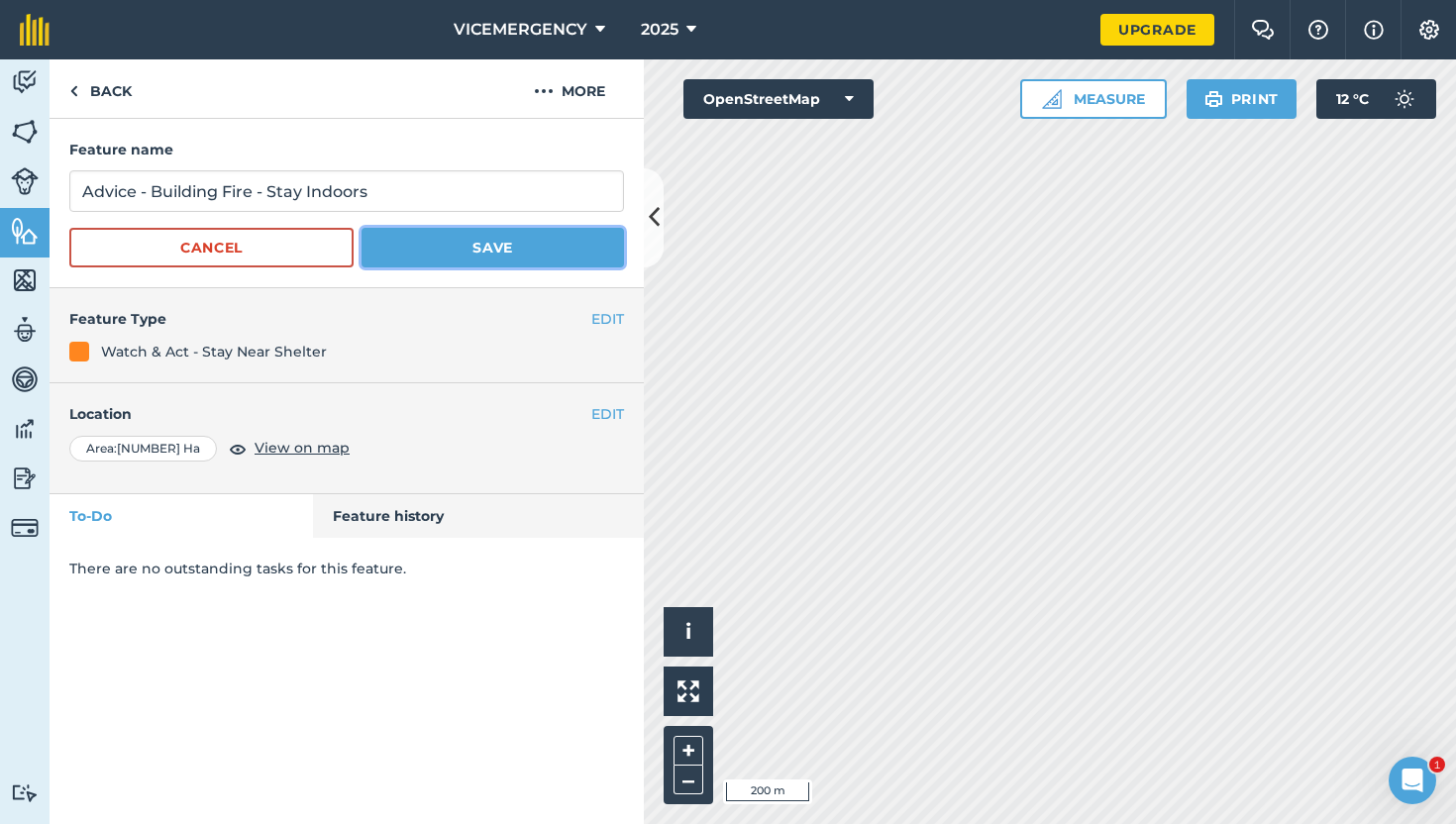click on "Save" at bounding box center (492, 248) 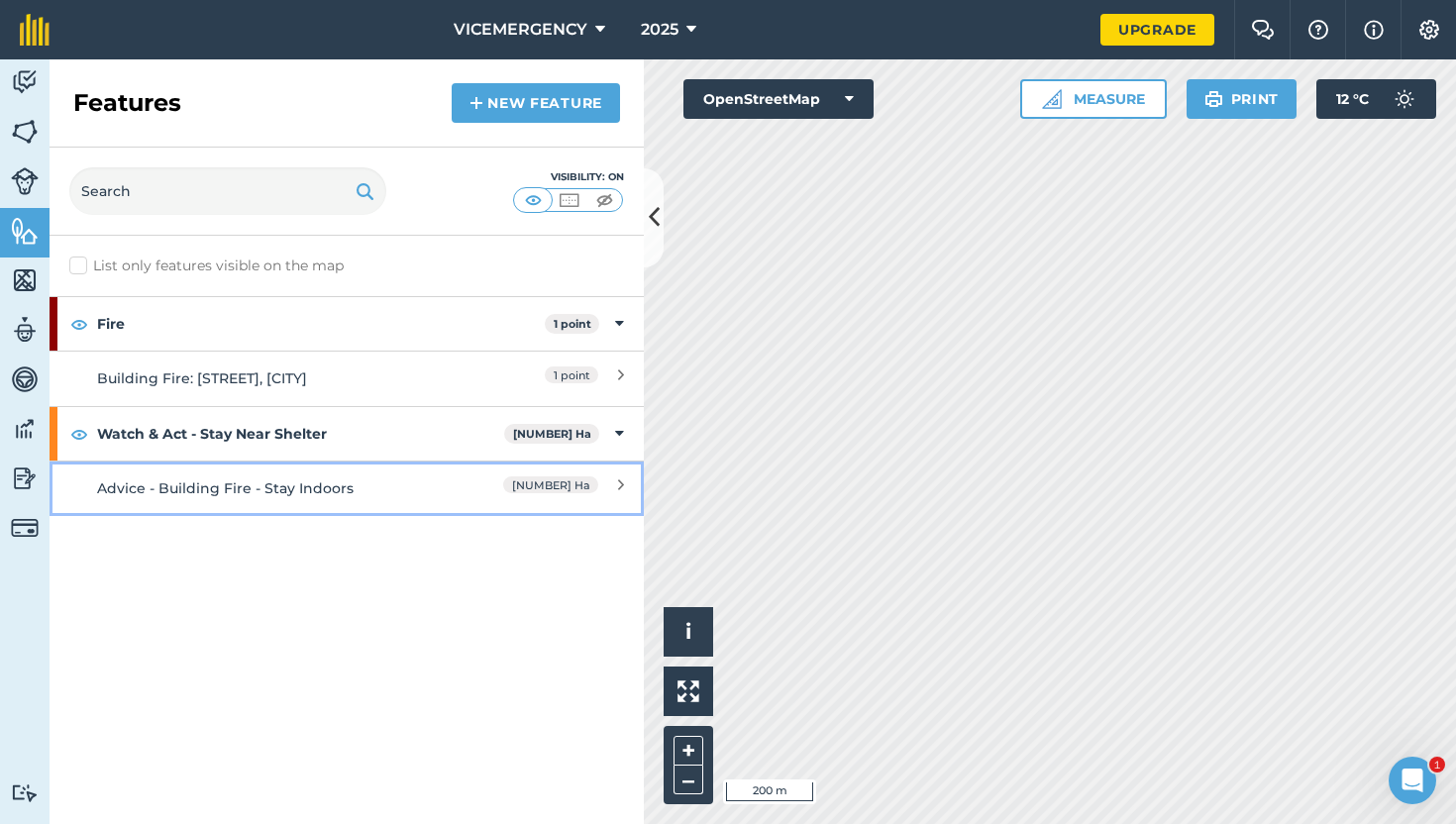 click on "Advice - Building Fire - Stay Indoors" at bounding box center [272, 488] 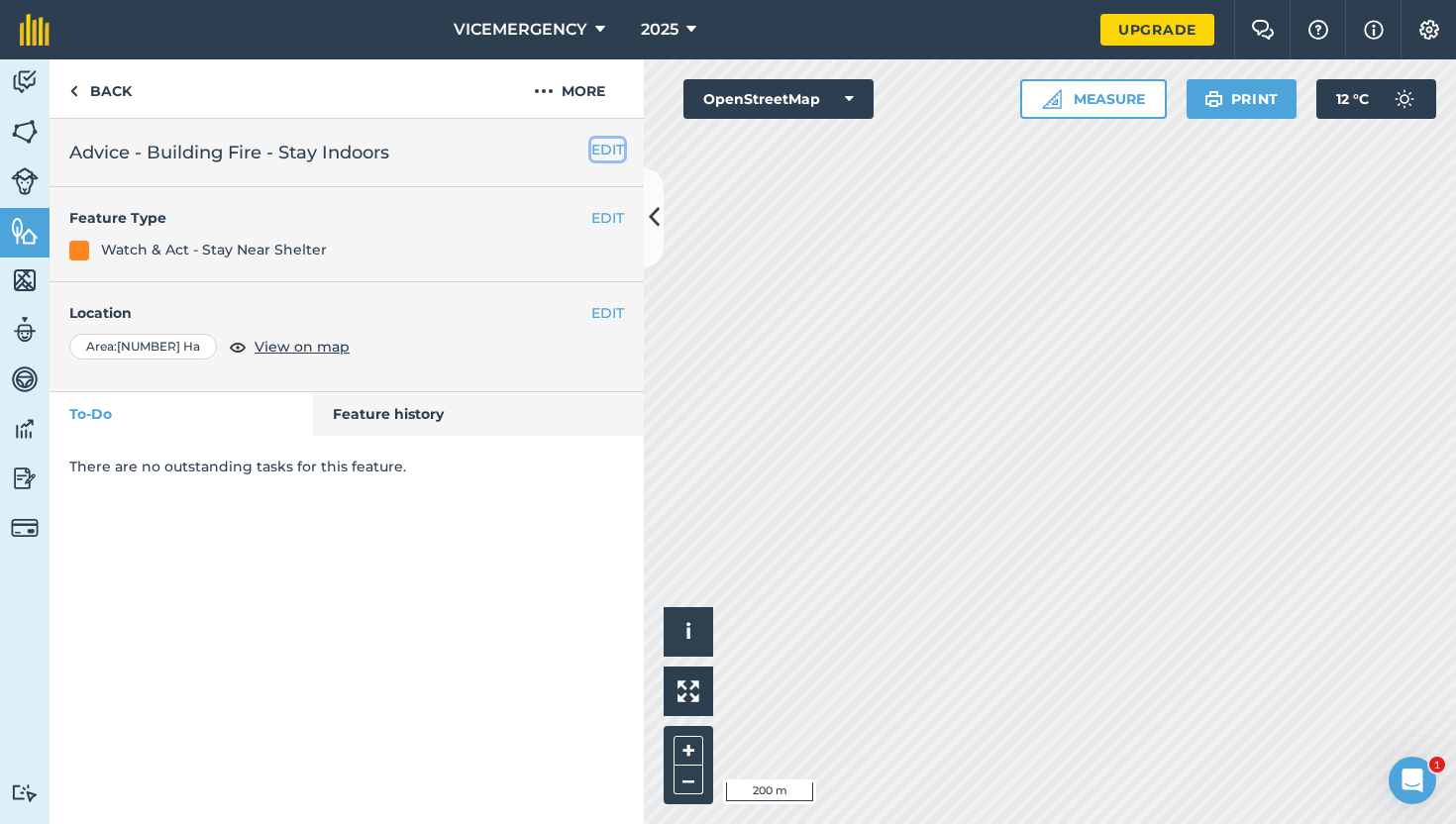 click on "EDIT" at bounding box center [607, 150] 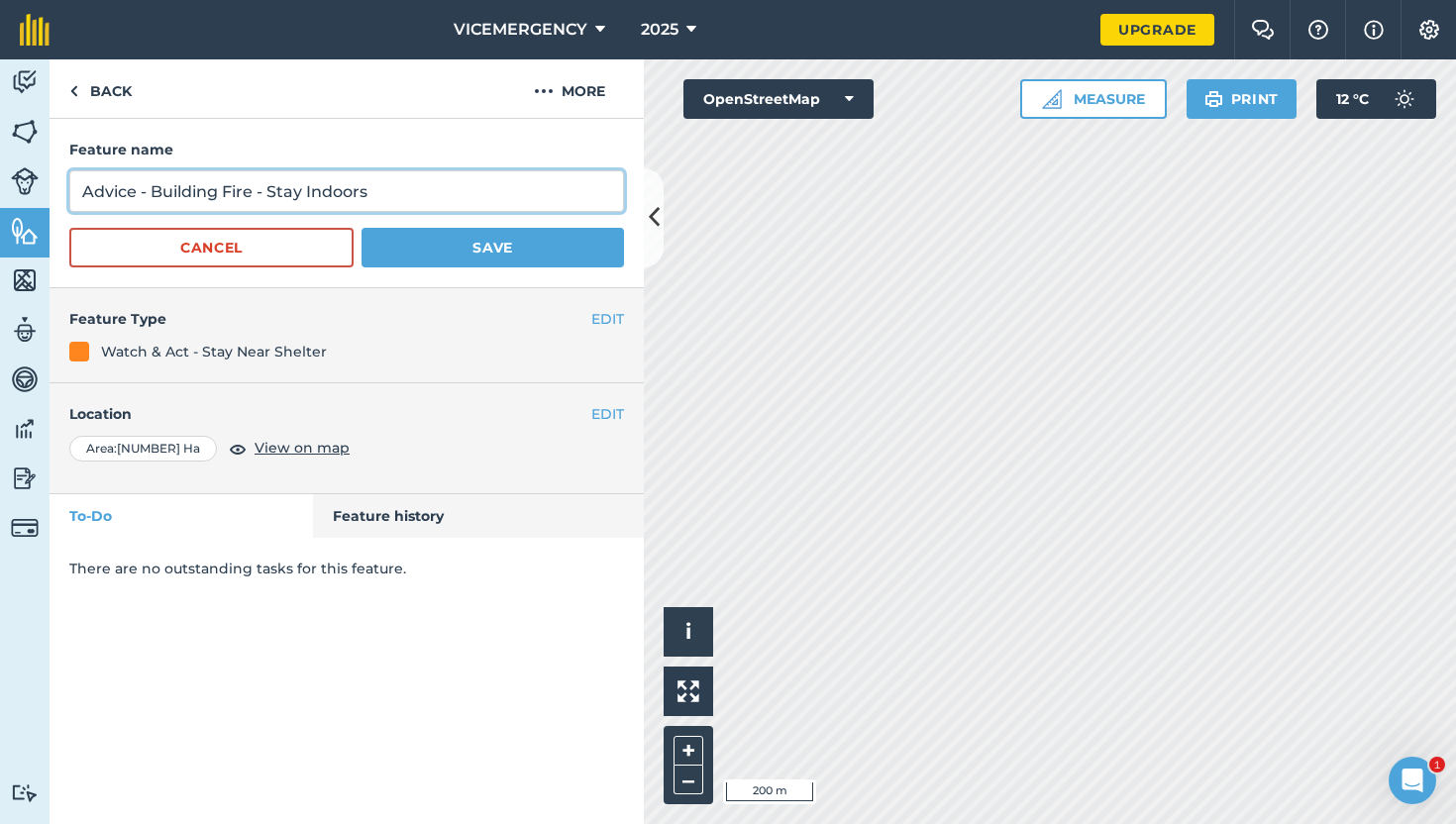 click on "Advice - Building Fire - Stay Indoors" at bounding box center (347, 191) 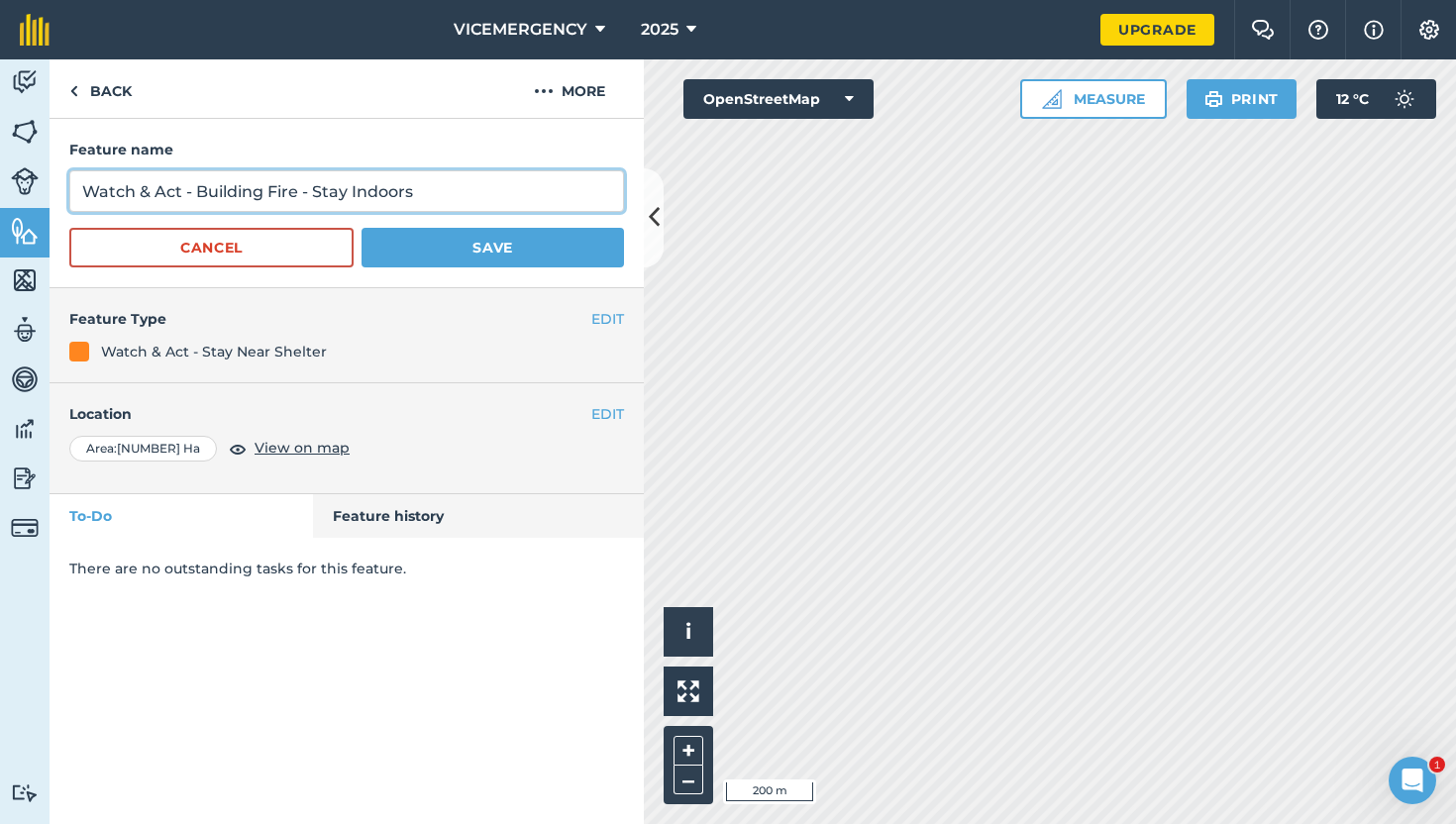 type on "Watch & Act - Building Fire - Stay Indoors" 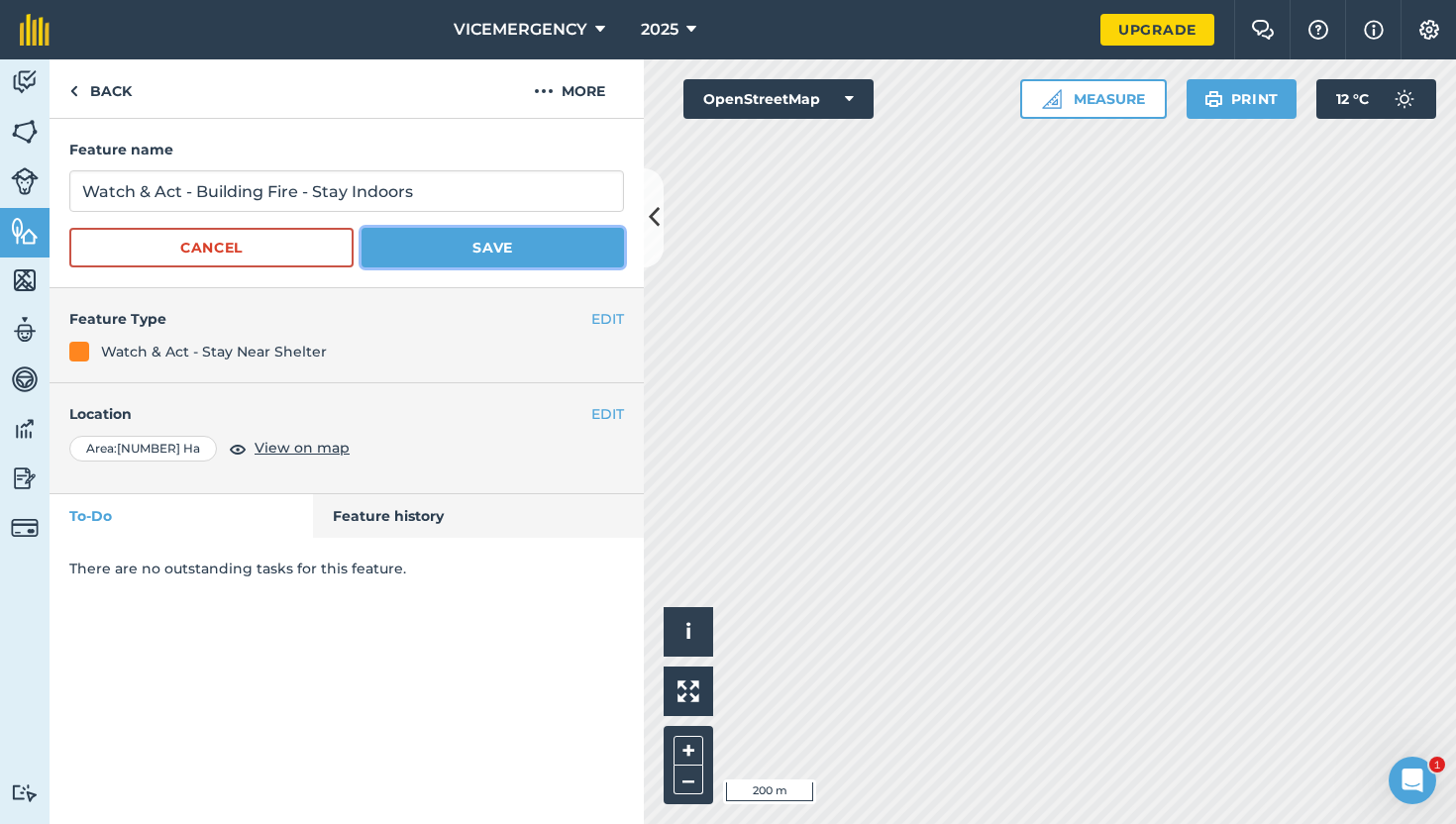 click on "Save" at bounding box center (492, 248) 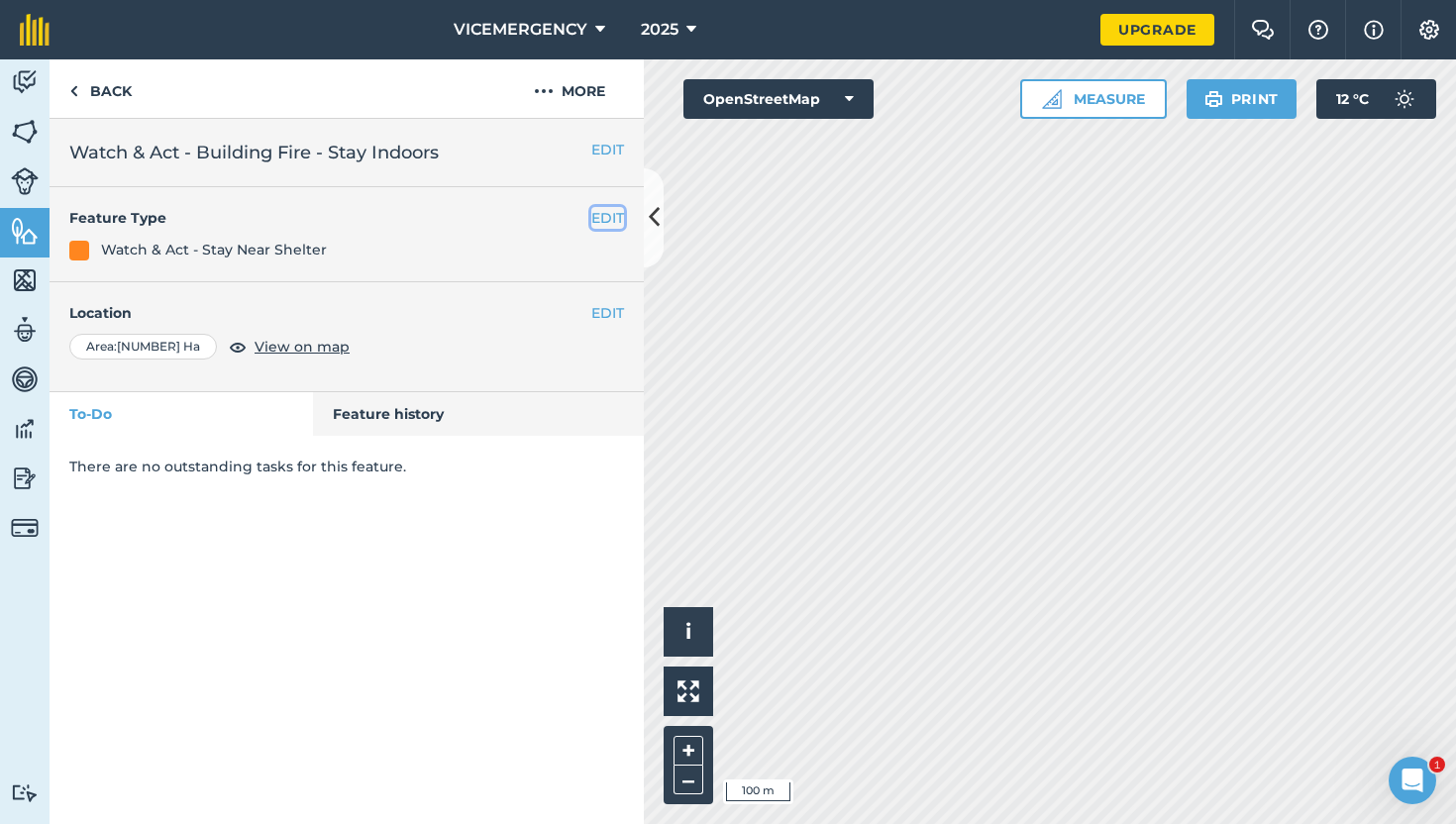 click on "EDIT" at bounding box center (607, 218) 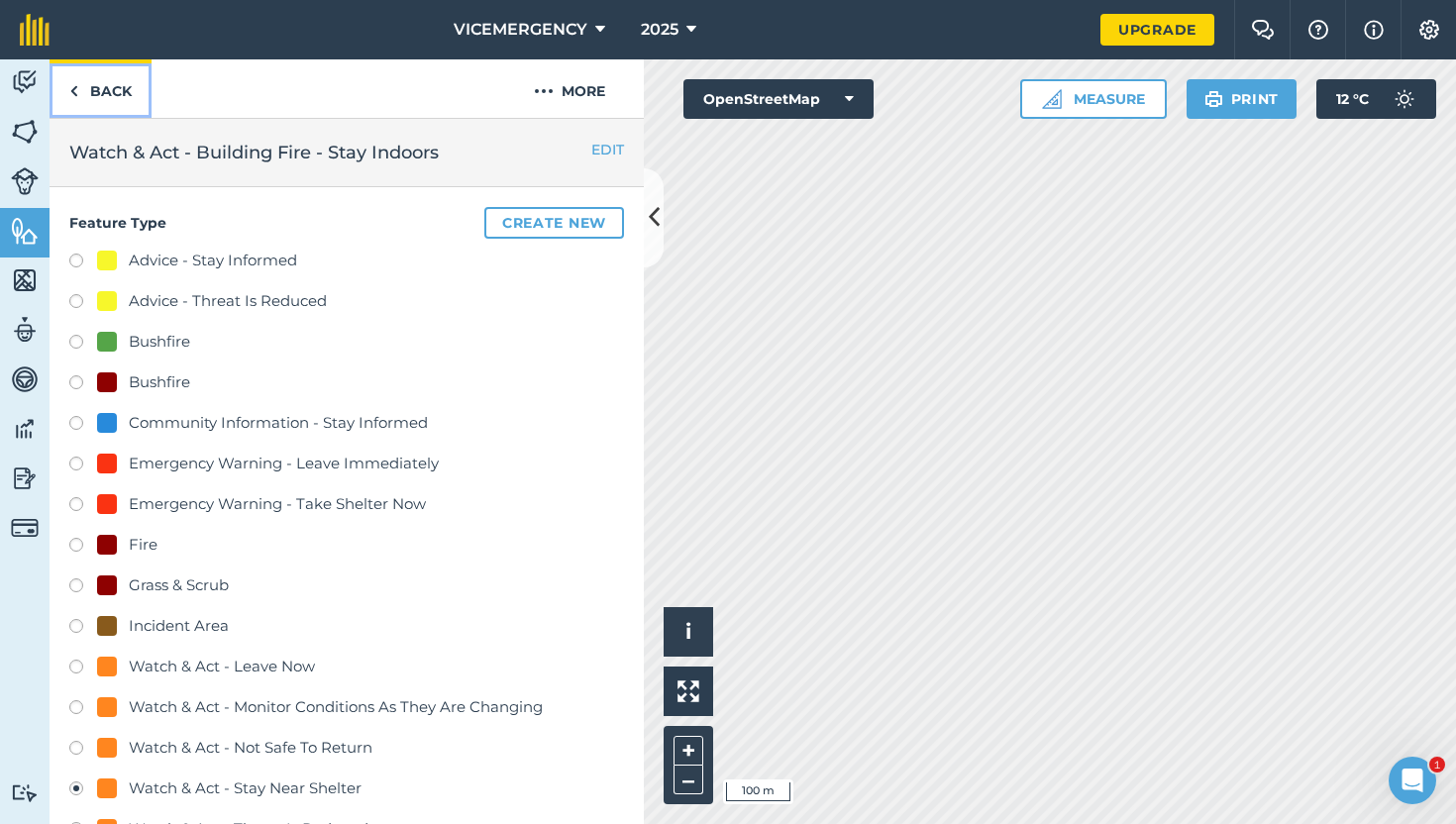click on "Back" at bounding box center (100, 88) 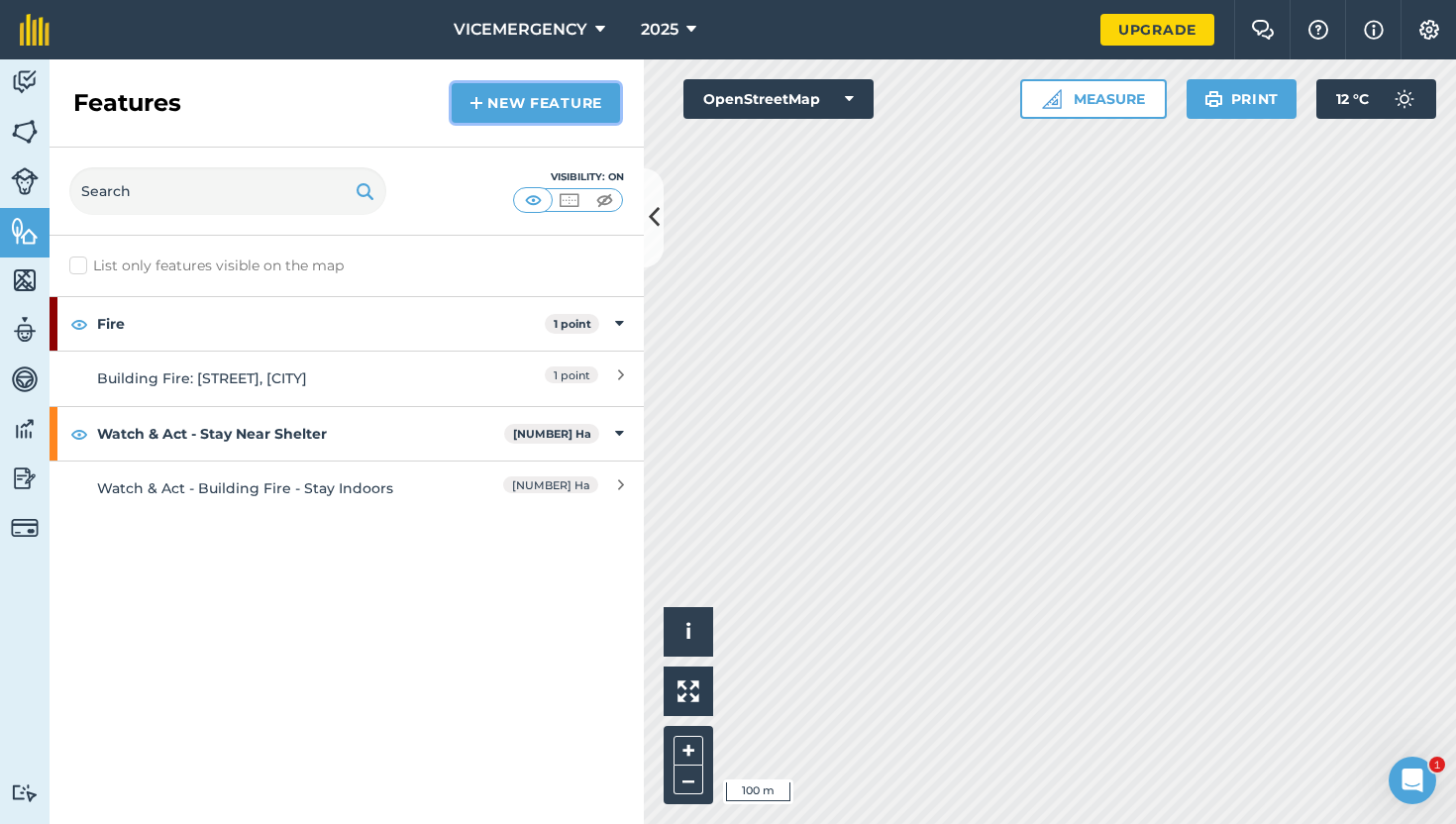 click on "New feature" at bounding box center [536, 103] 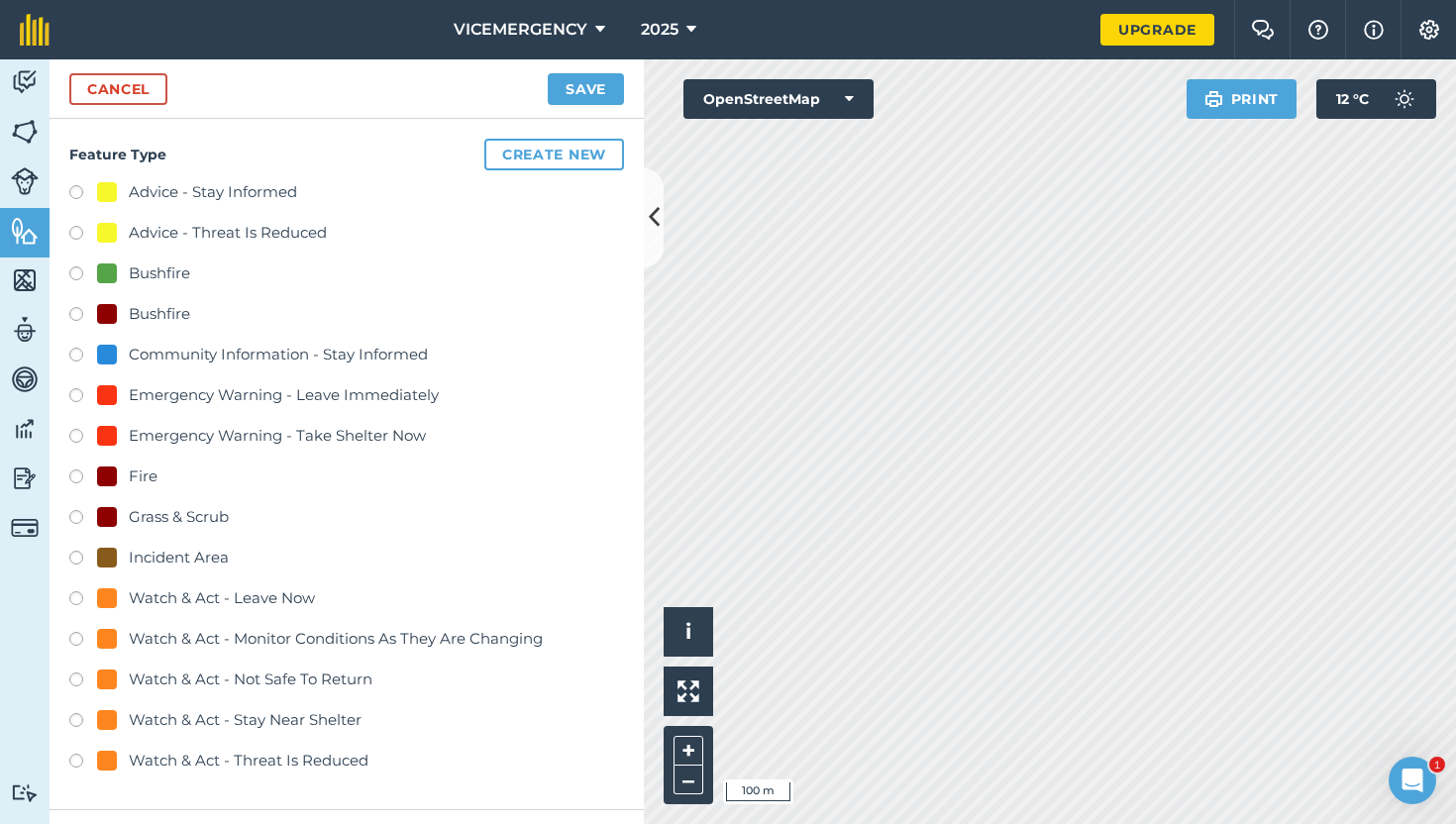 click at bounding box center (83, 398) 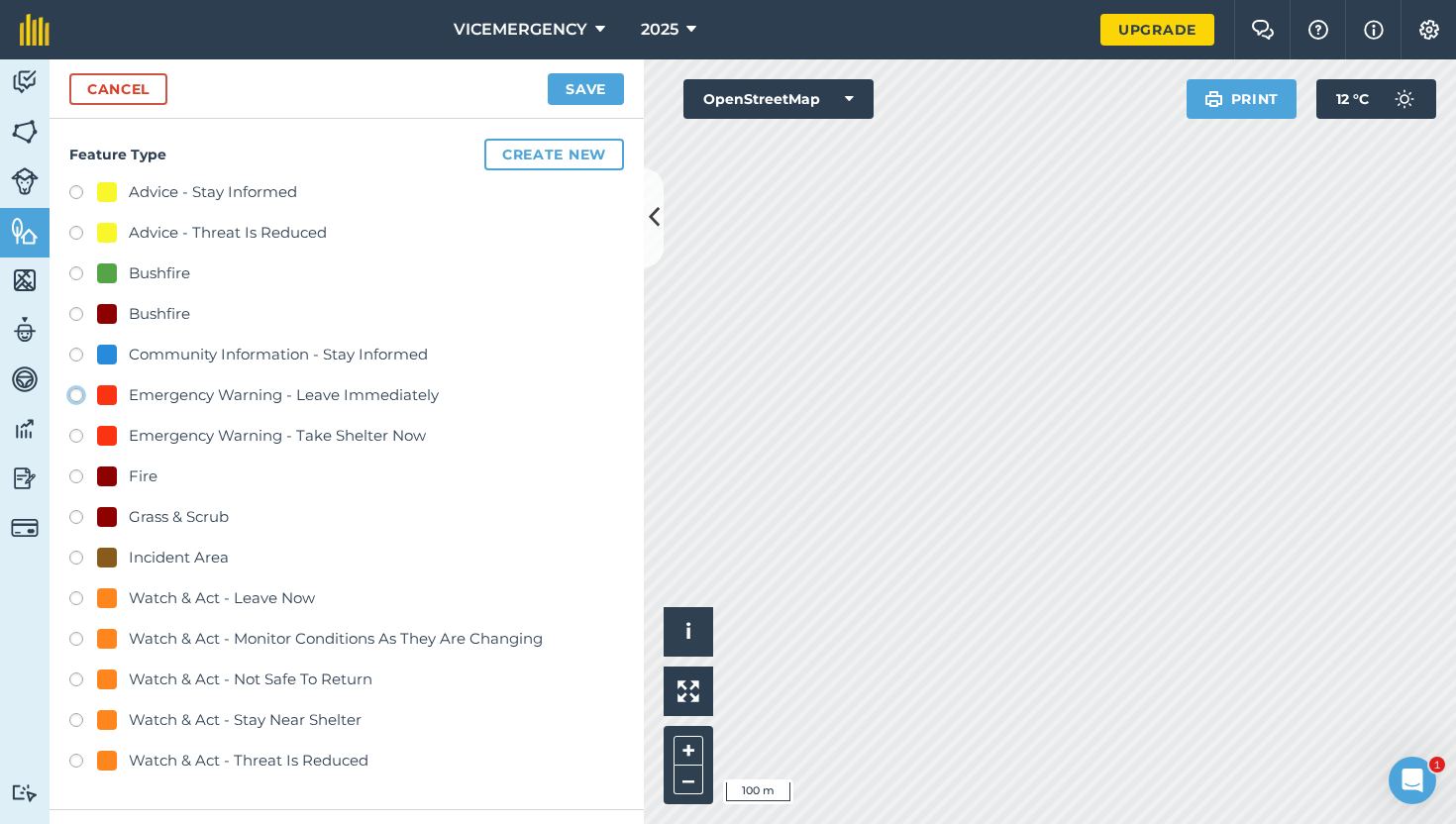 click on "Emergency Warning - Leave Immediately" at bounding box center [-9828, 394] 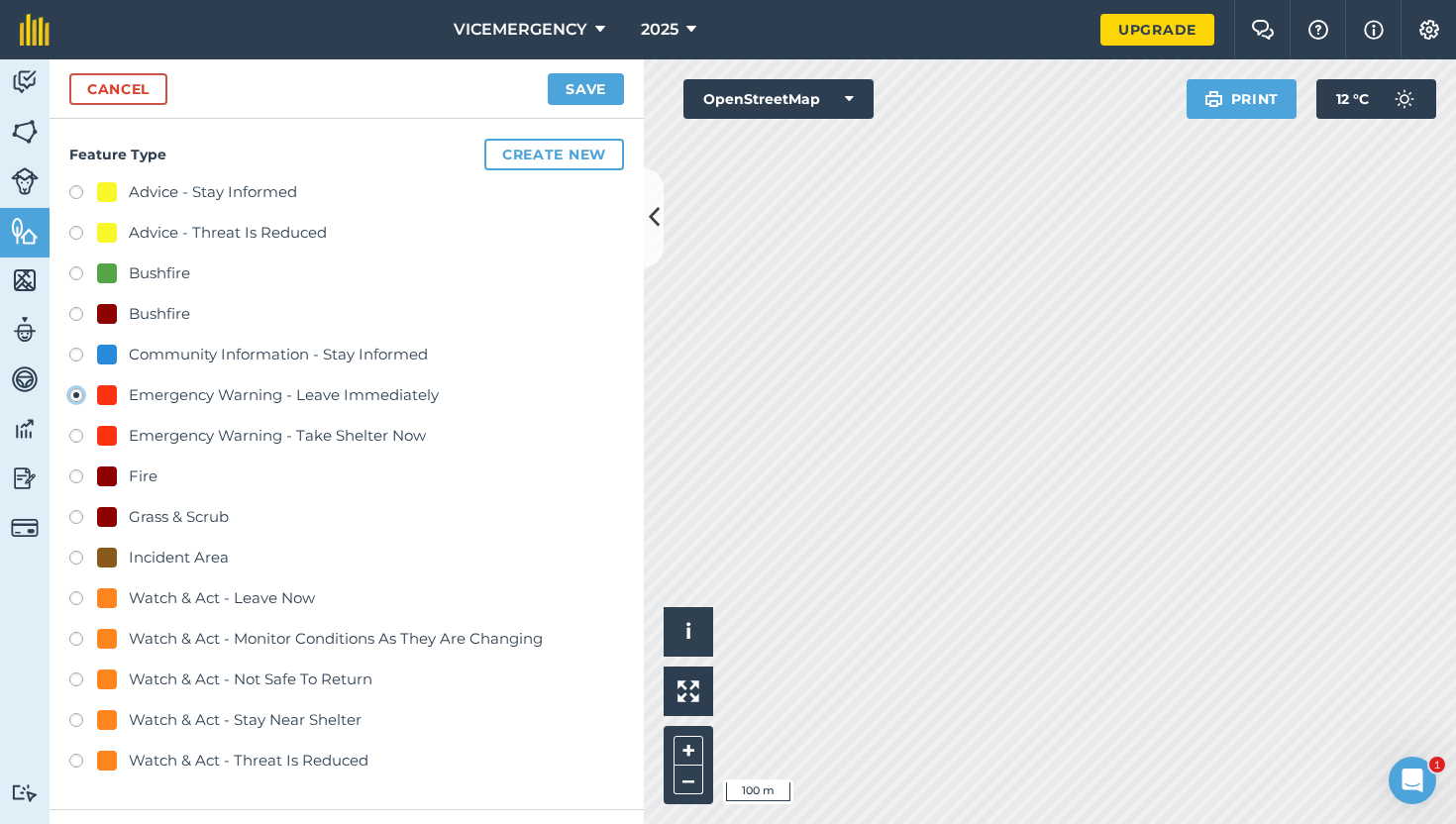 scroll, scrollTop: 286, scrollLeft: 0, axis: vertical 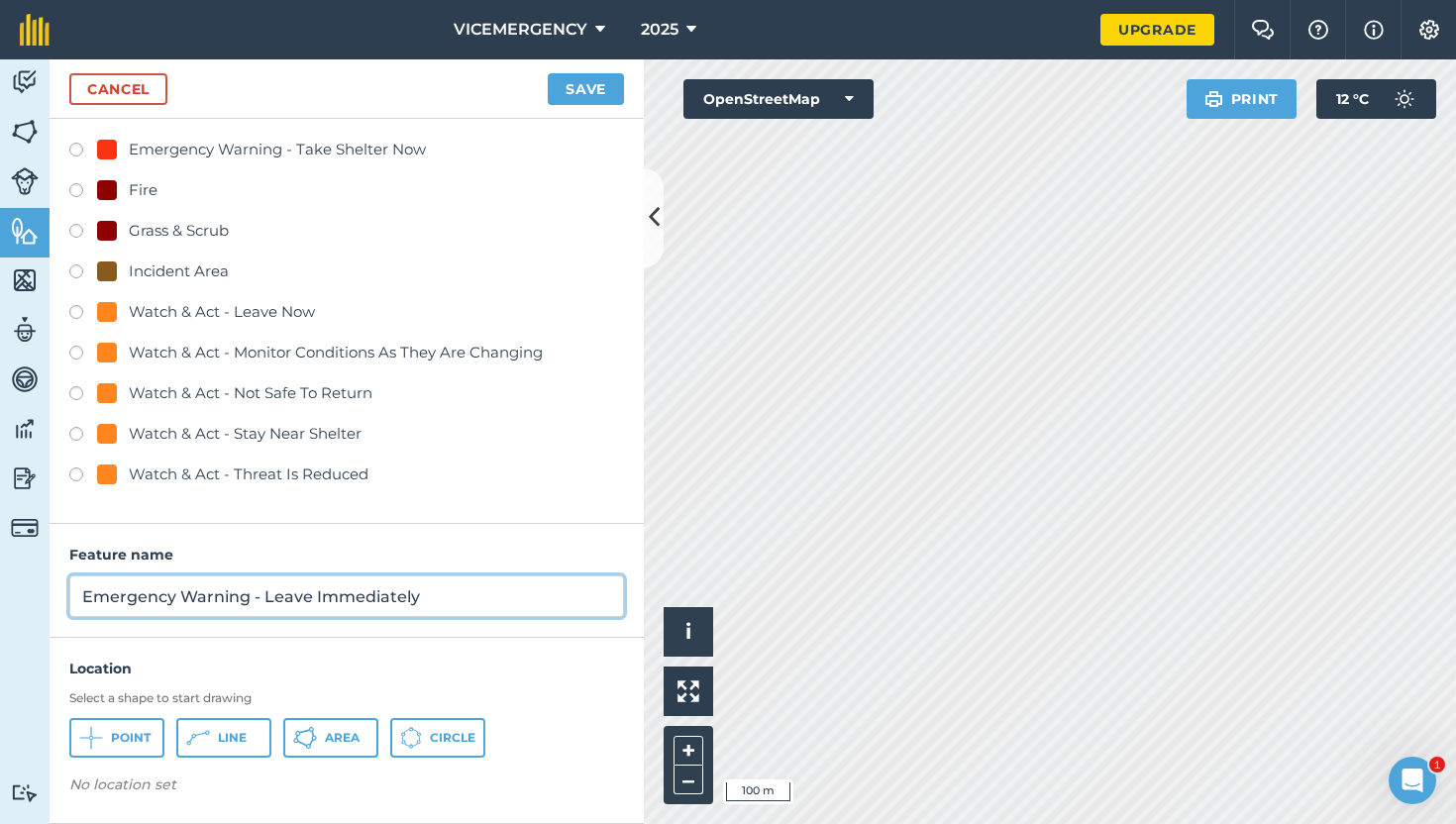 drag, startPoint x: 430, startPoint y: 598, endPoint x: 263, endPoint y: 596, distance: 167.012 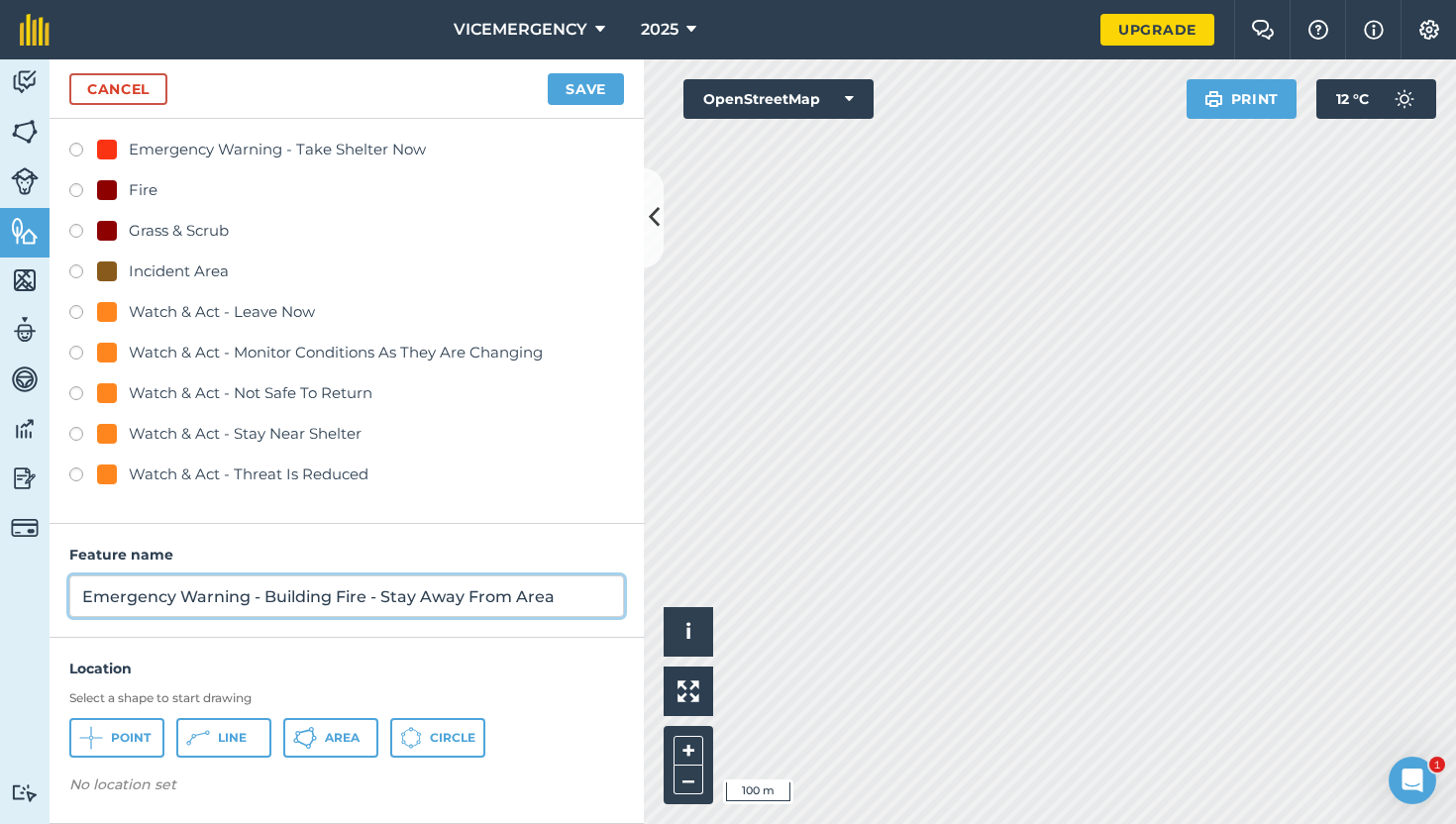 type on "Emergency Warning - Building Fire - Stay Away From Area" 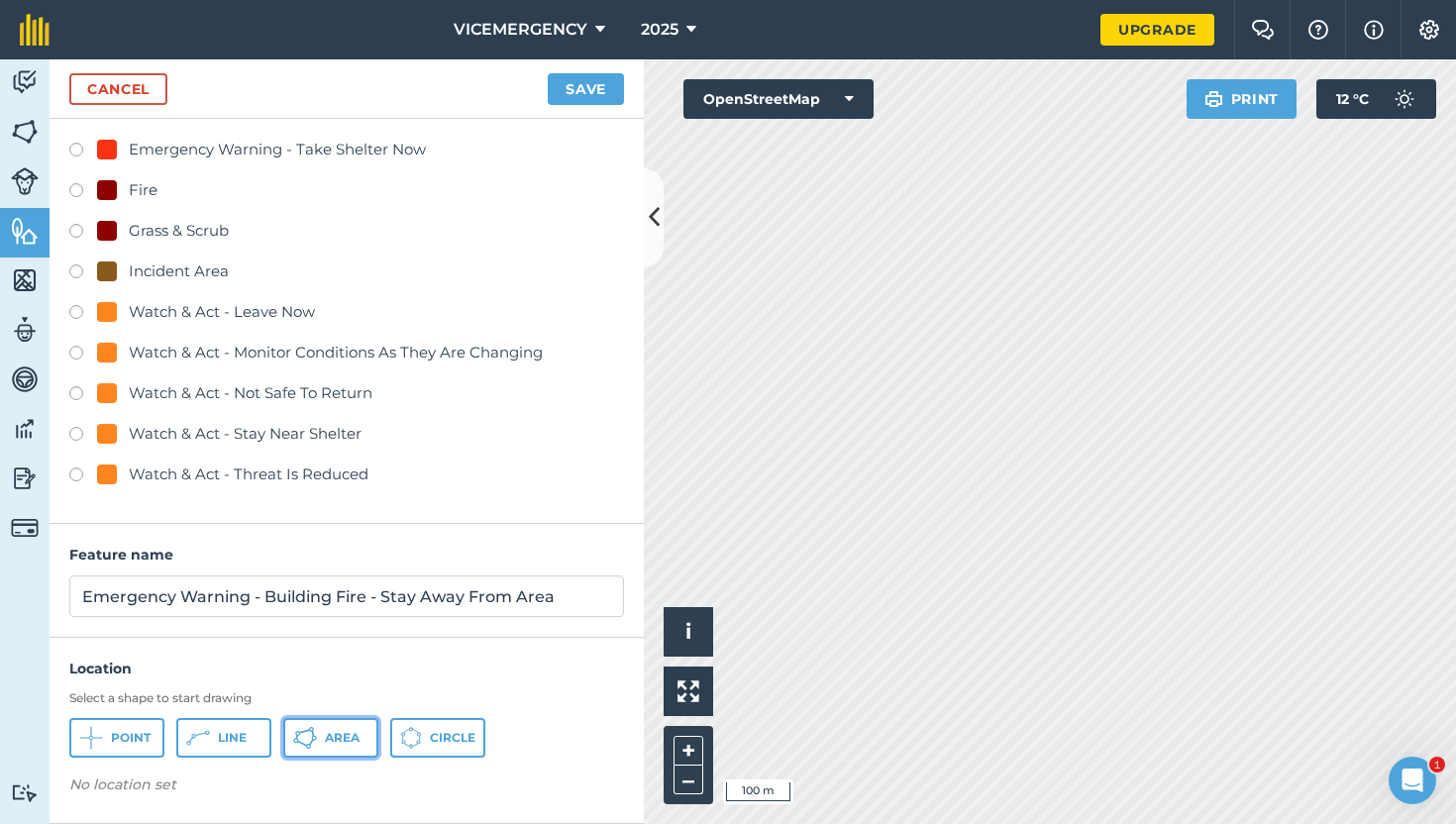 click on "Area" at bounding box center (331, 738) 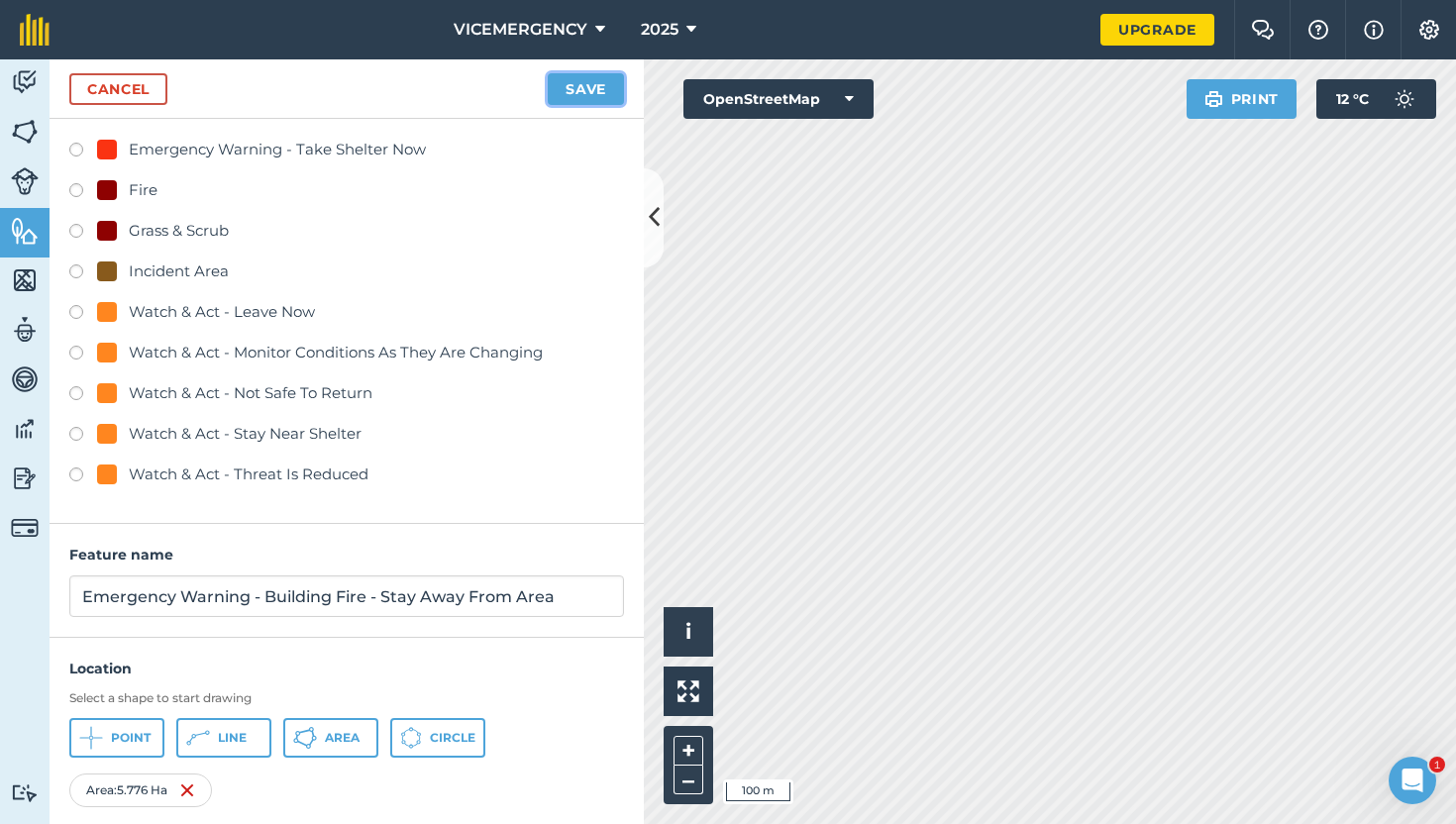click on "Save" at bounding box center [585, 89] 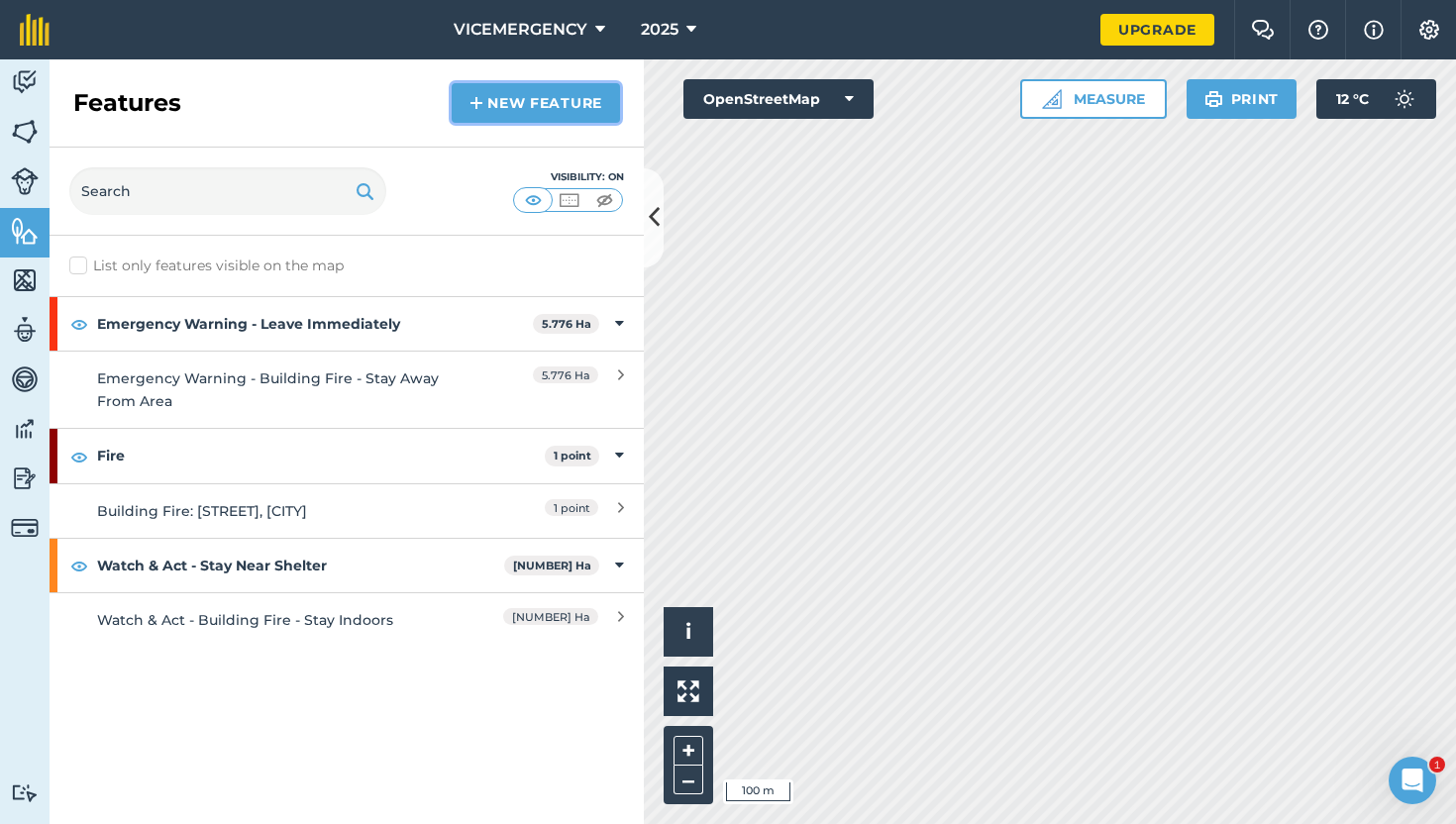 click on "New feature" at bounding box center (536, 103) 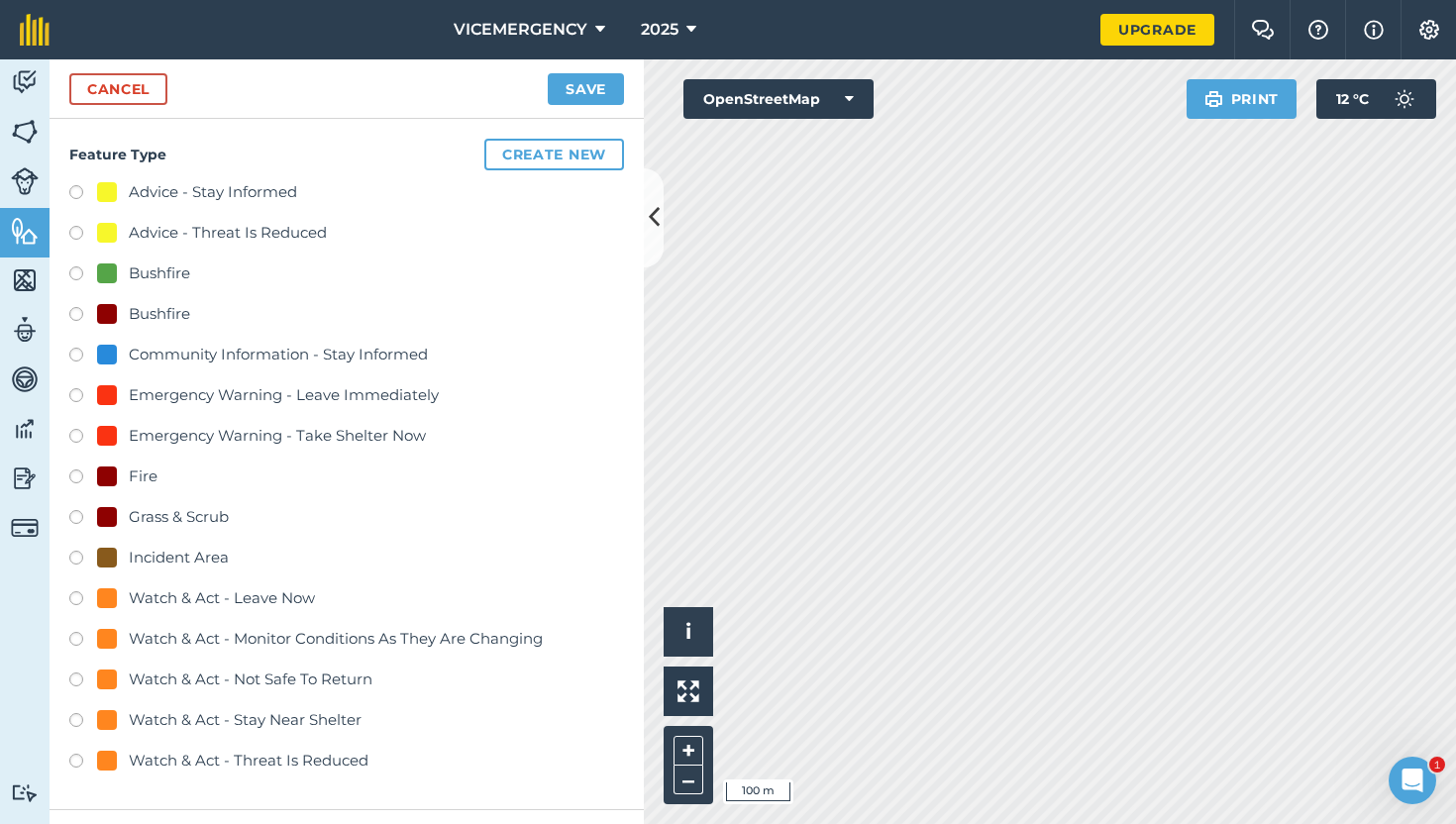 click at bounding box center (83, 195) 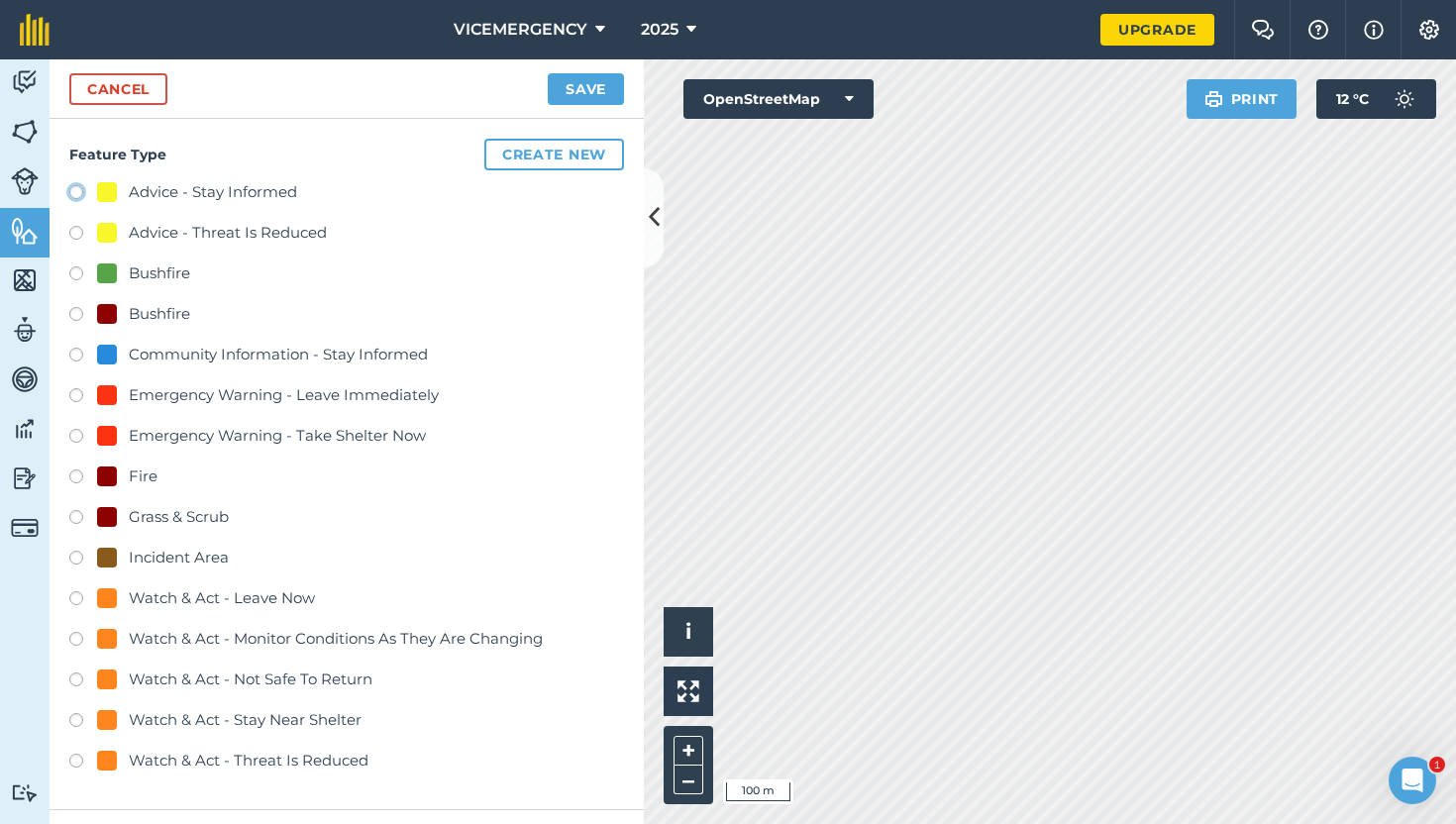 click on "Advice - Stay Informed" at bounding box center (-9828, 191) 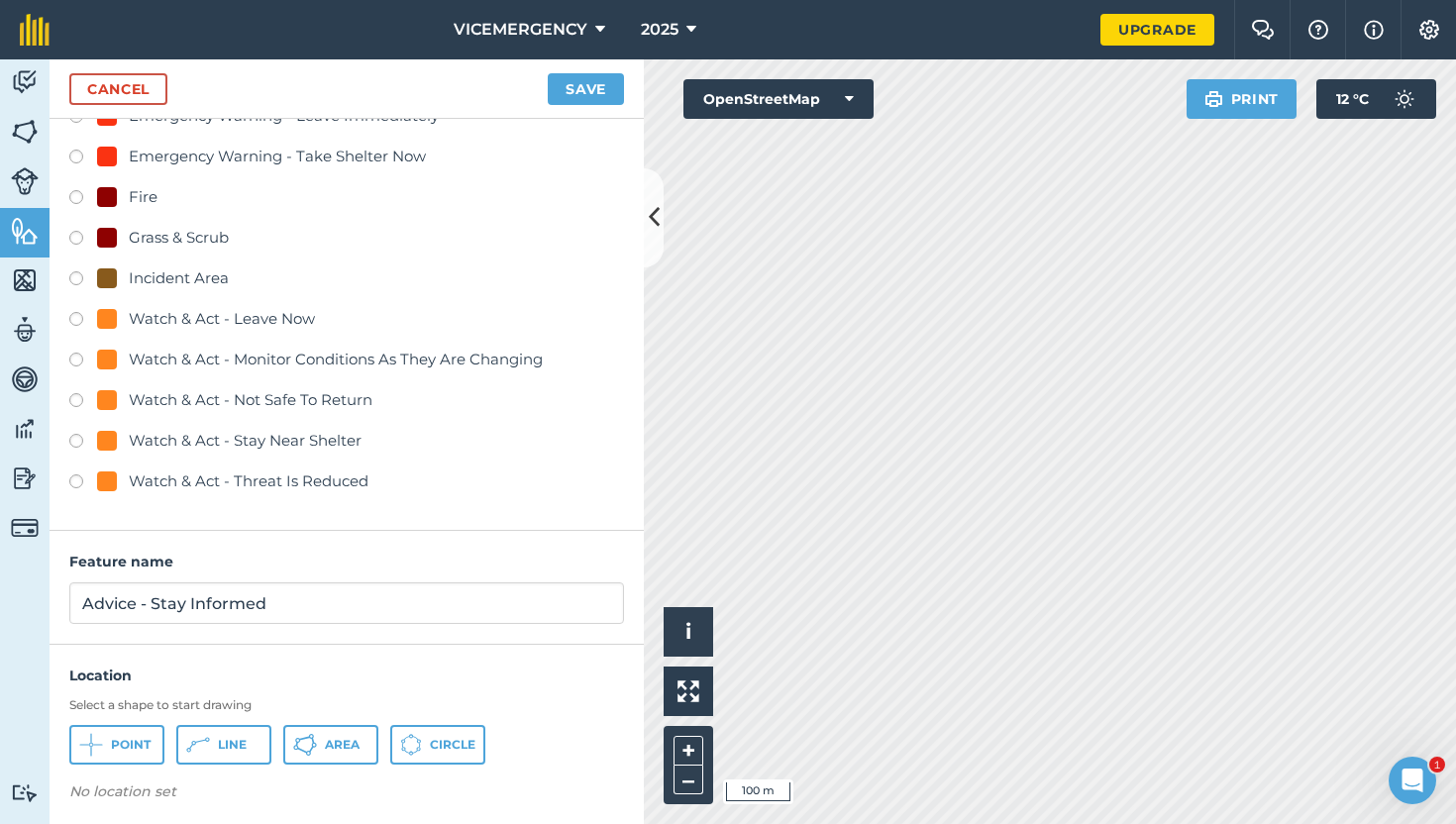 scroll, scrollTop: 286, scrollLeft: 0, axis: vertical 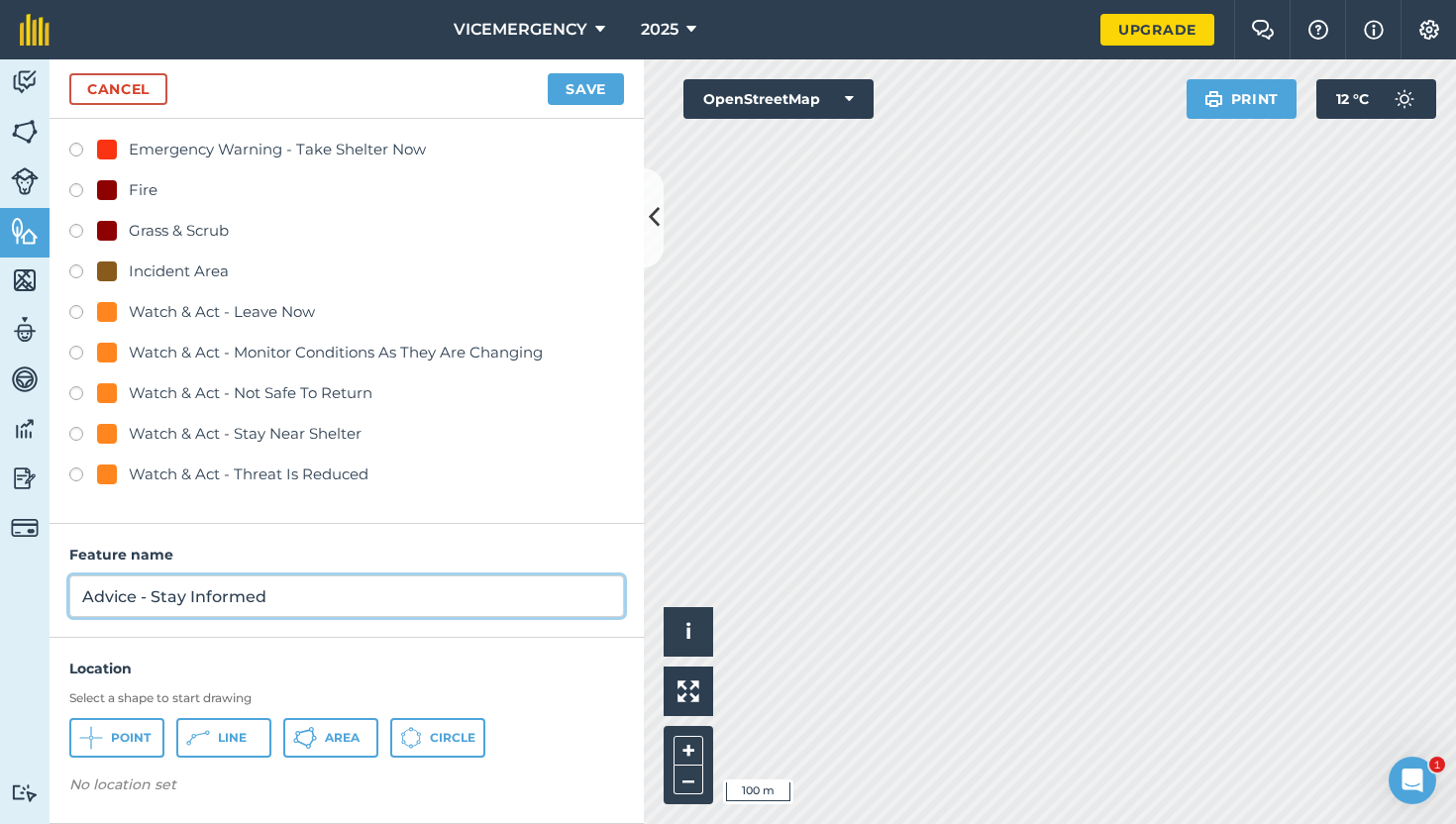 click on "Advice - Stay Informed" at bounding box center [347, 596] 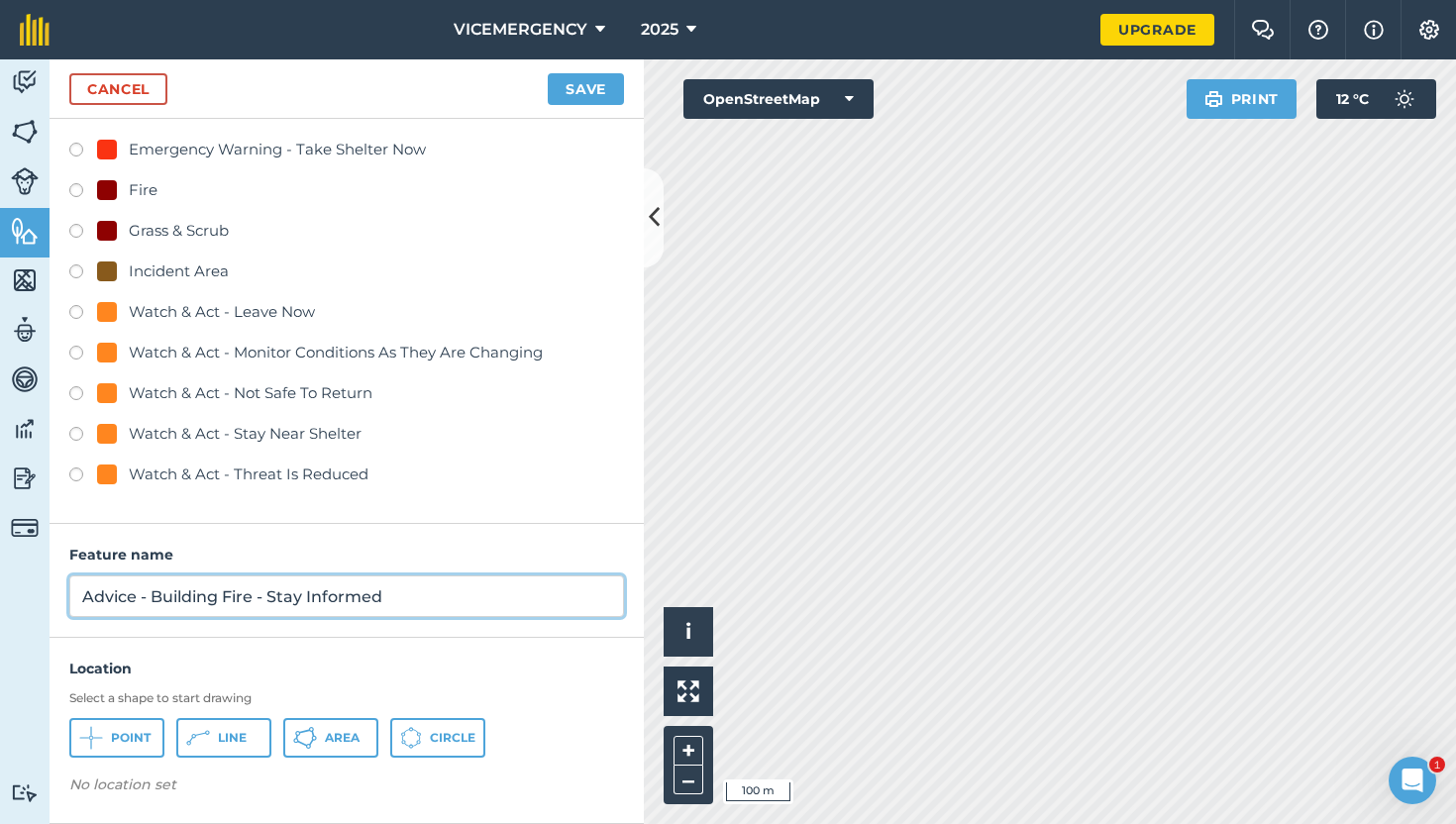 type on "Advice - Building Fire - Stay Informed" 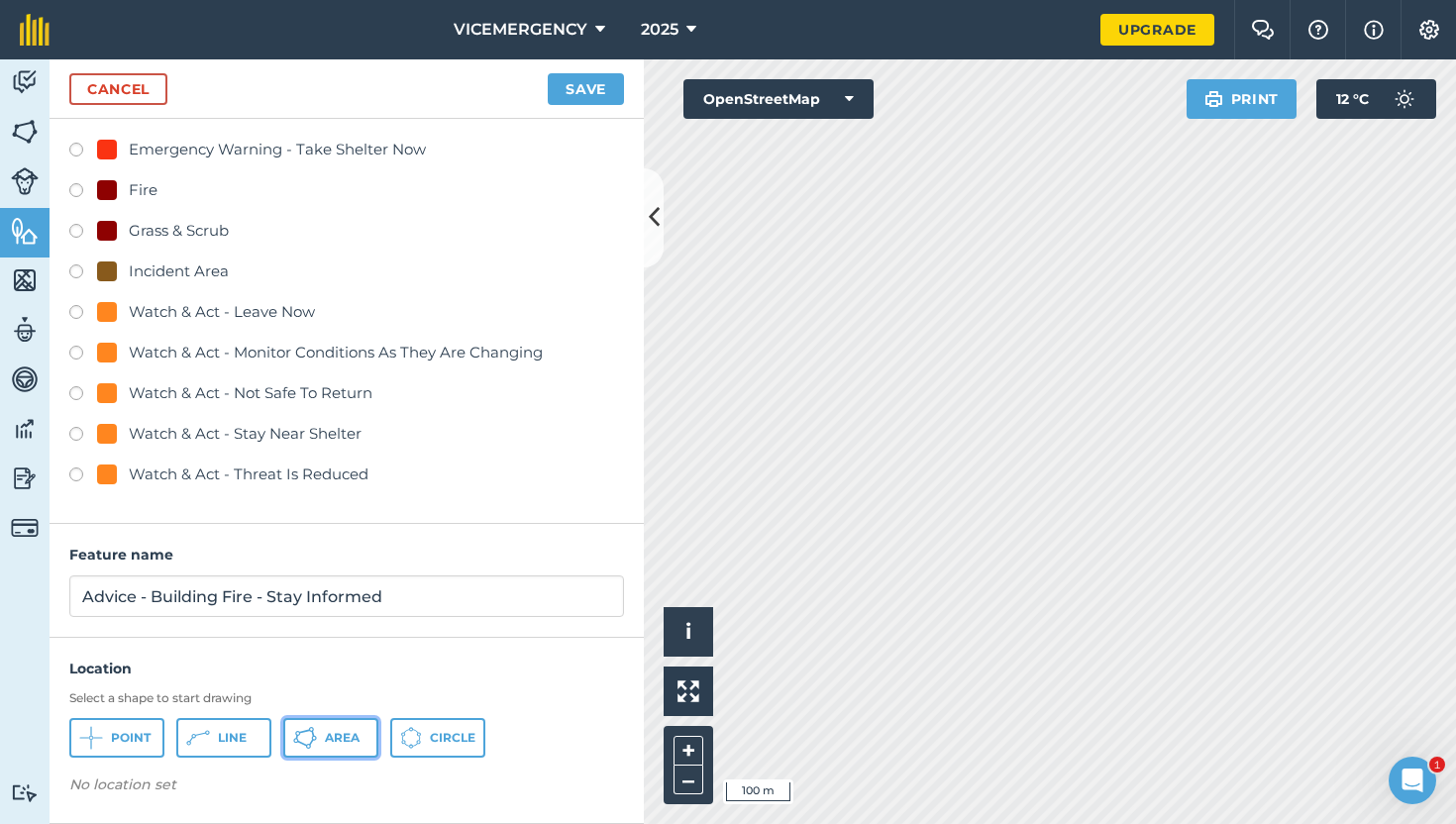 click on "Area" at bounding box center (331, 738) 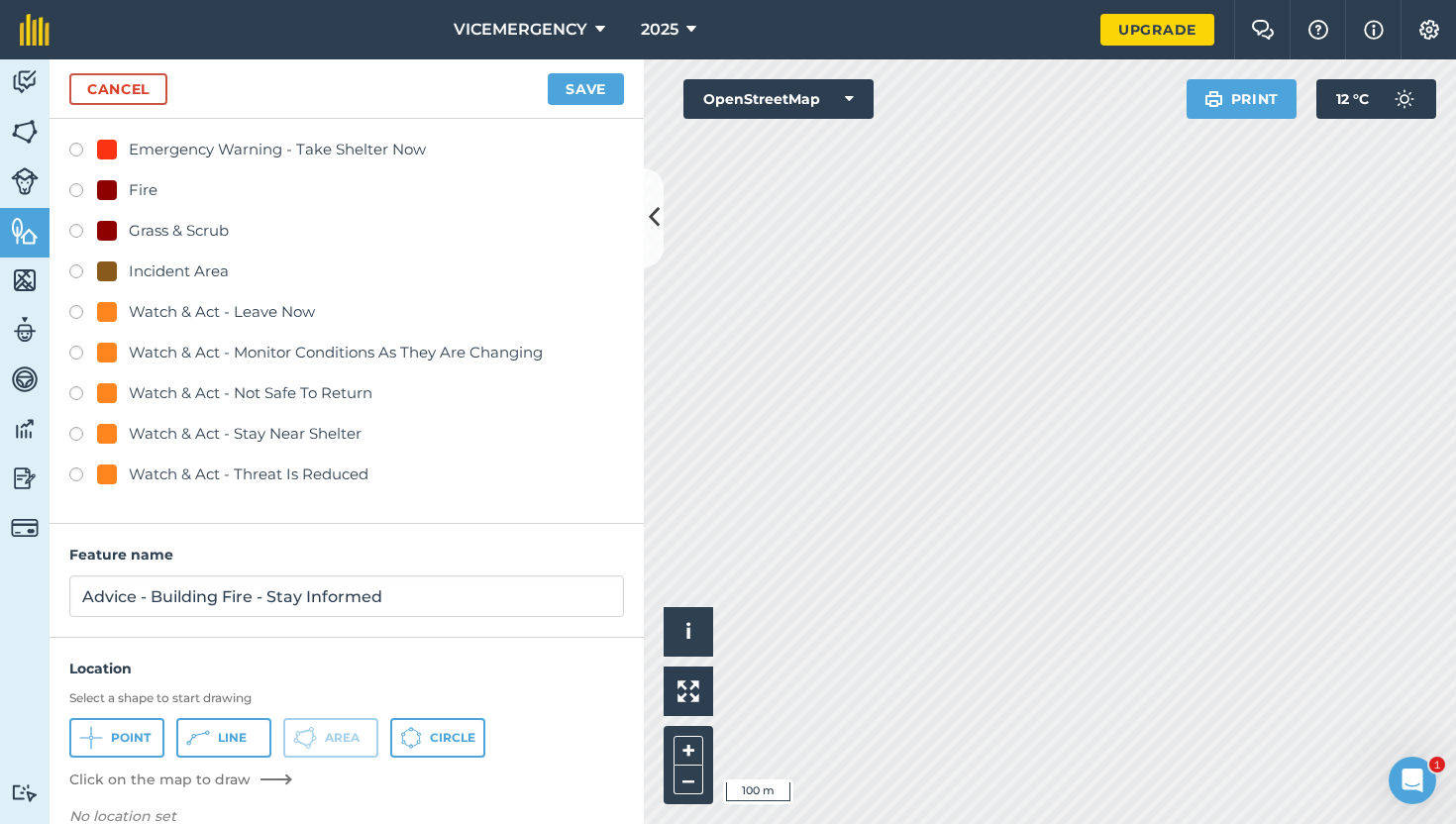 click on "Cancel Save" at bounding box center (347, 89) 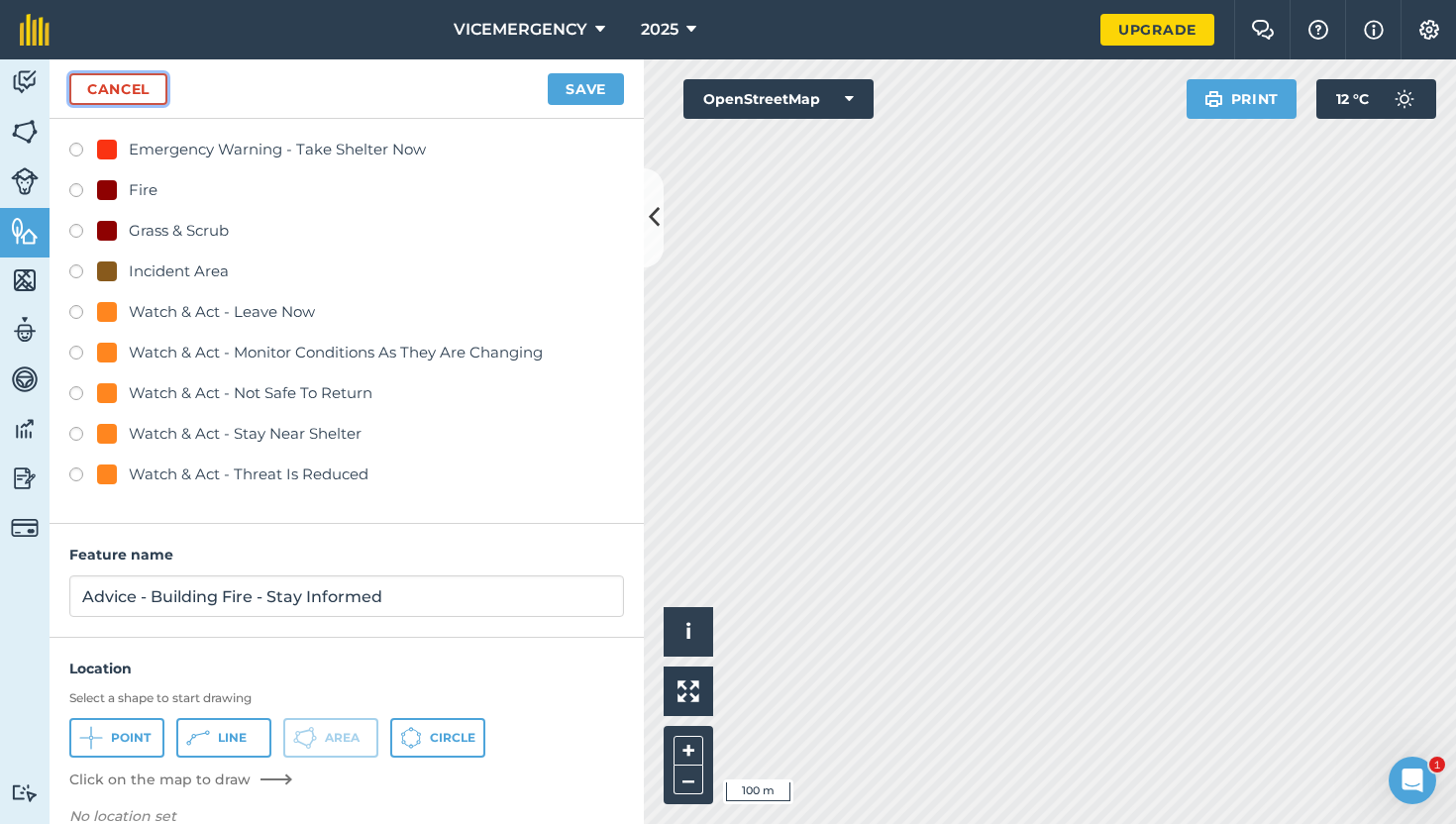 click on "Cancel" at bounding box center [118, 89] 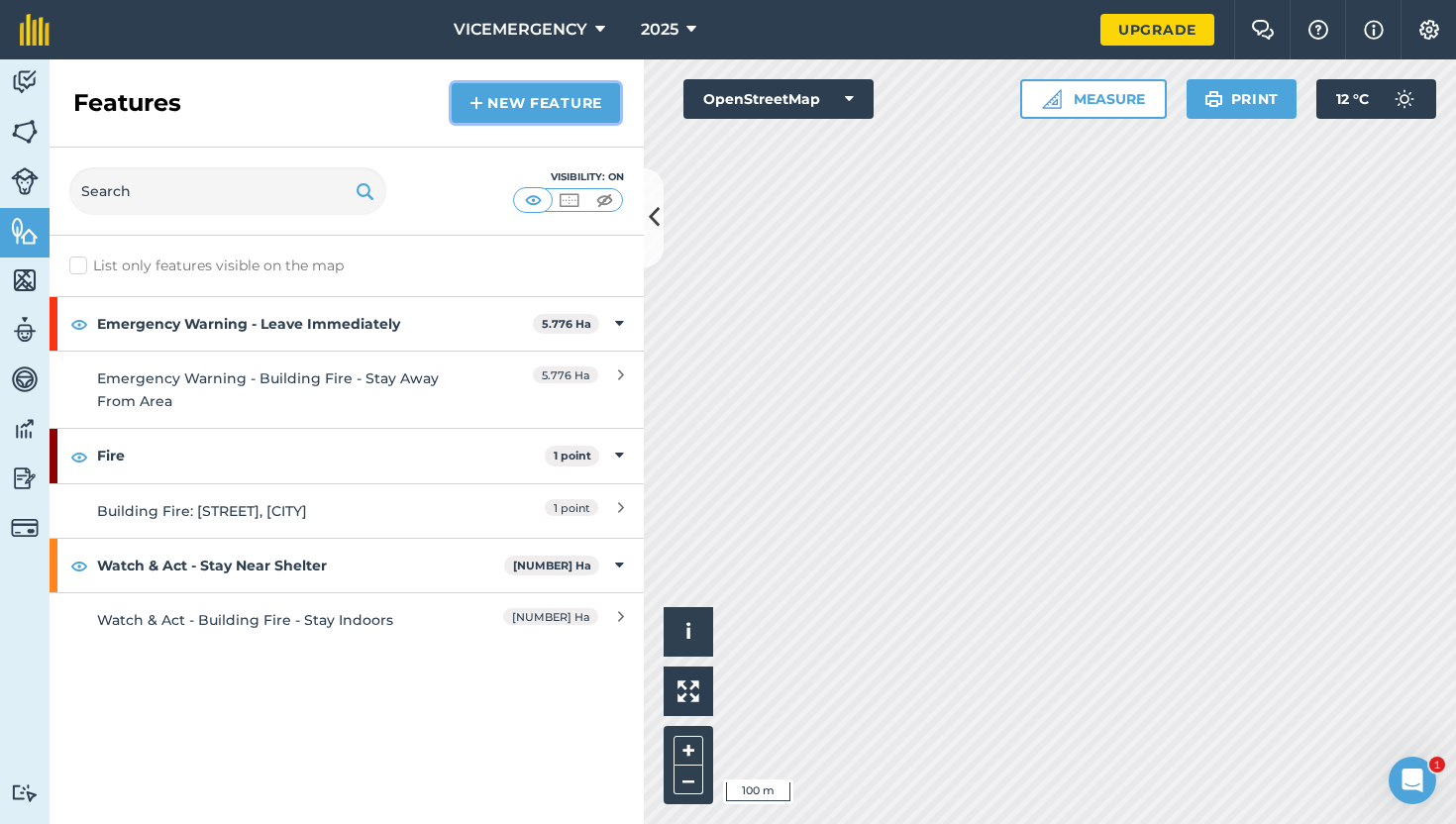 click on "New feature" at bounding box center (536, 103) 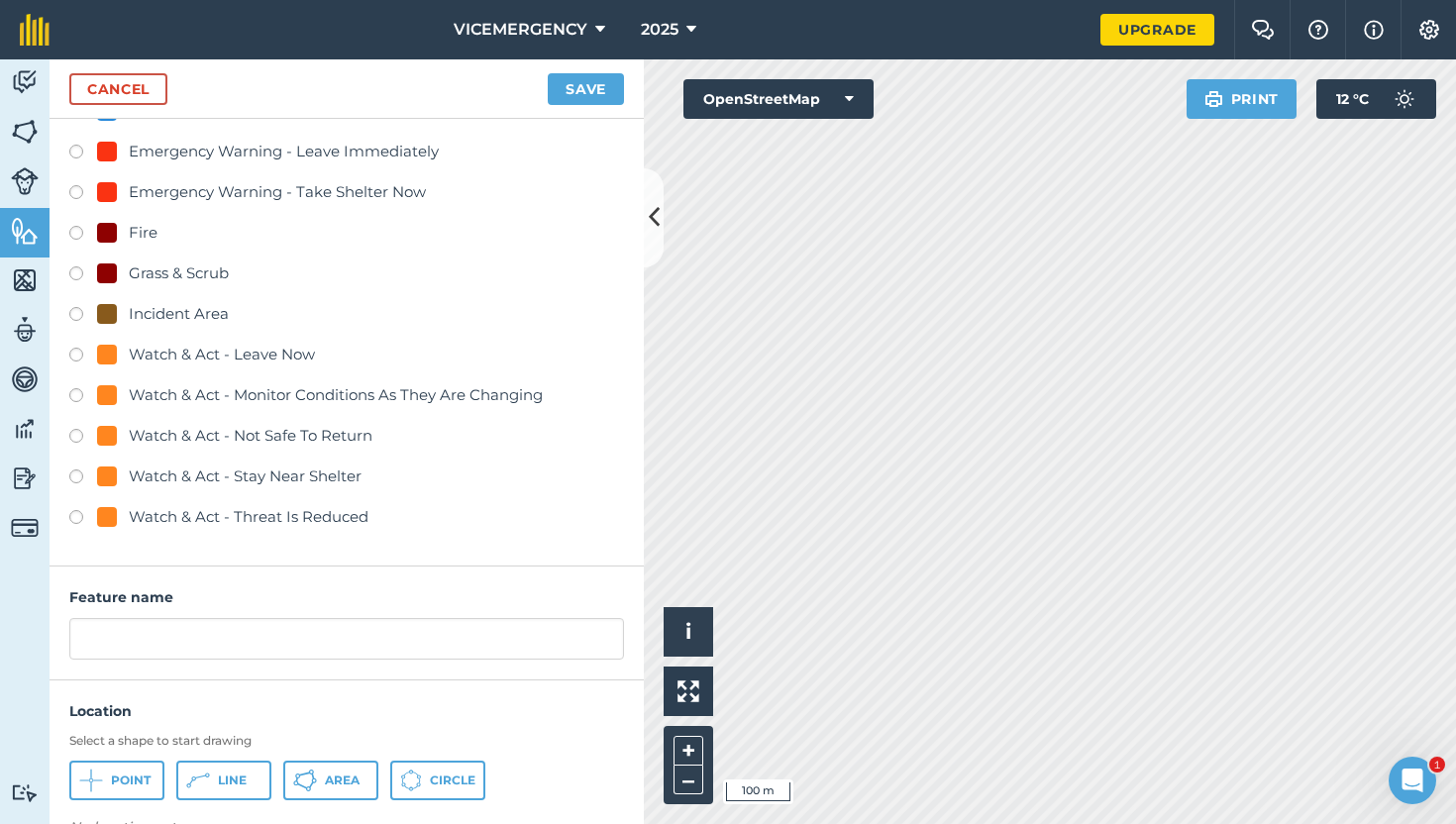 scroll, scrollTop: 247, scrollLeft: 0, axis: vertical 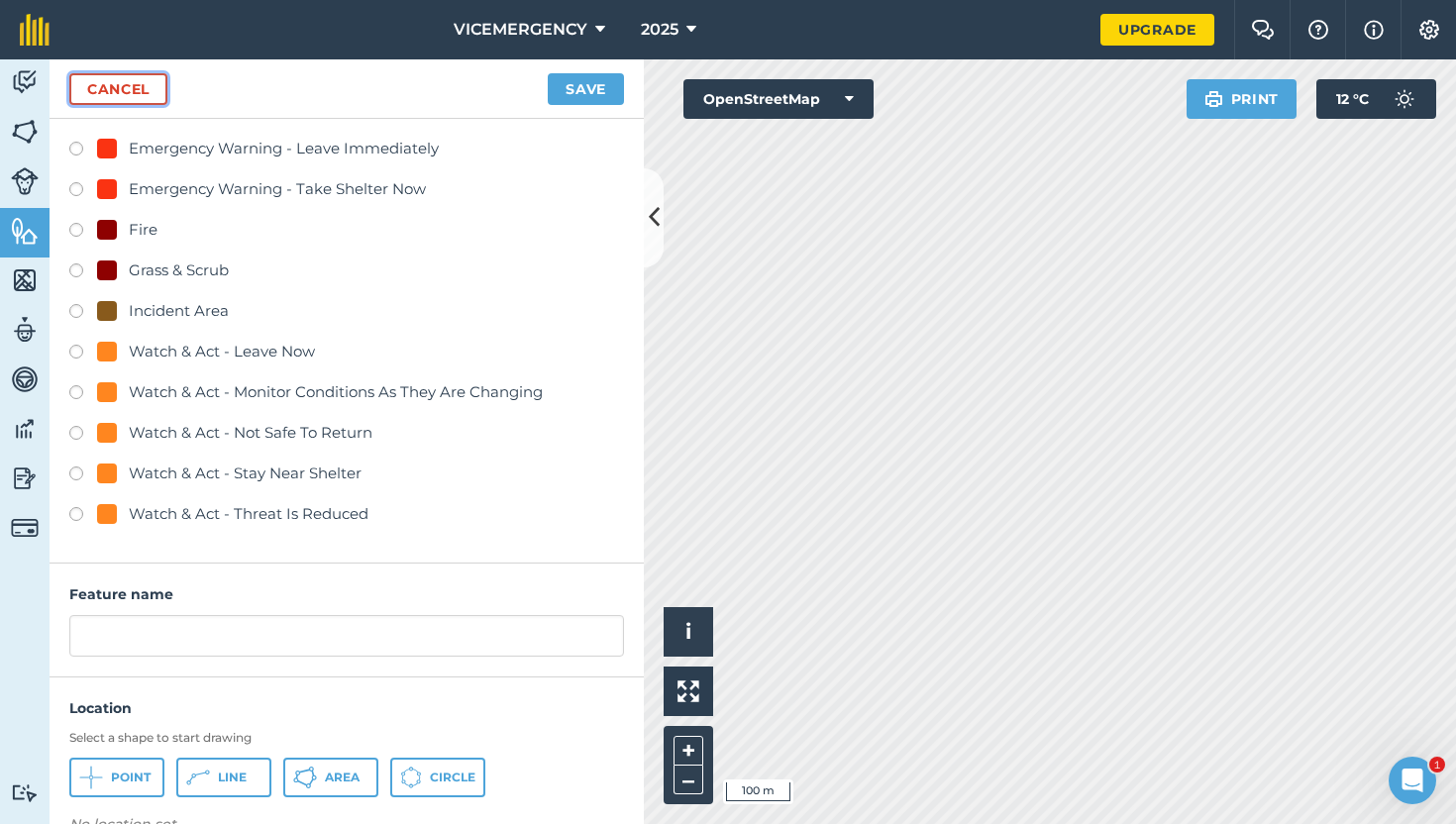 click on "Cancel" at bounding box center [118, 89] 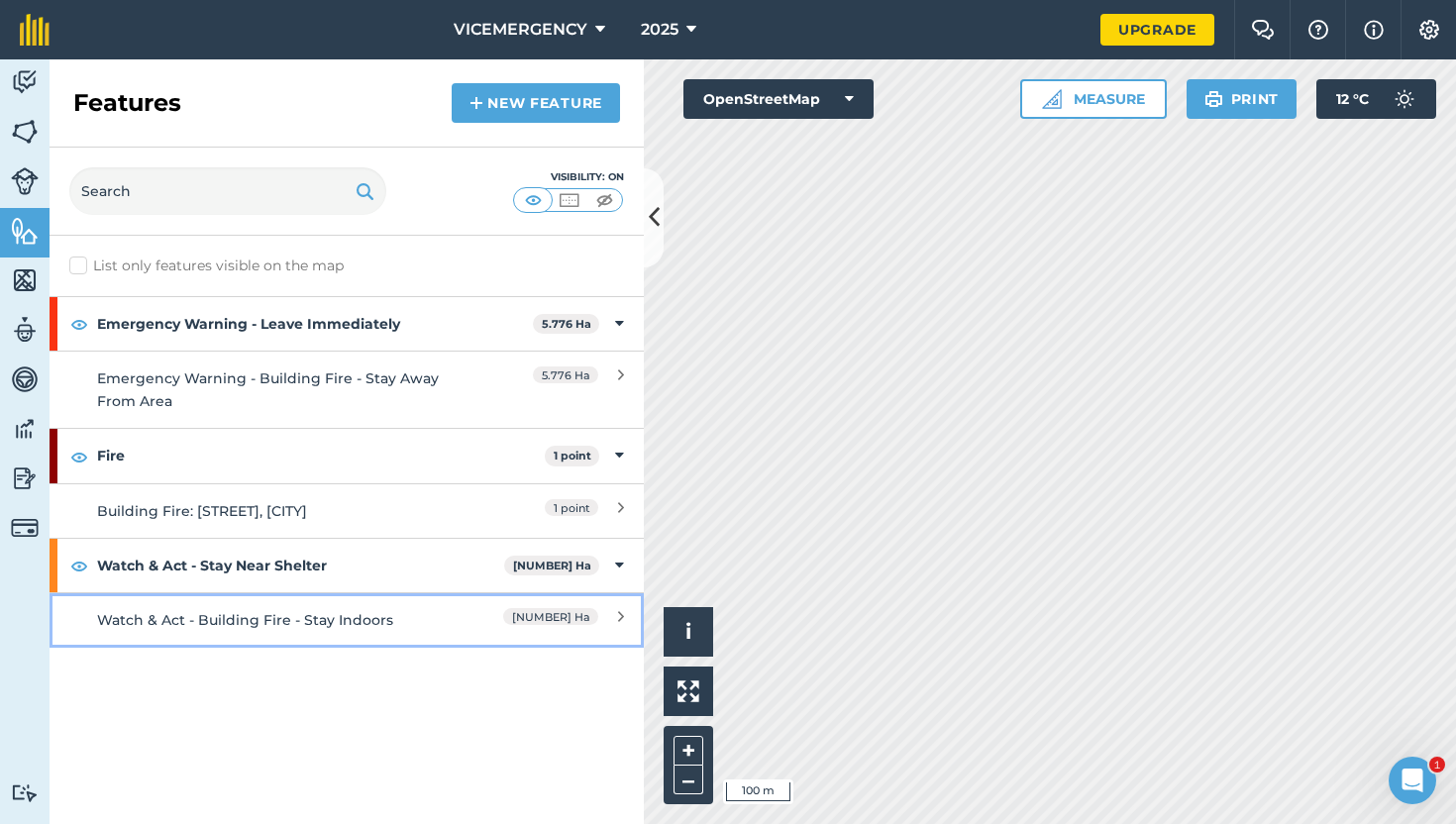 click on "Watch & Act - Building Fire - Stay Indoors" at bounding box center [272, 620] 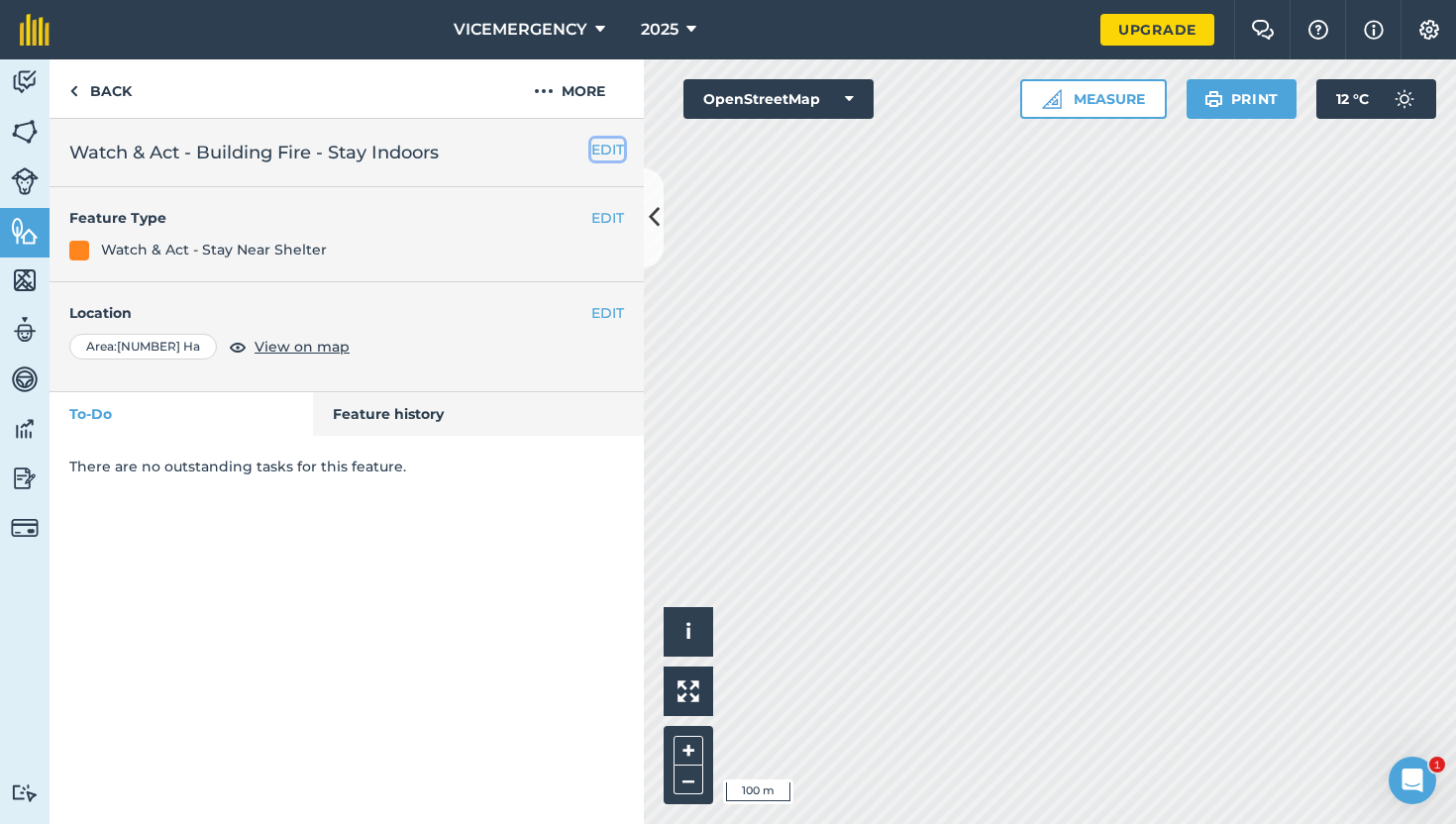 click on "EDIT" at bounding box center [607, 150] 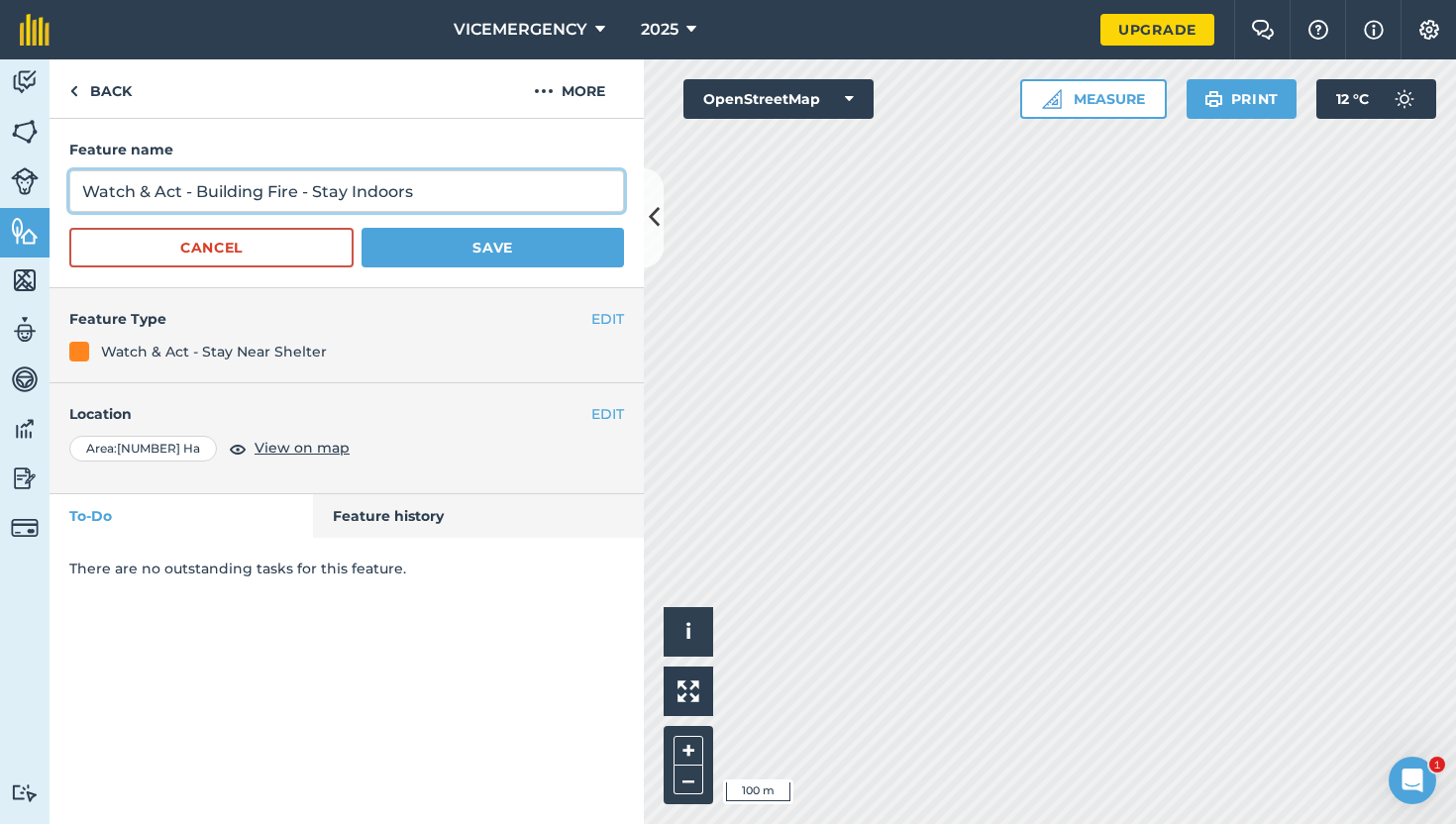 drag, startPoint x: 428, startPoint y: 196, endPoint x: 354, endPoint y: 196, distance: 74 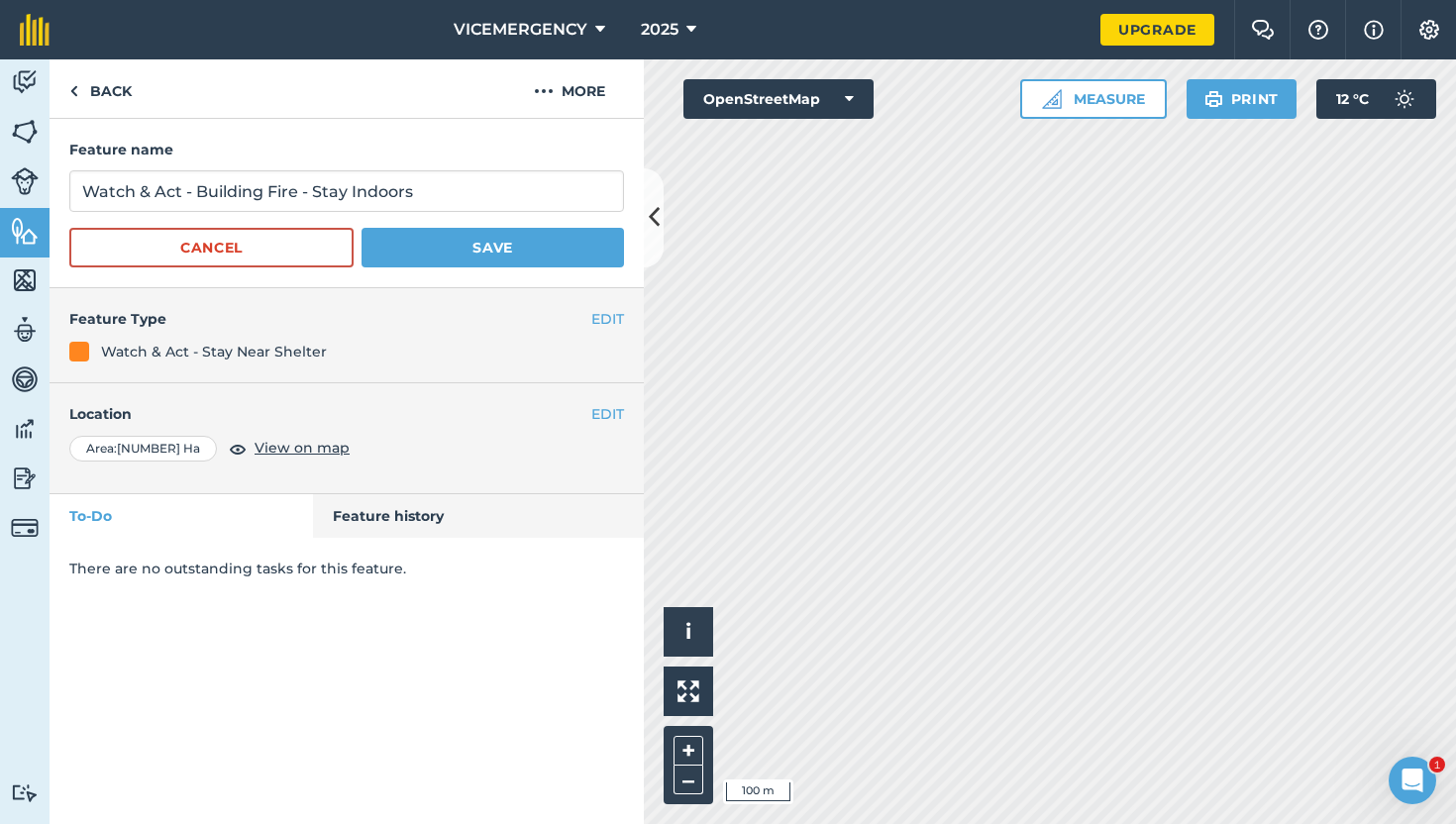 click on "Feature name" at bounding box center (347, 150) 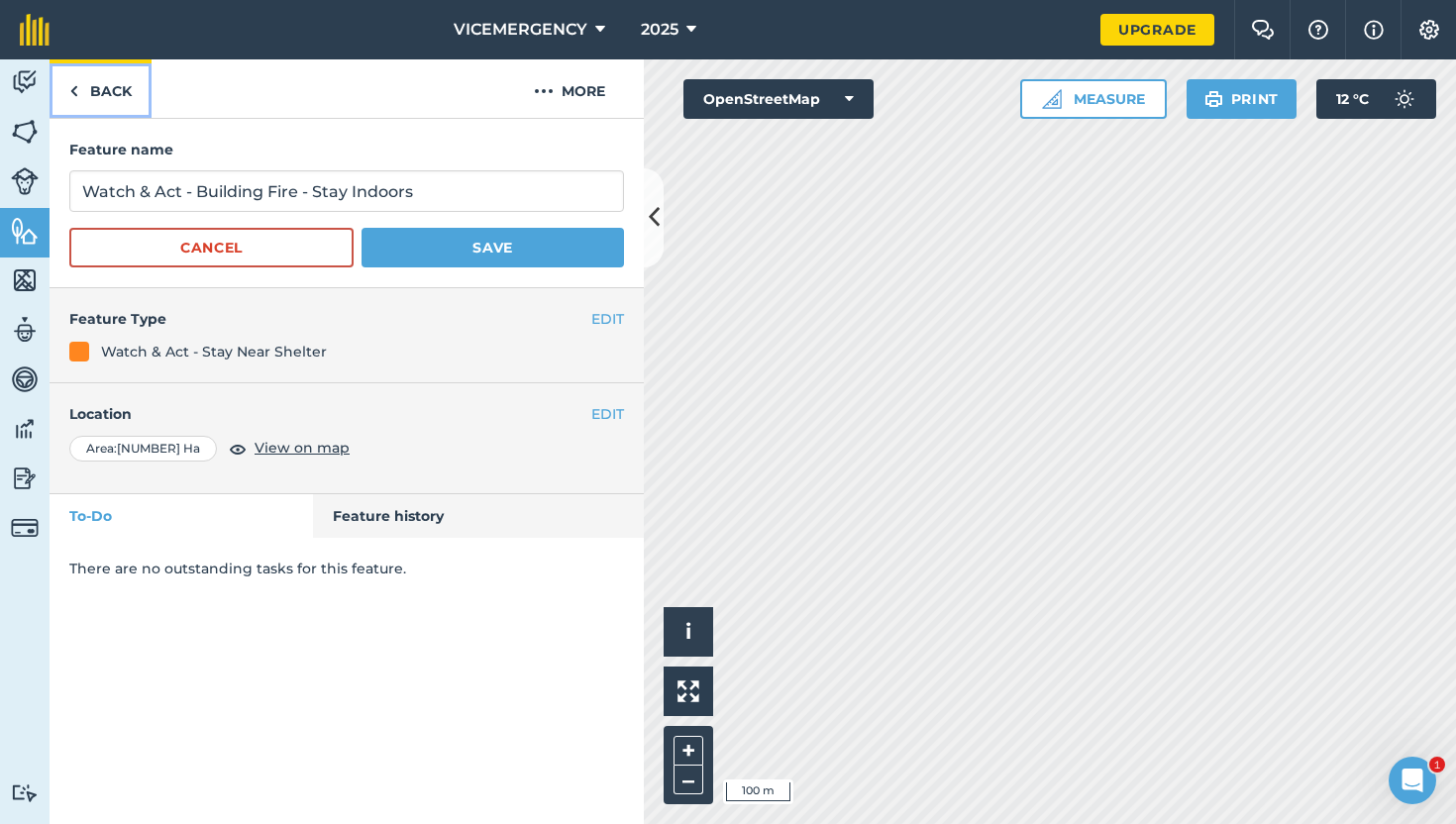 click on "Back" at bounding box center (100, 88) 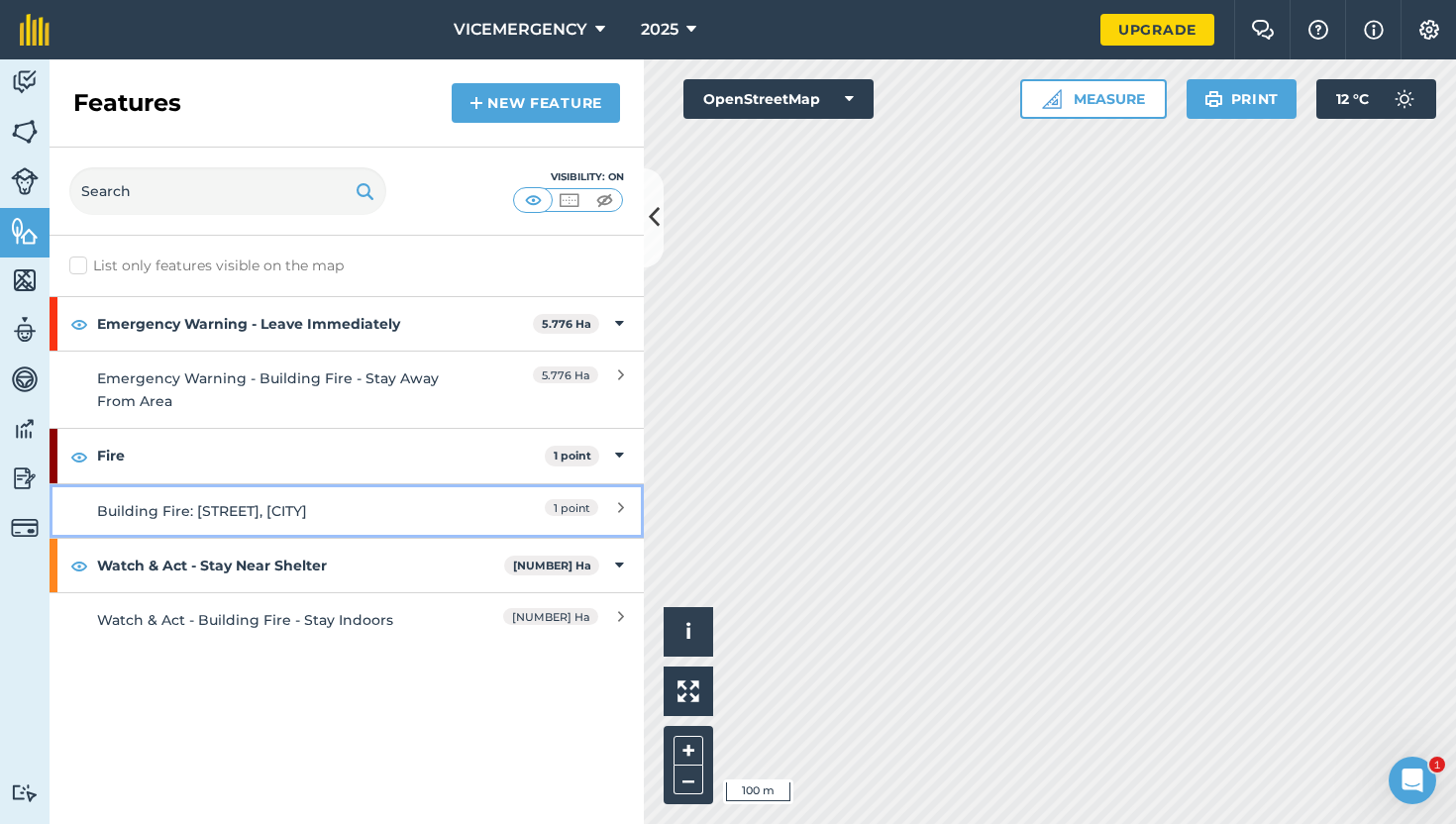 click on "Building Fire: [STREET], [CITY] 1 point" at bounding box center (347, 510) 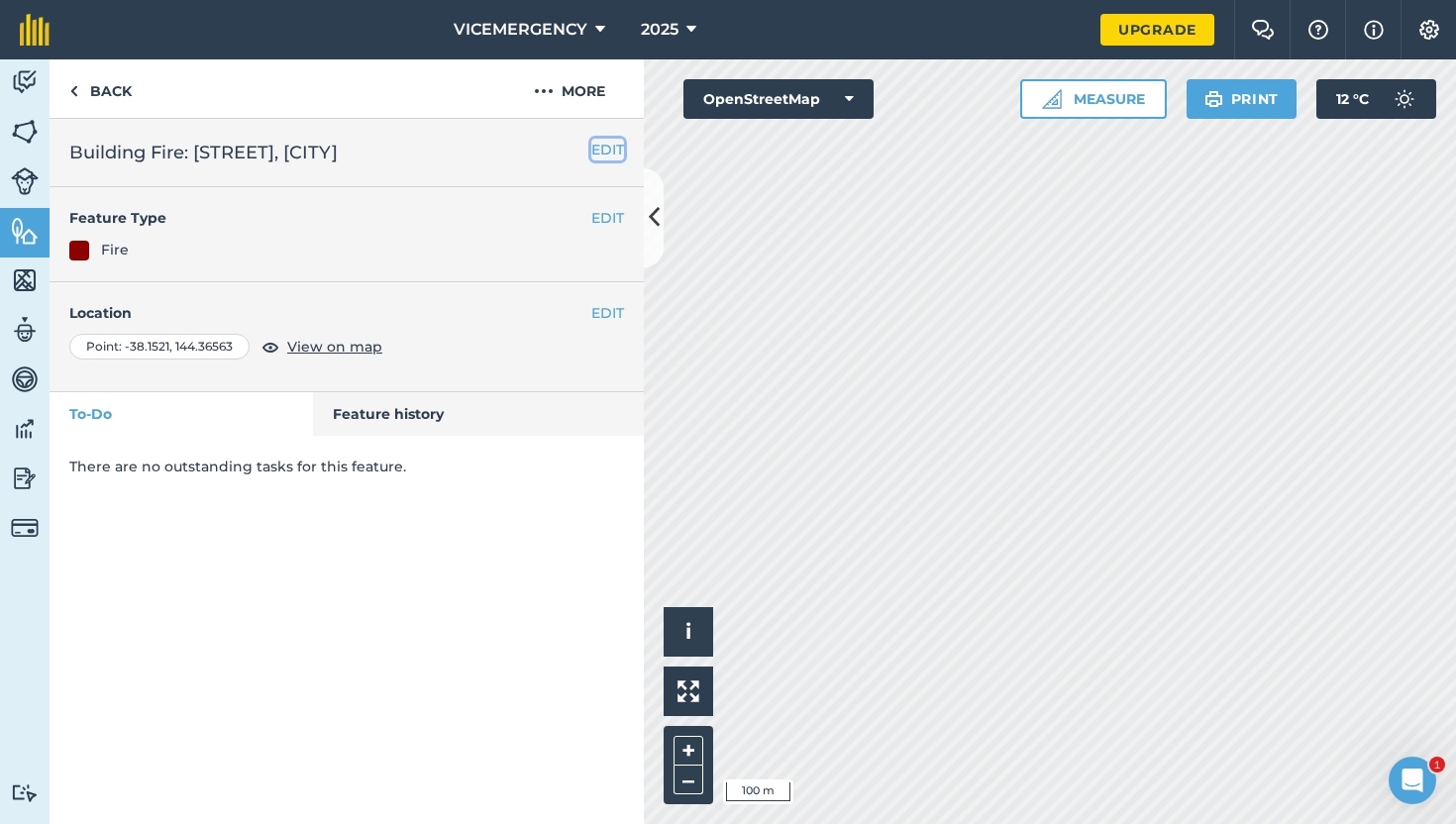 click on "EDIT" at bounding box center (607, 150) 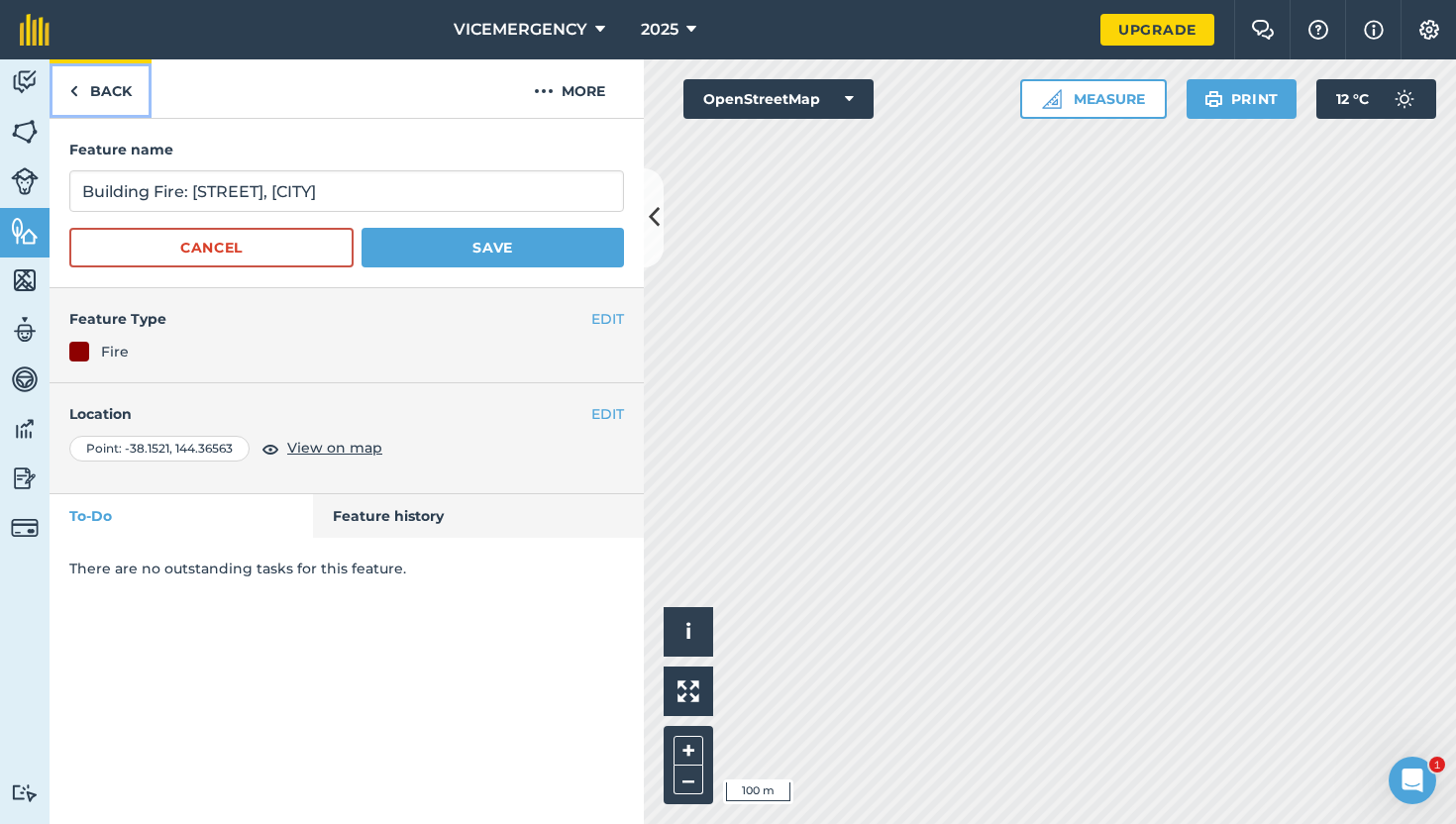 click on "Back" at bounding box center [100, 88] 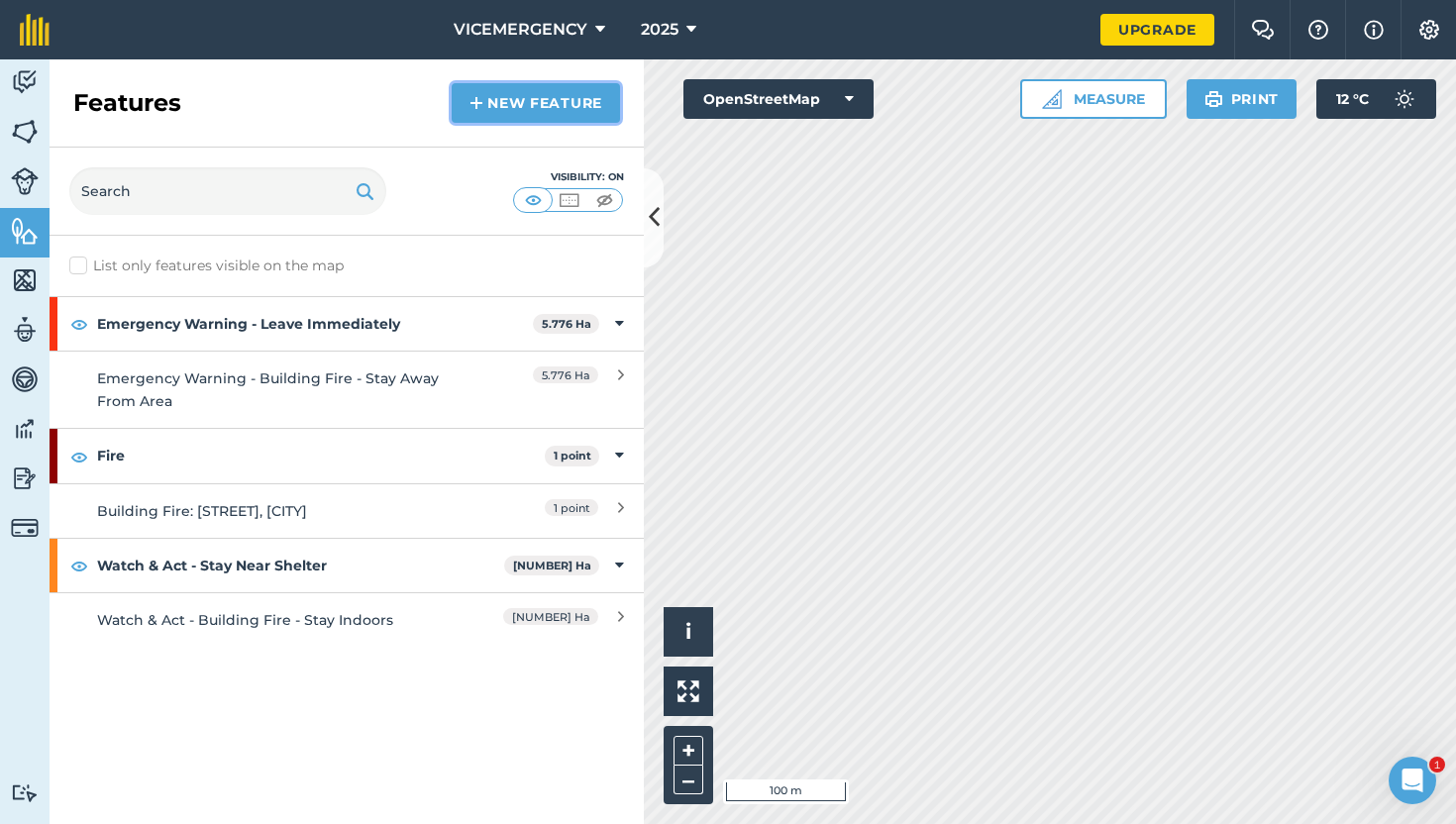 click on "New feature" at bounding box center [536, 103] 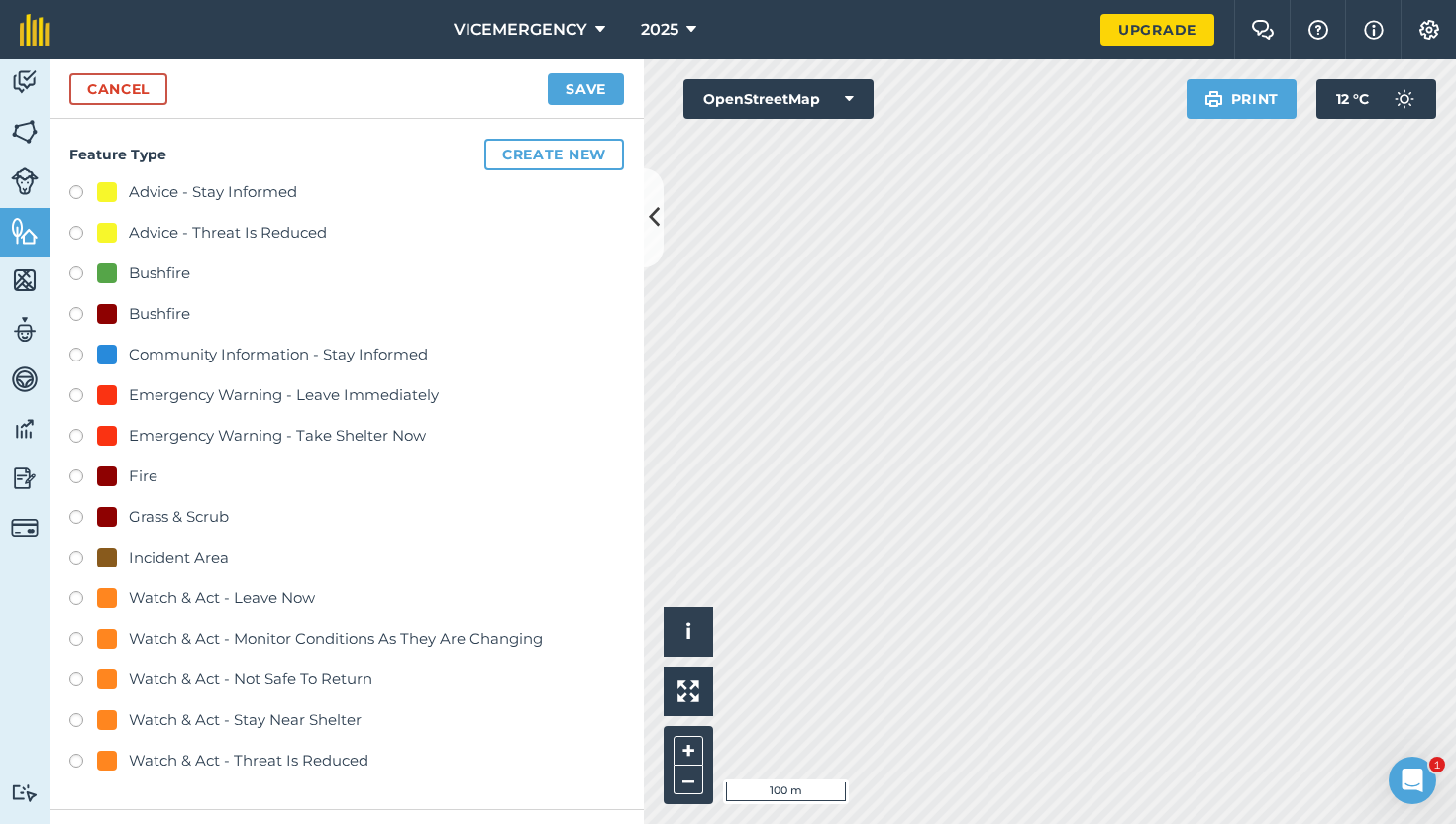 click at bounding box center (83, 479) 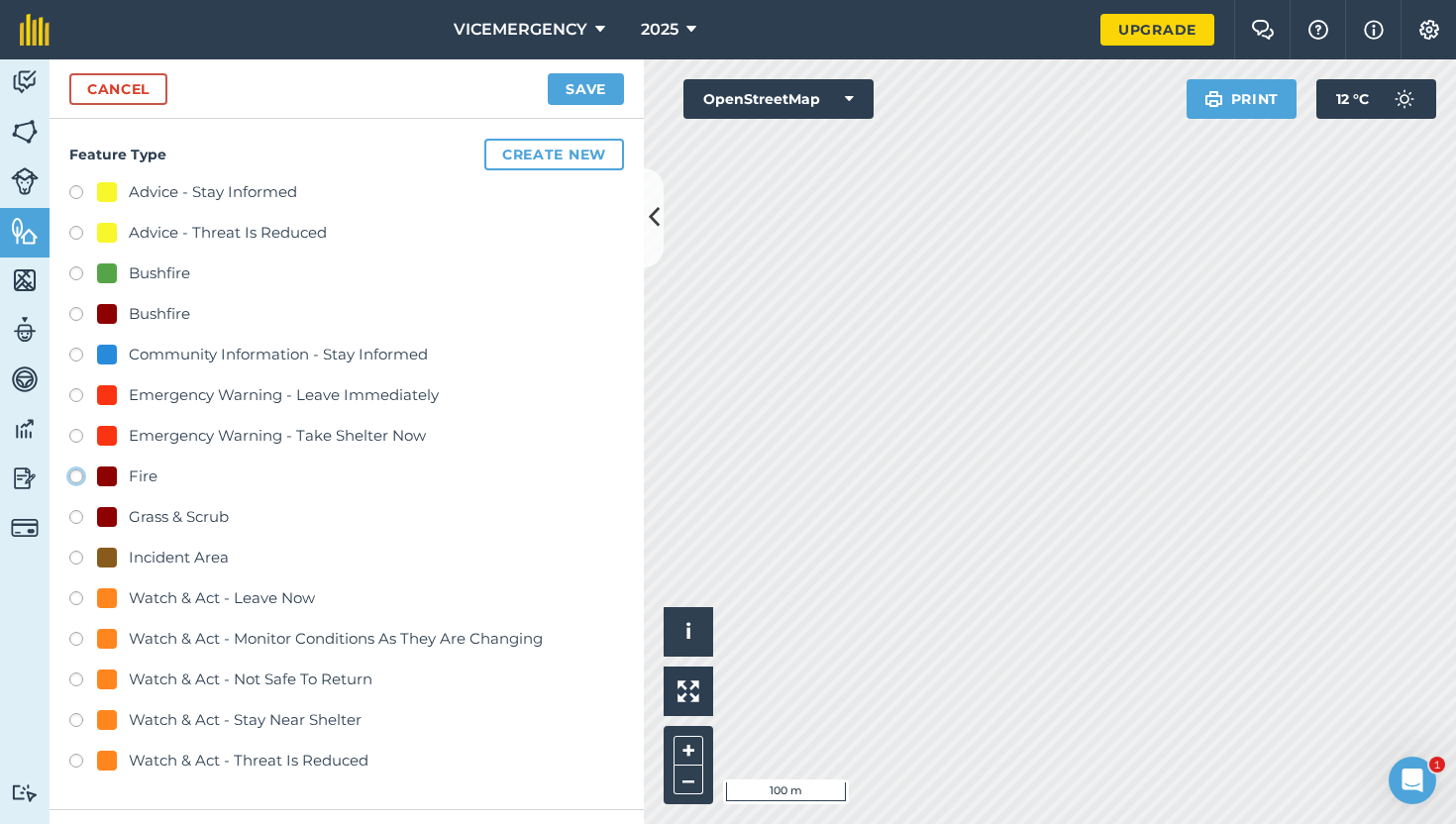 click on "Fire" at bounding box center [-9828, 475] 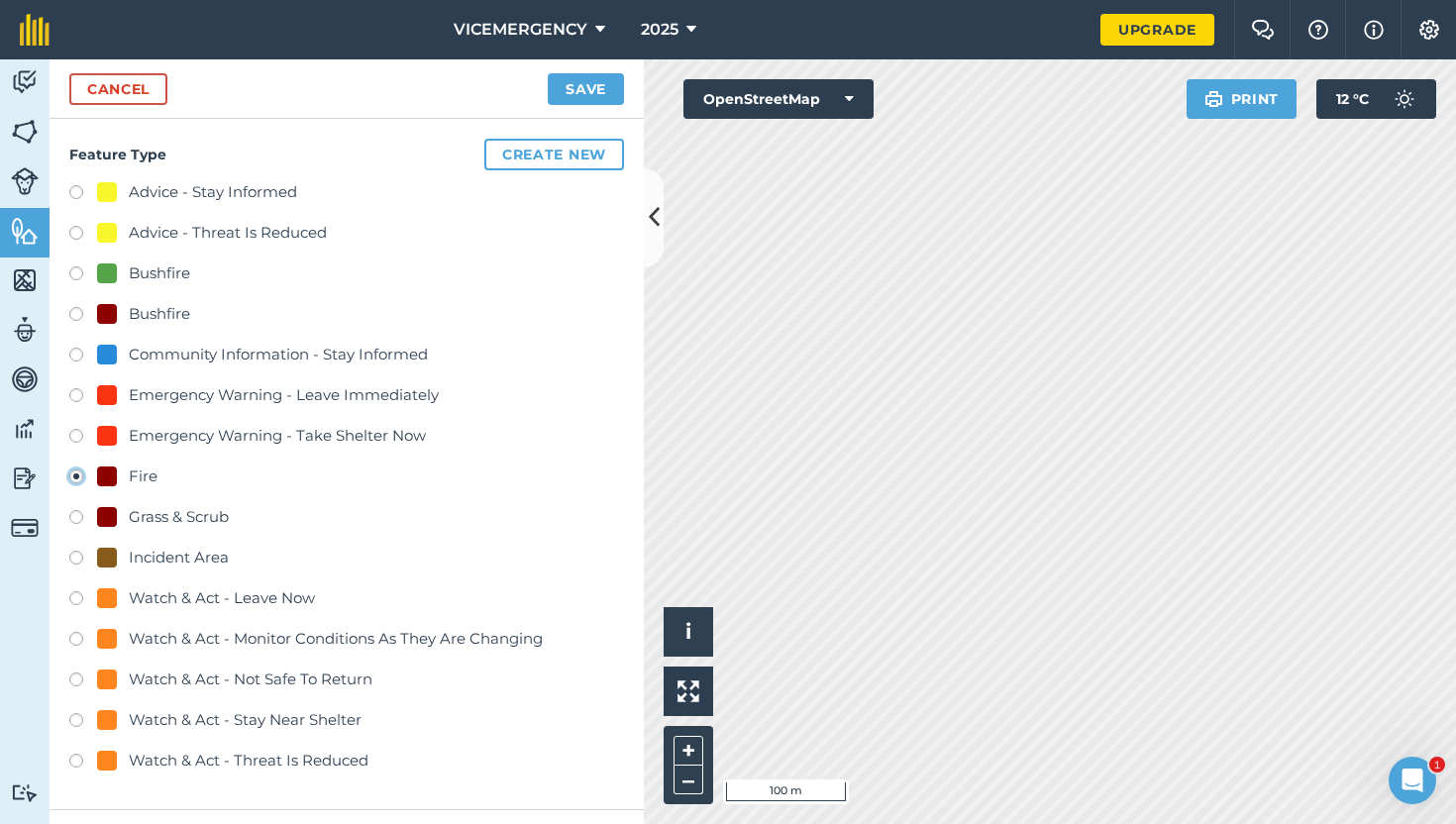 scroll, scrollTop: 286, scrollLeft: 0, axis: vertical 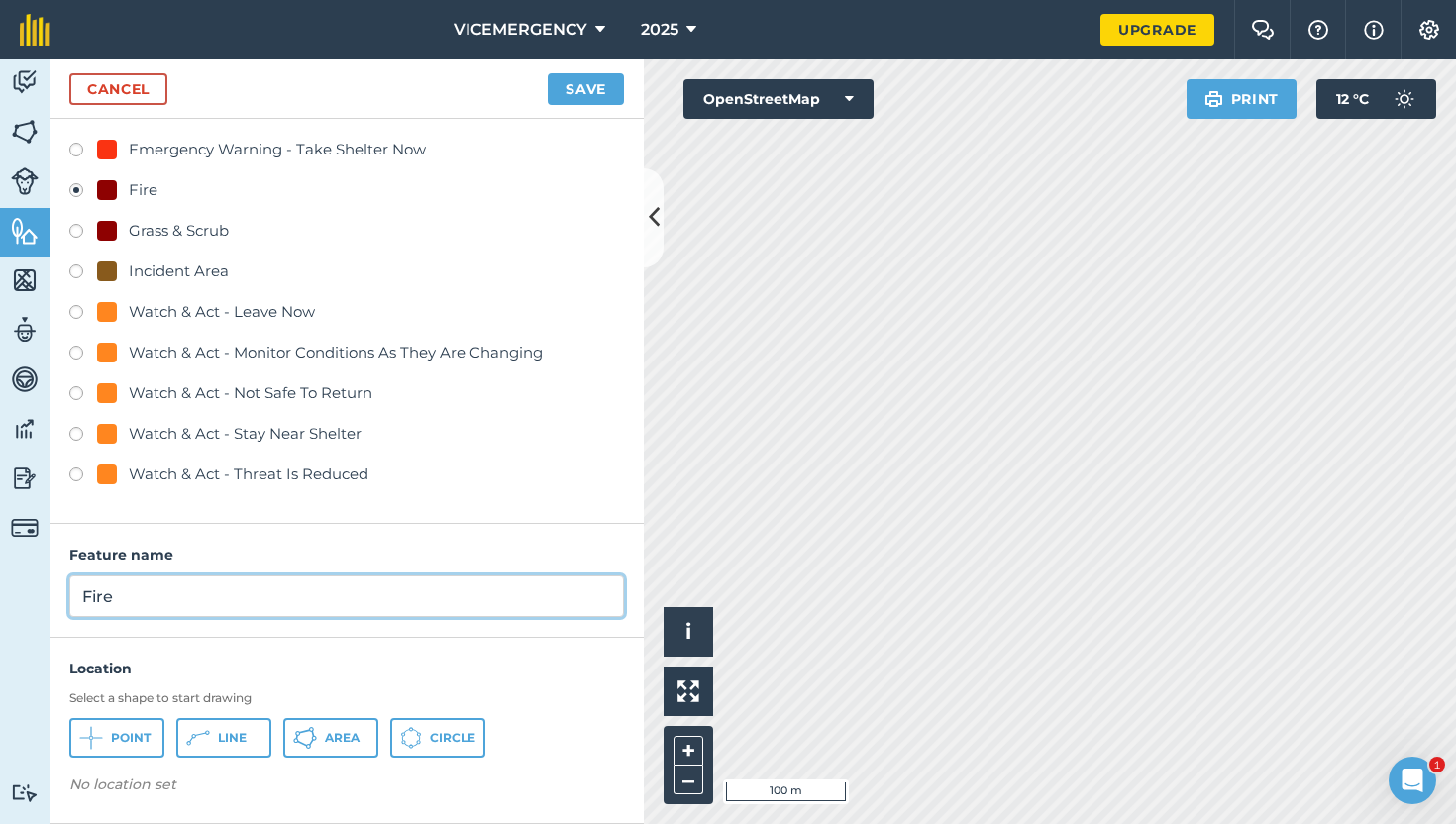 click on "Fire" at bounding box center [347, 596] 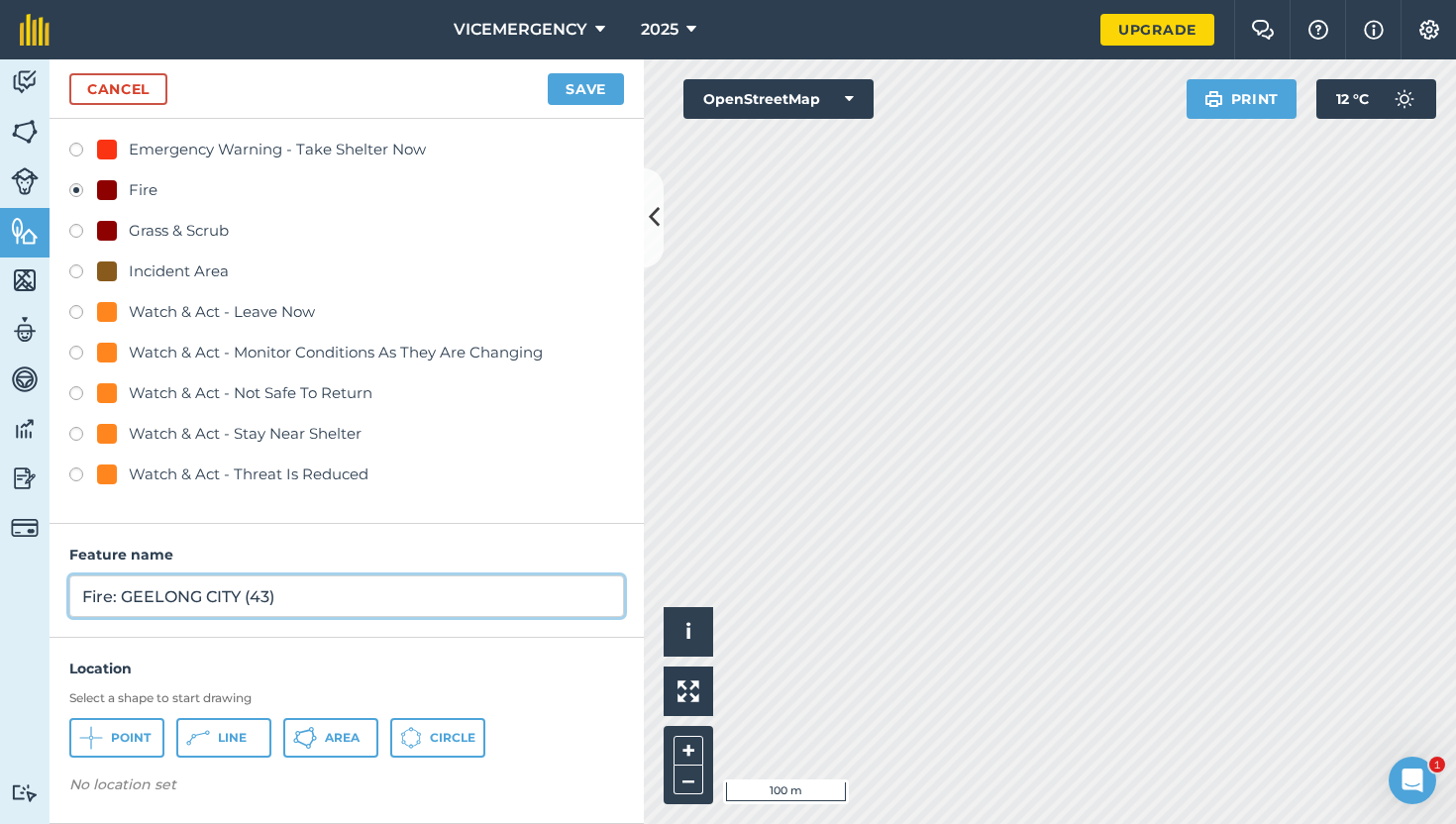 type on "Fire: GEELONG CITY (43)" 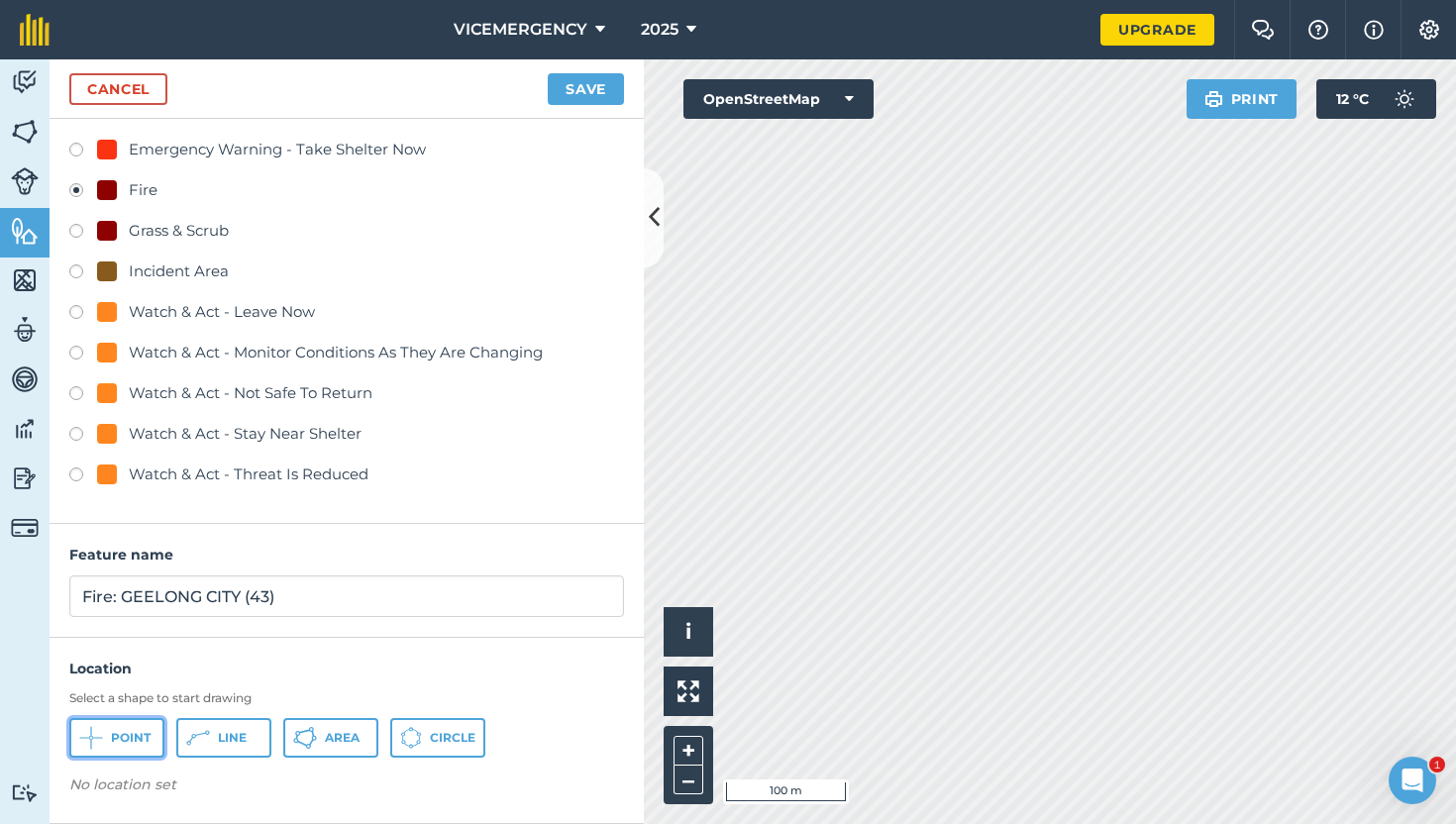 click on "Point" at bounding box center [131, 738] 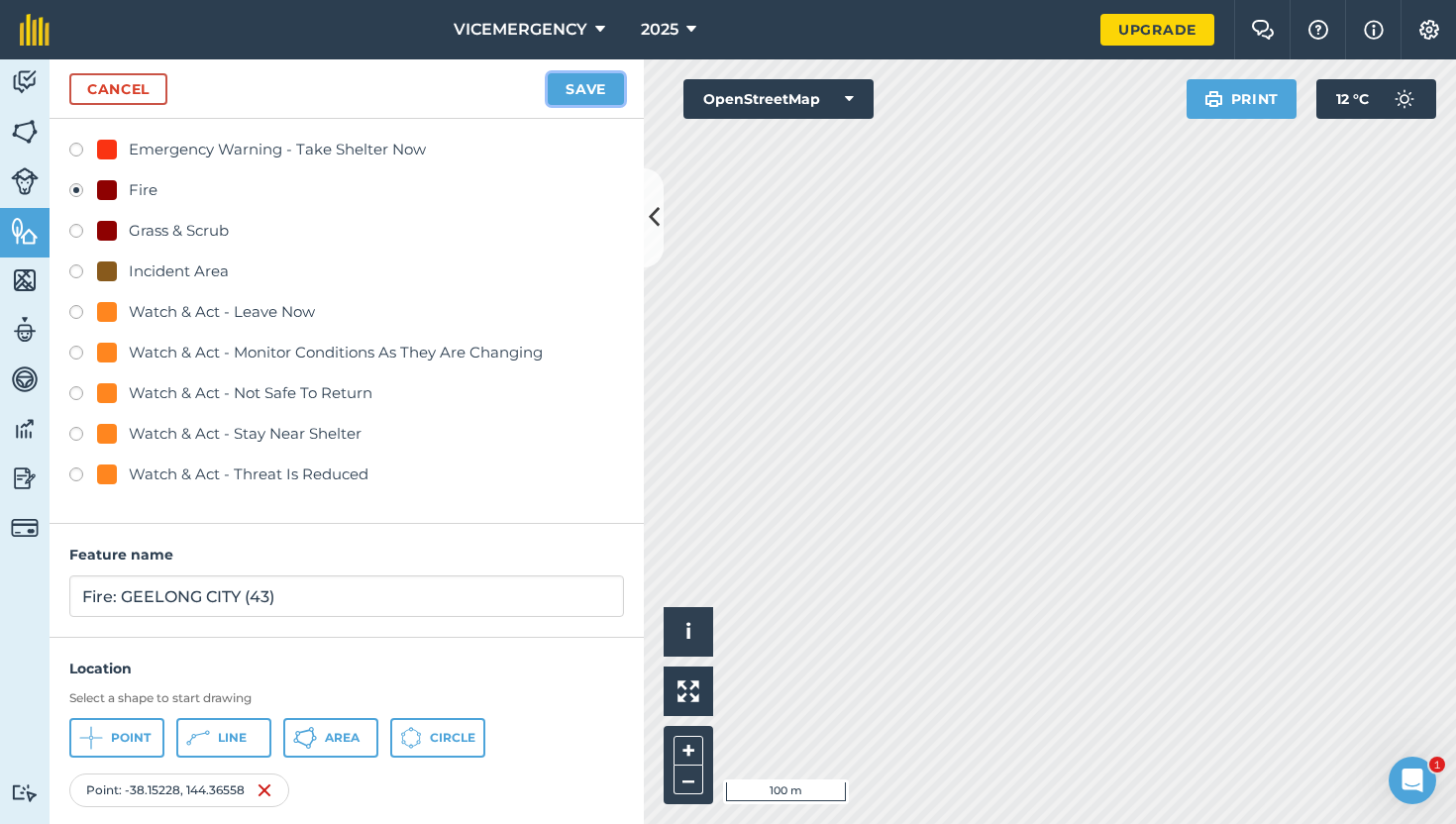 click on "Save" at bounding box center (585, 89) 